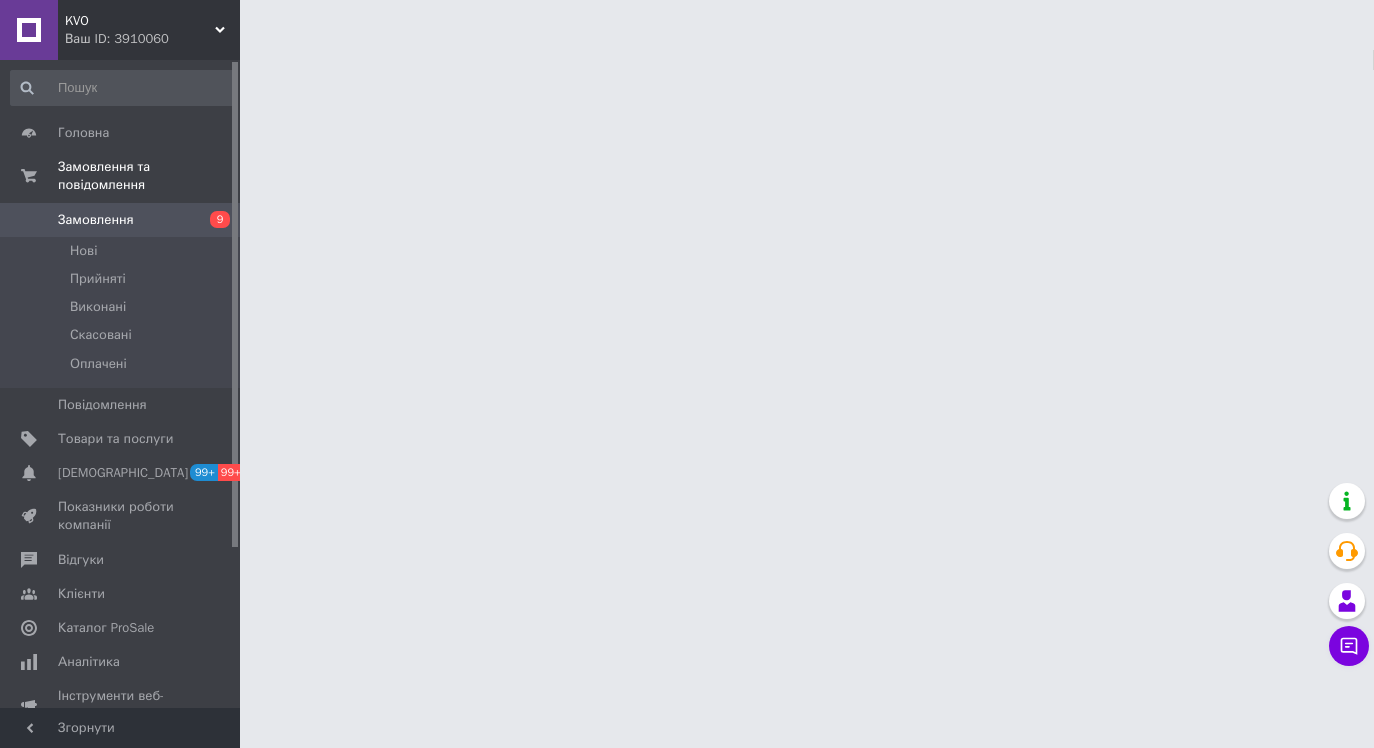 scroll, scrollTop: 0, scrollLeft: 0, axis: both 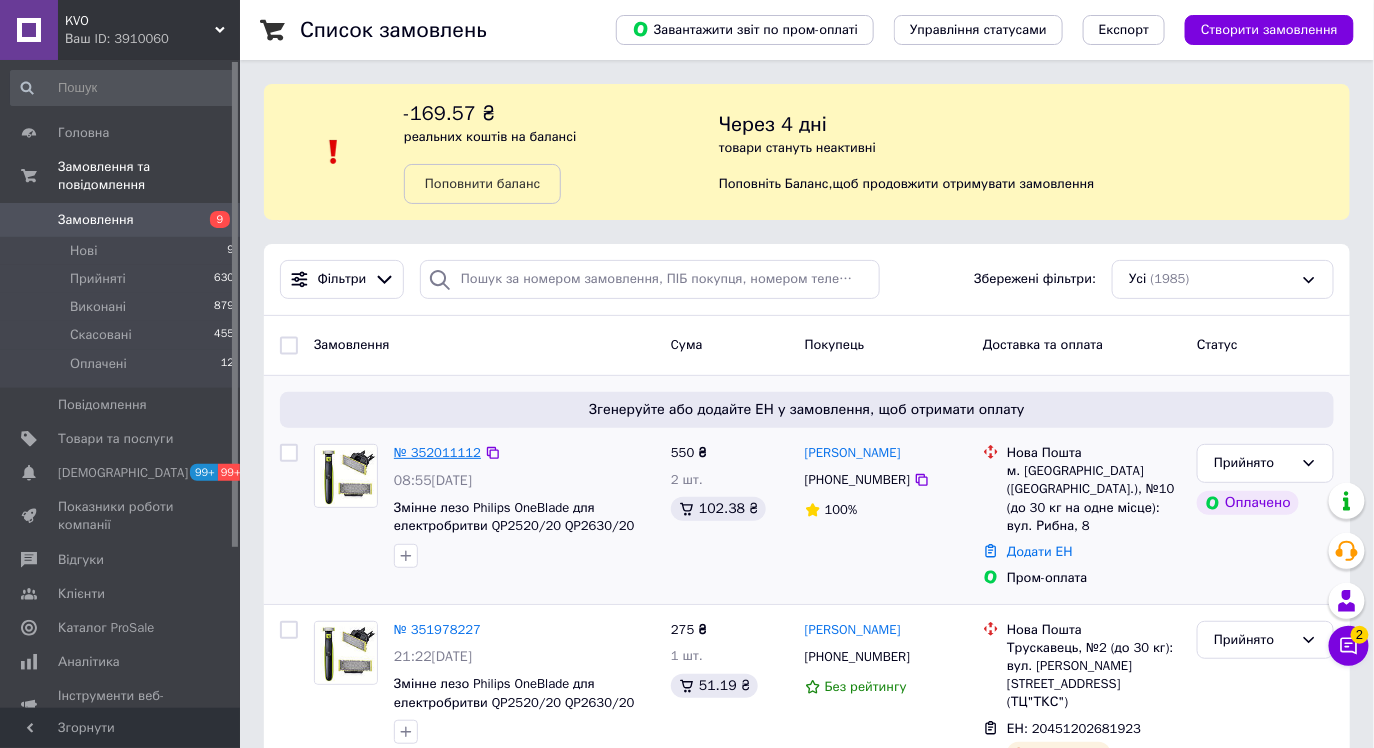 click on "№ 352011112" at bounding box center (437, 452) 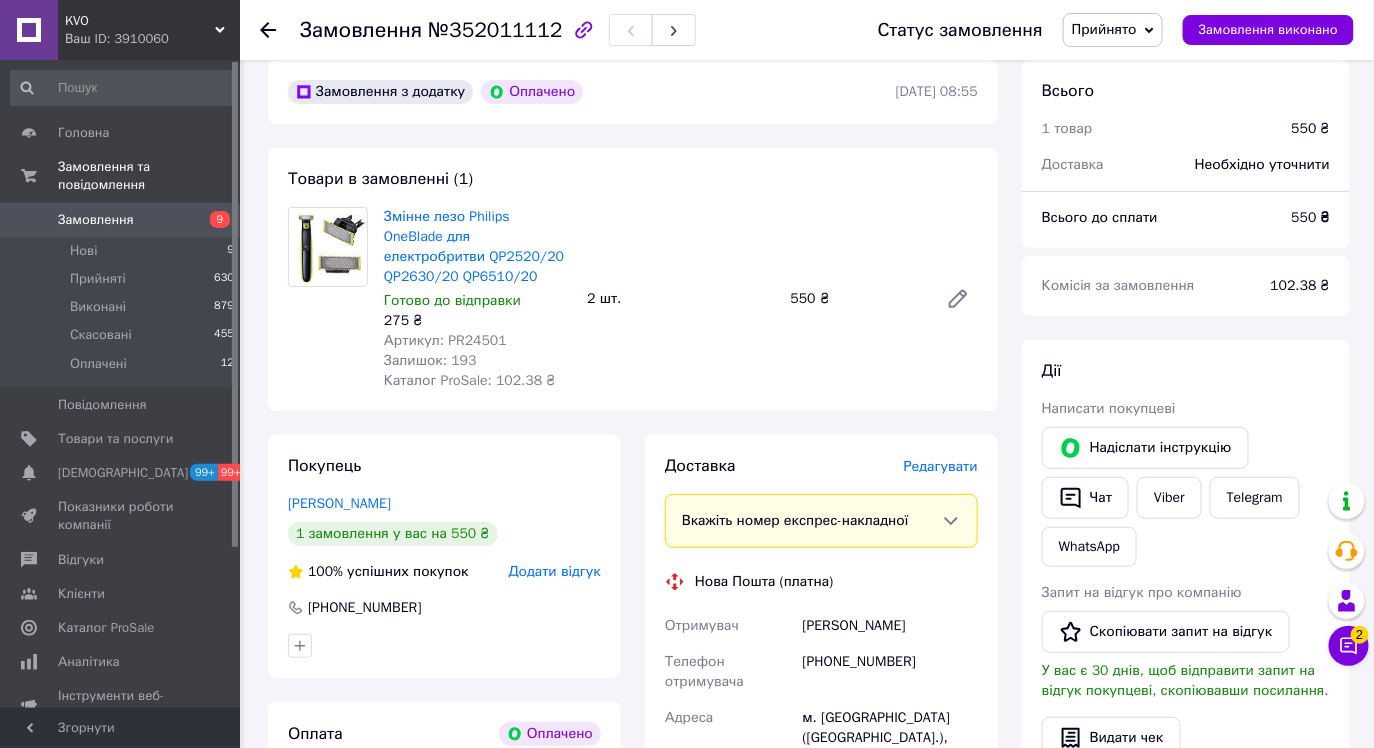 scroll, scrollTop: 187, scrollLeft: 0, axis: vertical 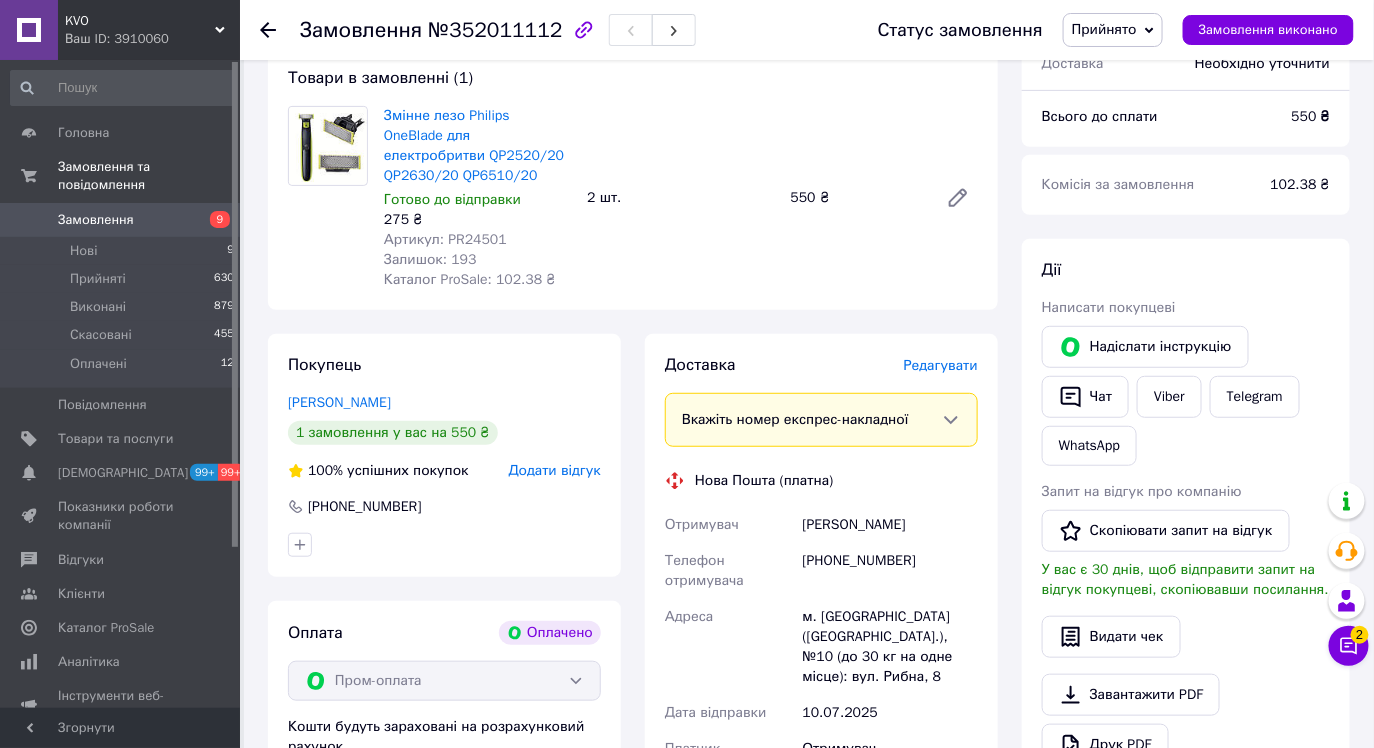click on "[PHONE_NUMBER]" at bounding box center (890, 571) 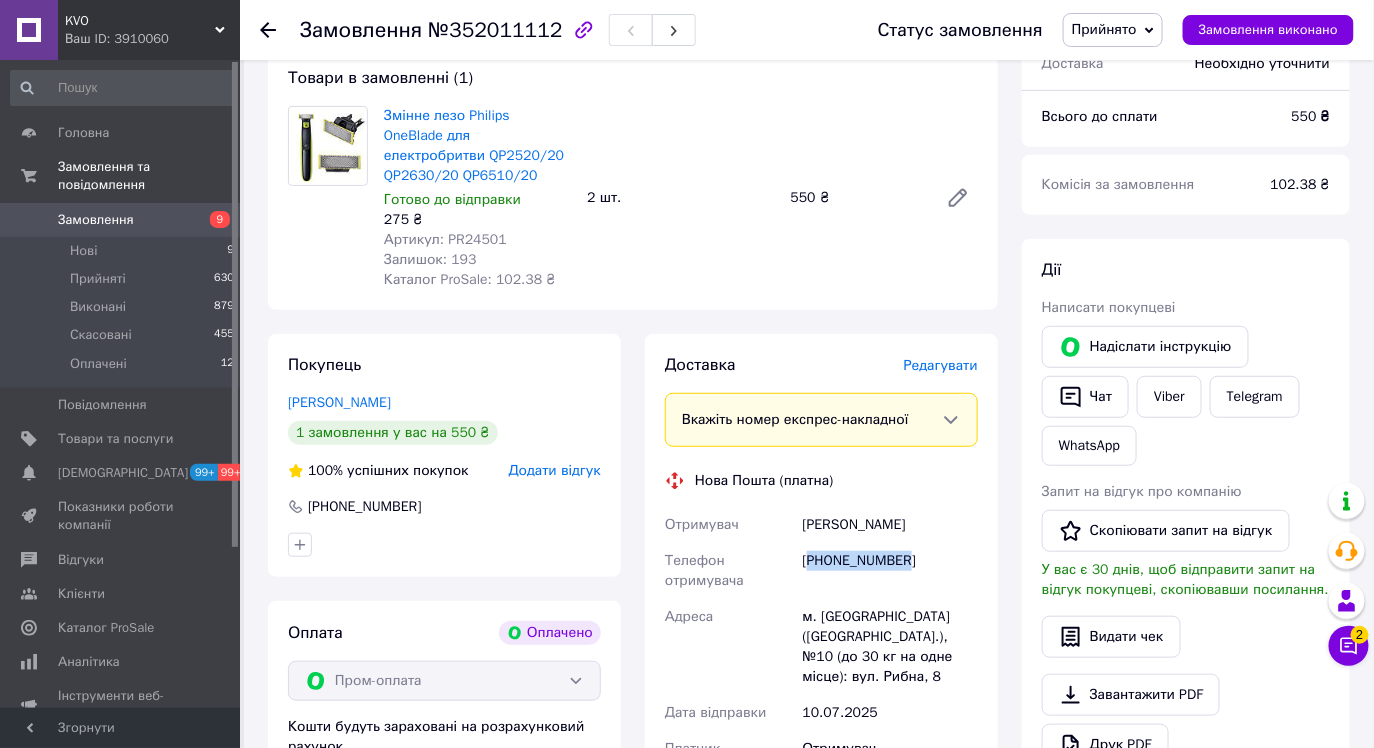 click on "[PHONE_NUMBER]" at bounding box center [890, 571] 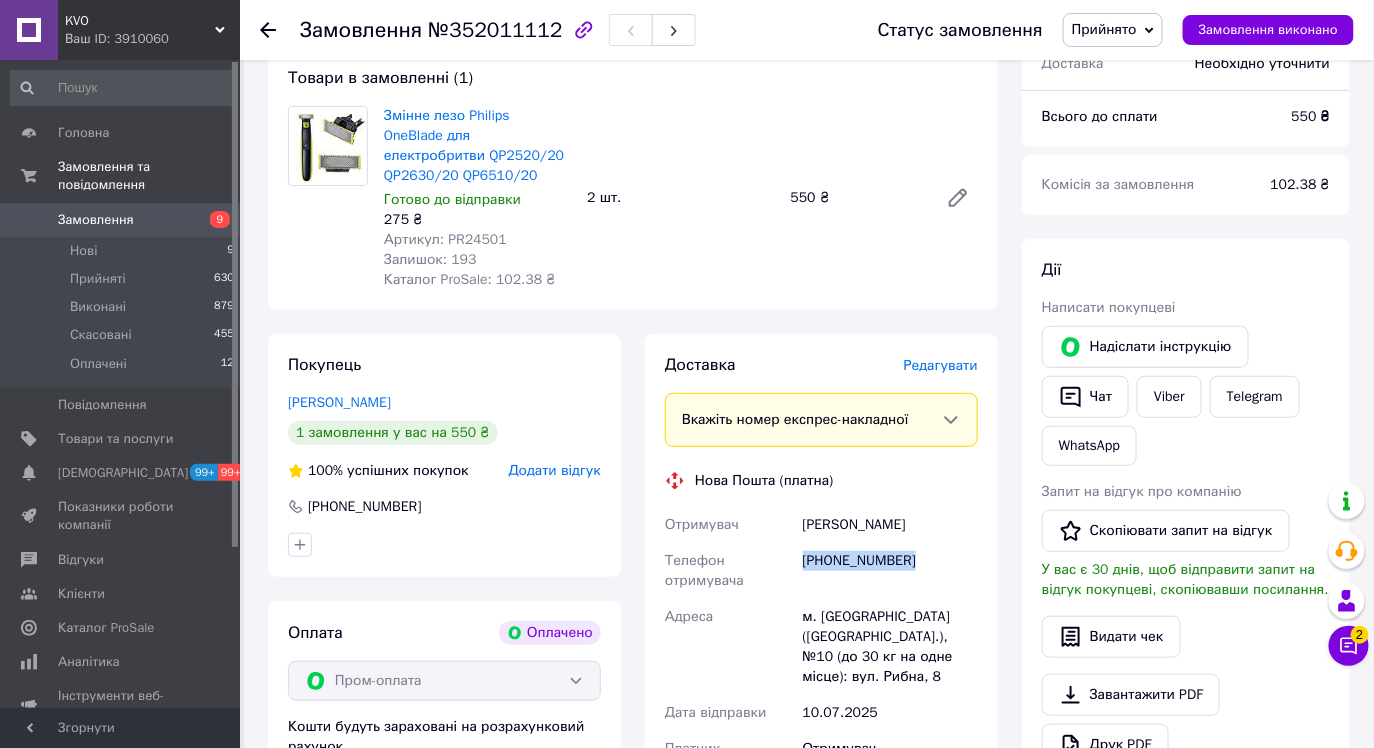 click on "[PHONE_NUMBER]" at bounding box center (890, 571) 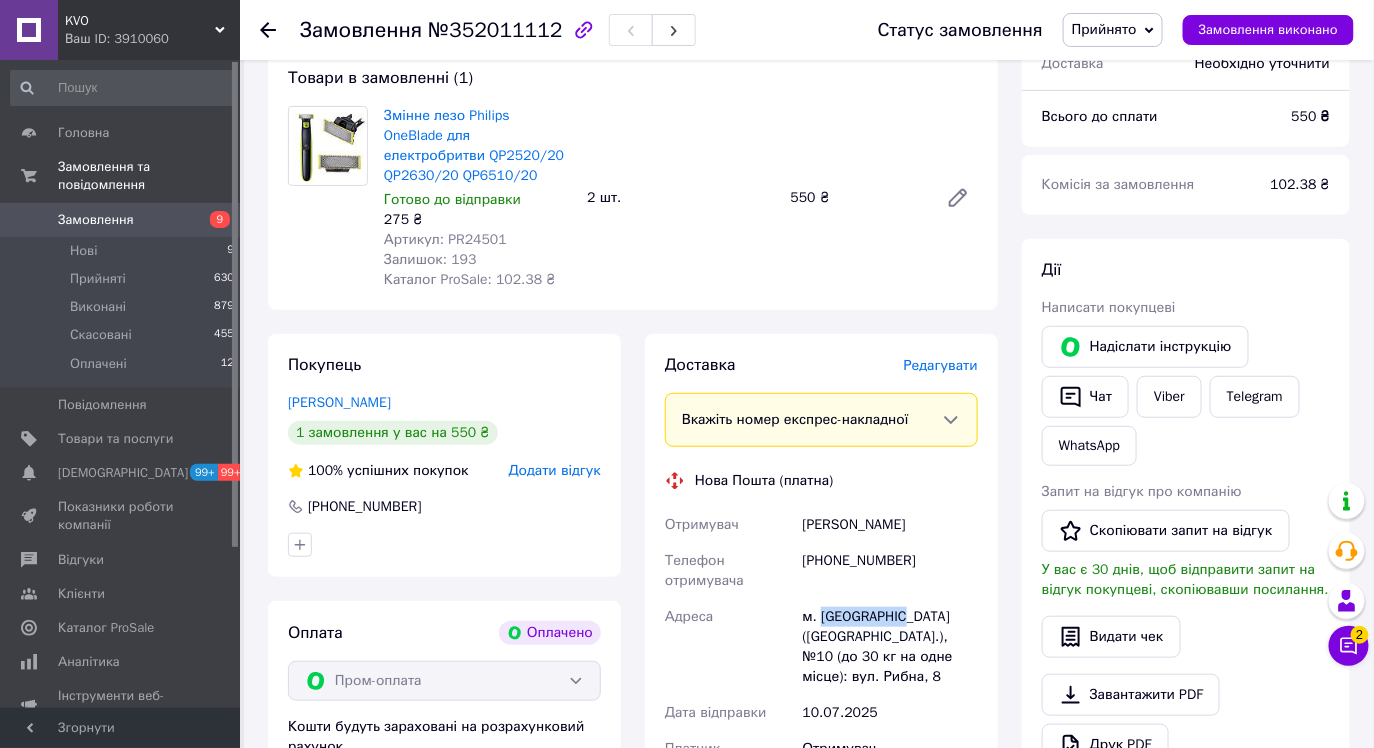 drag, startPoint x: 822, startPoint y: 618, endPoint x: 900, endPoint y: 613, distance: 78.160095 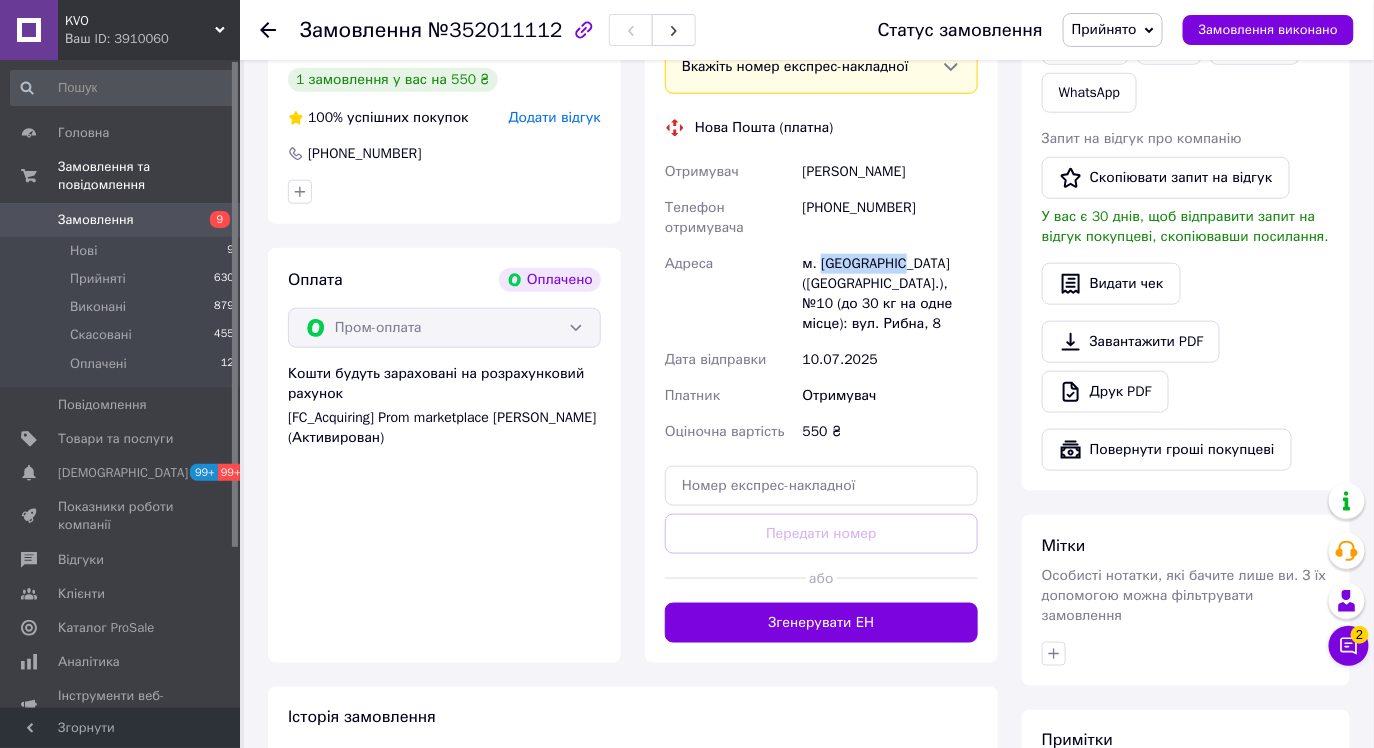 scroll, scrollTop: 552, scrollLeft: 0, axis: vertical 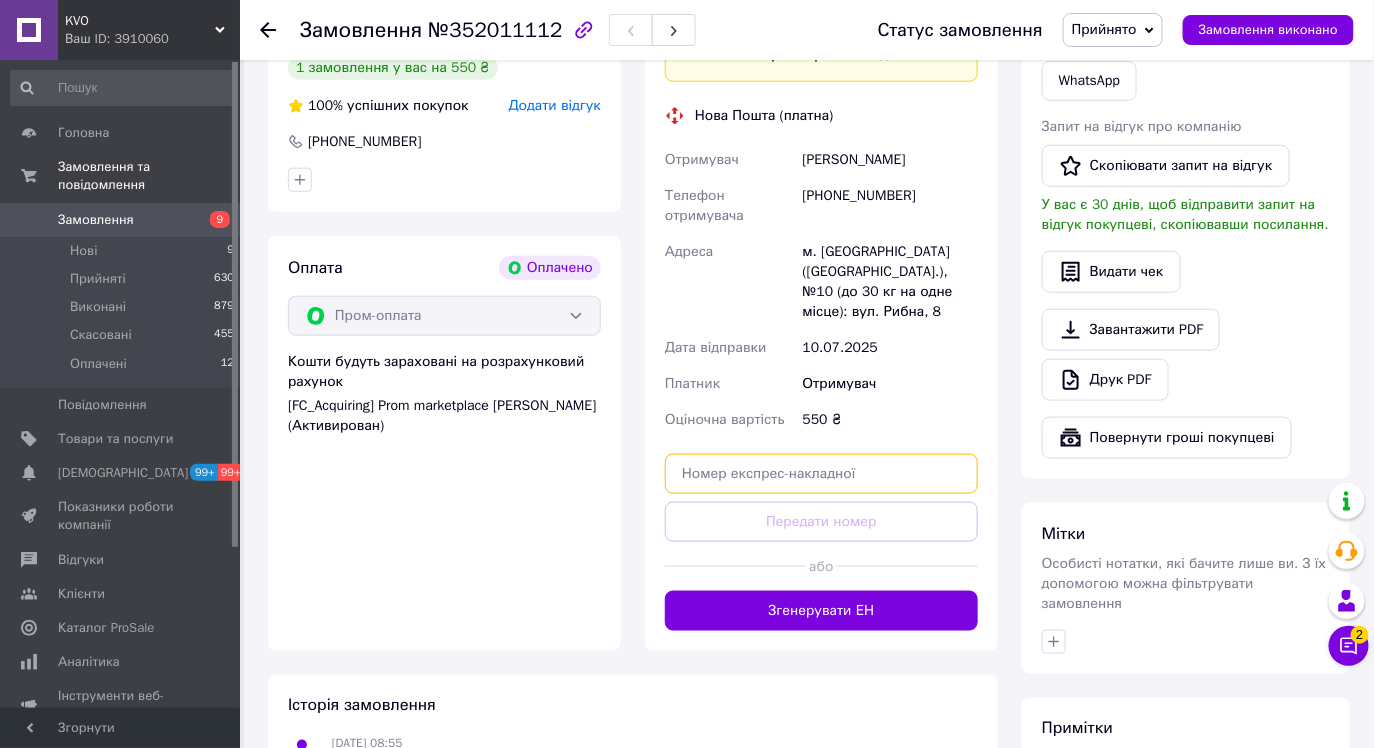 click at bounding box center (821, 474) 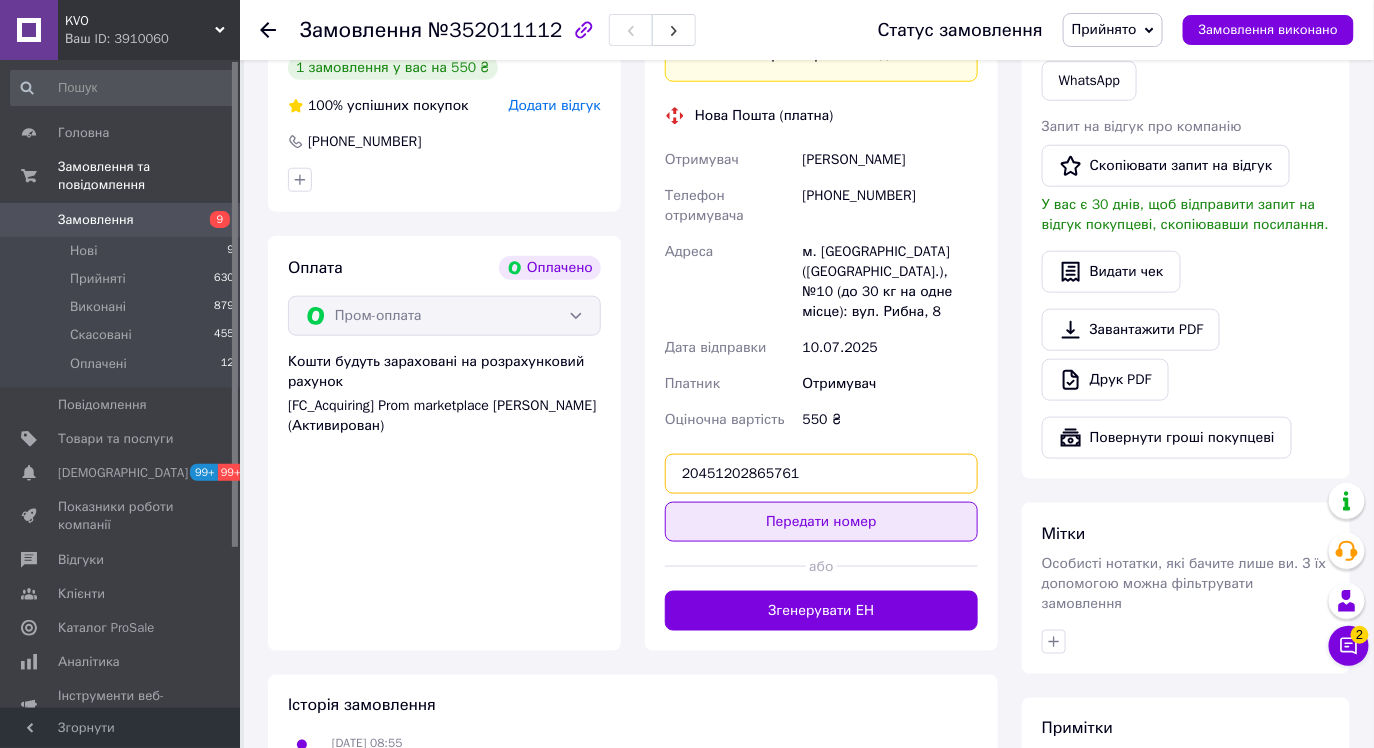 type on "20451202865761" 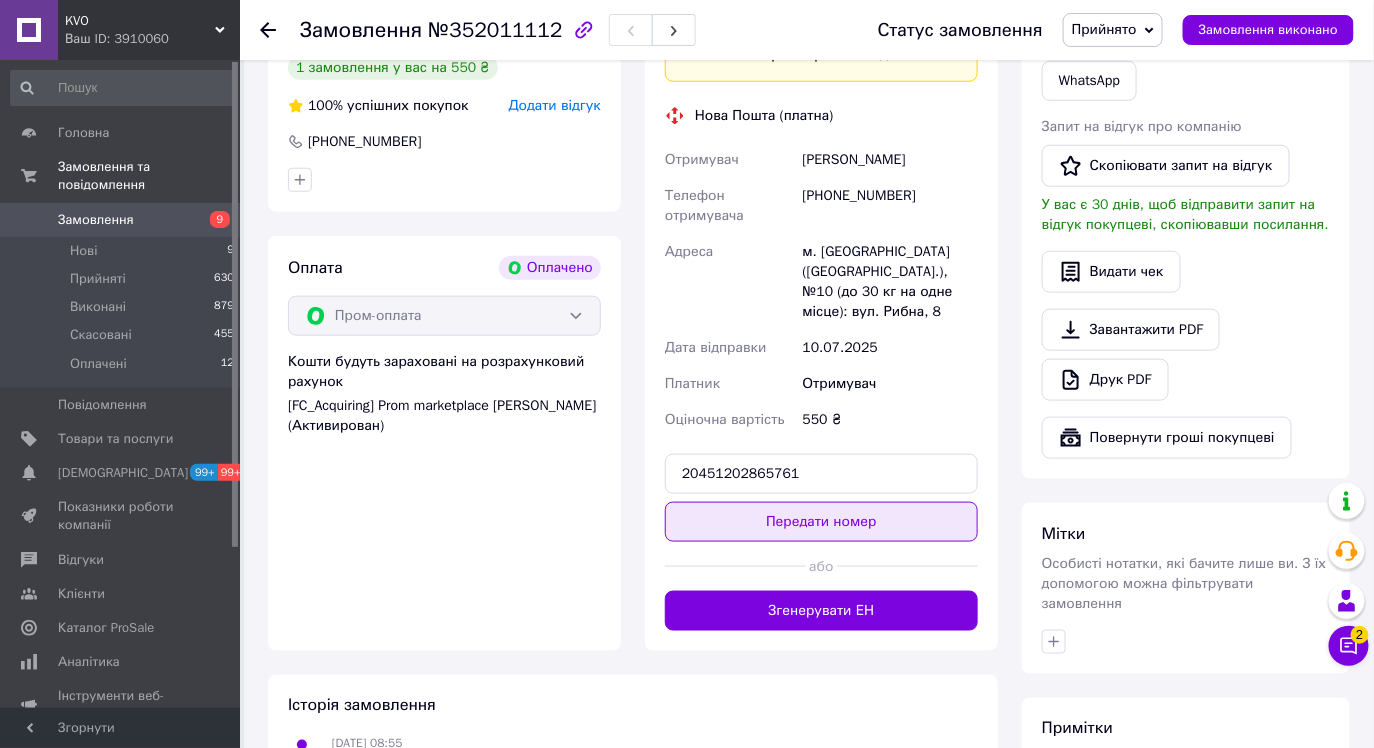 click on "Передати номер" at bounding box center [821, 522] 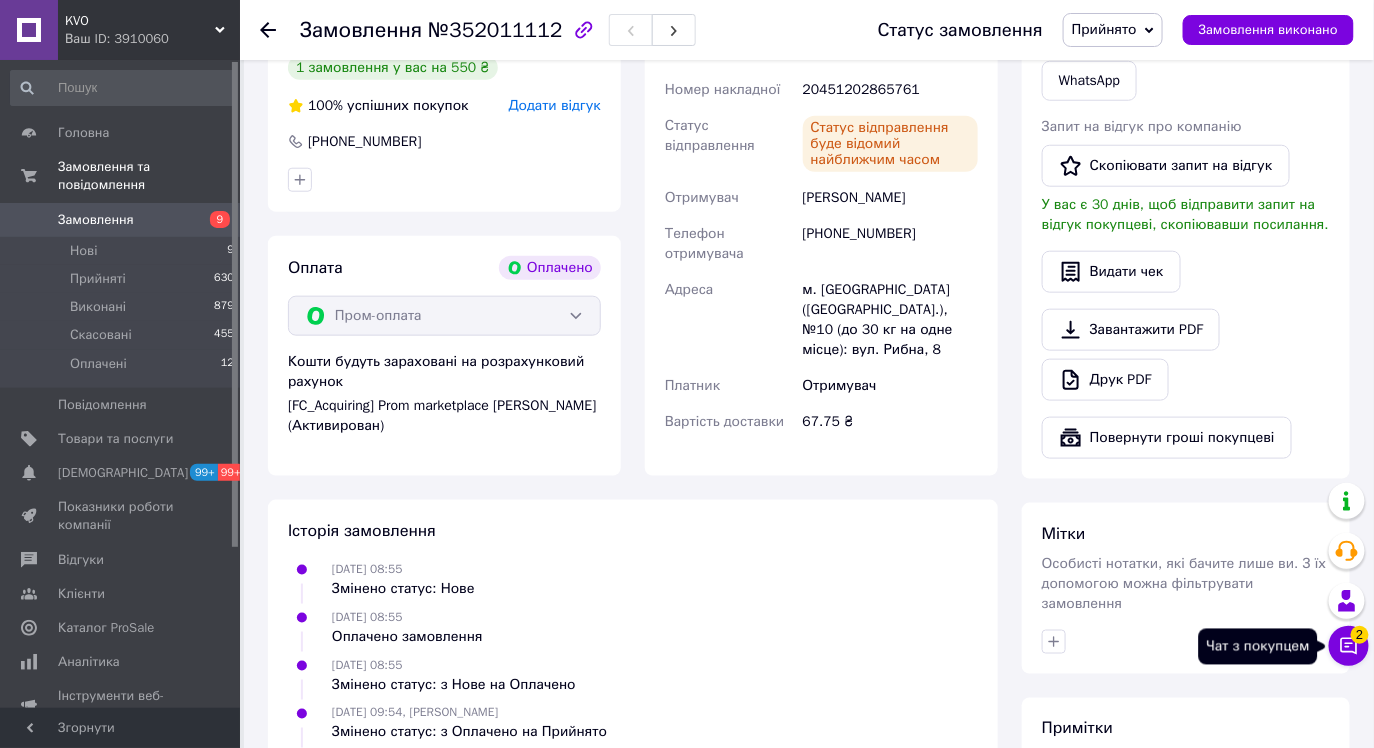 click 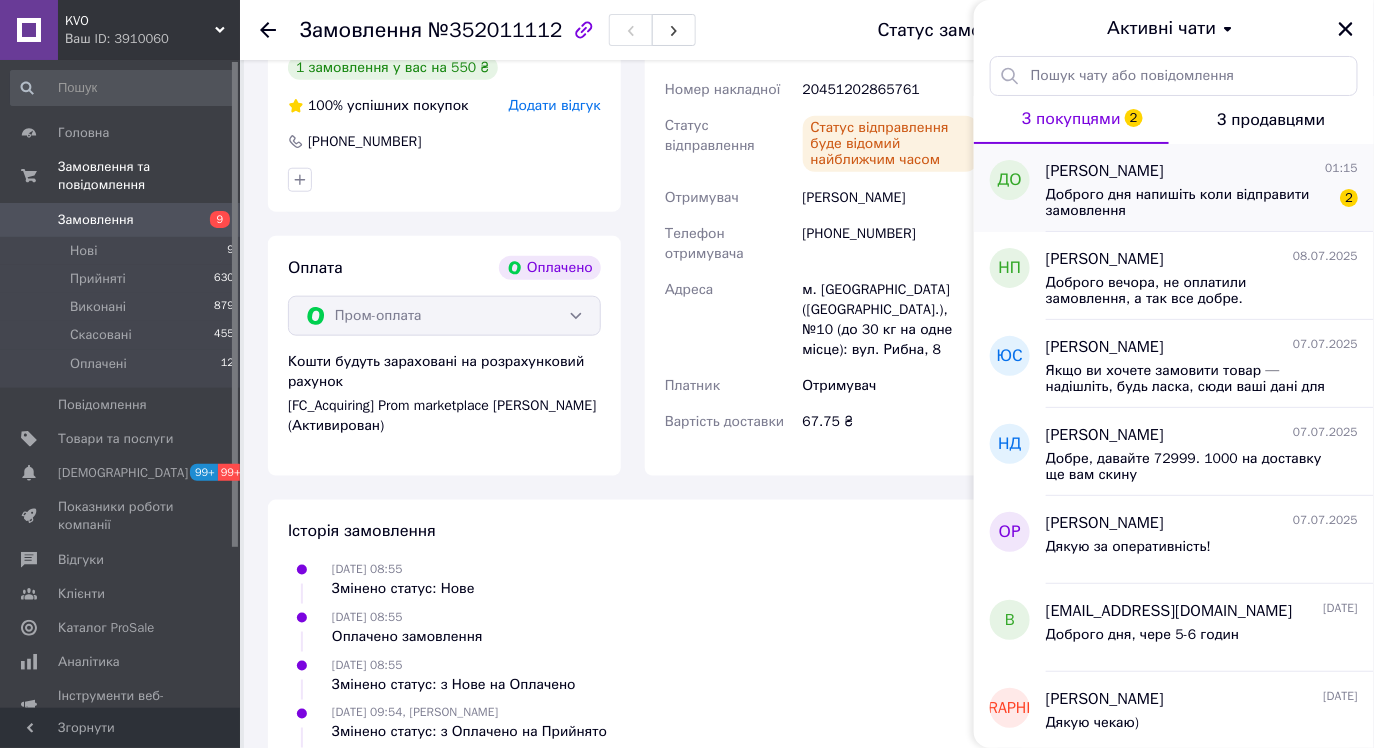 click on "Доброго дня напишіть коли відправити замовлення" at bounding box center [1188, 203] 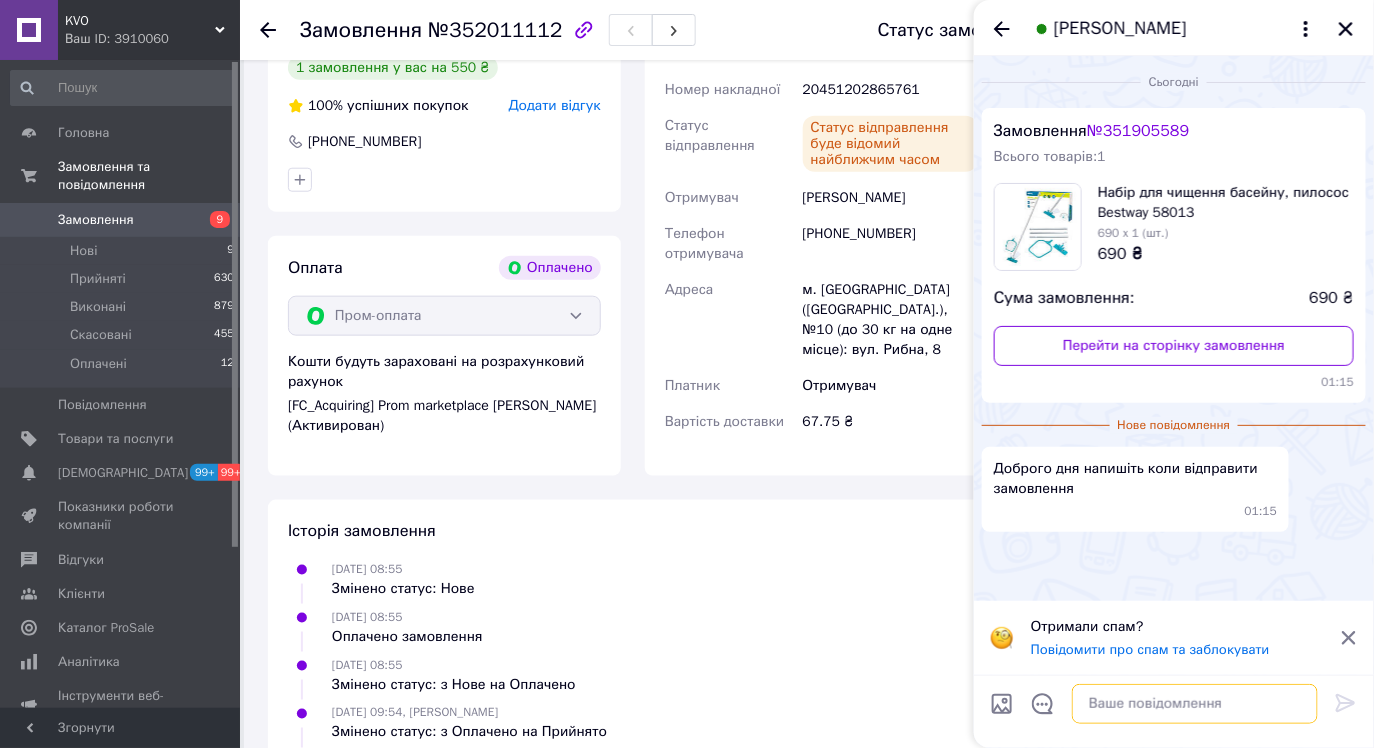 click at bounding box center (1195, 704) 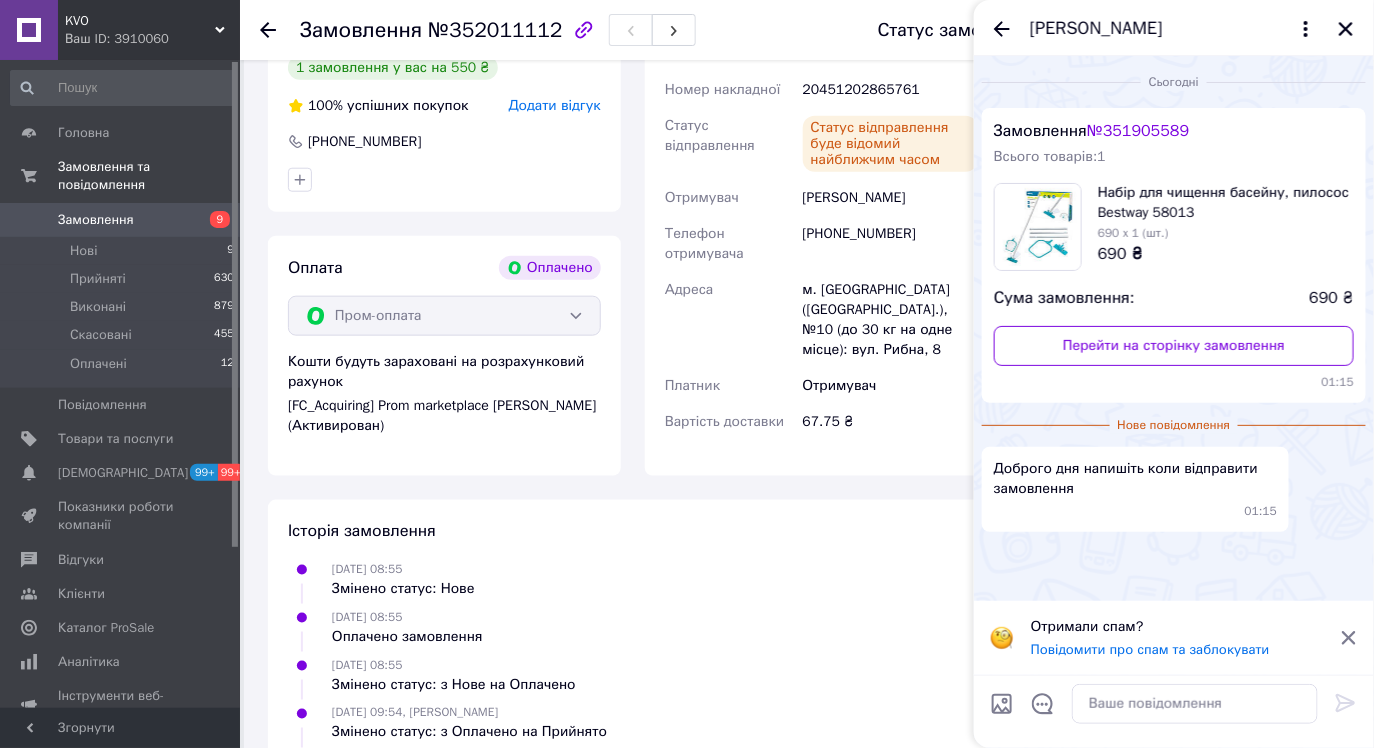click on "№ 351905589" at bounding box center (1138, 131) 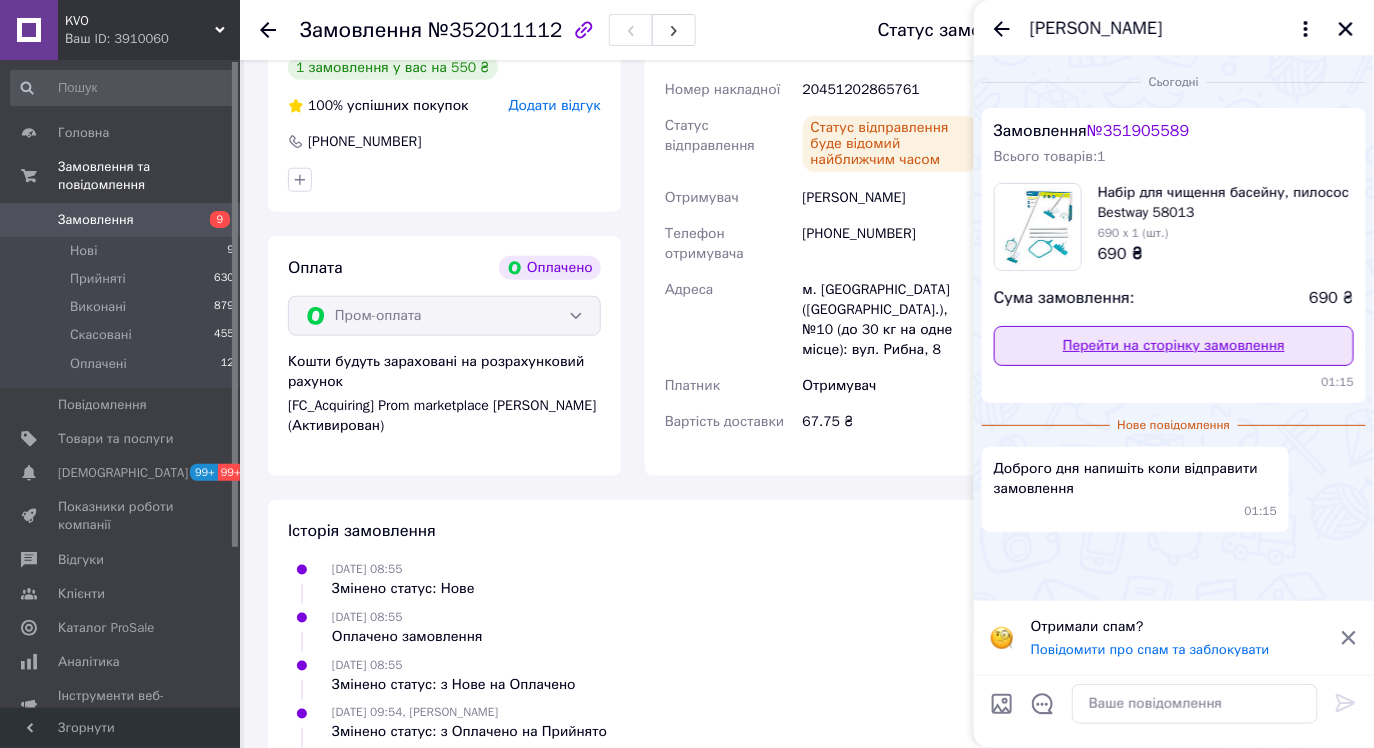 click on "Перейти на сторінку замовлення" at bounding box center (1174, 346) 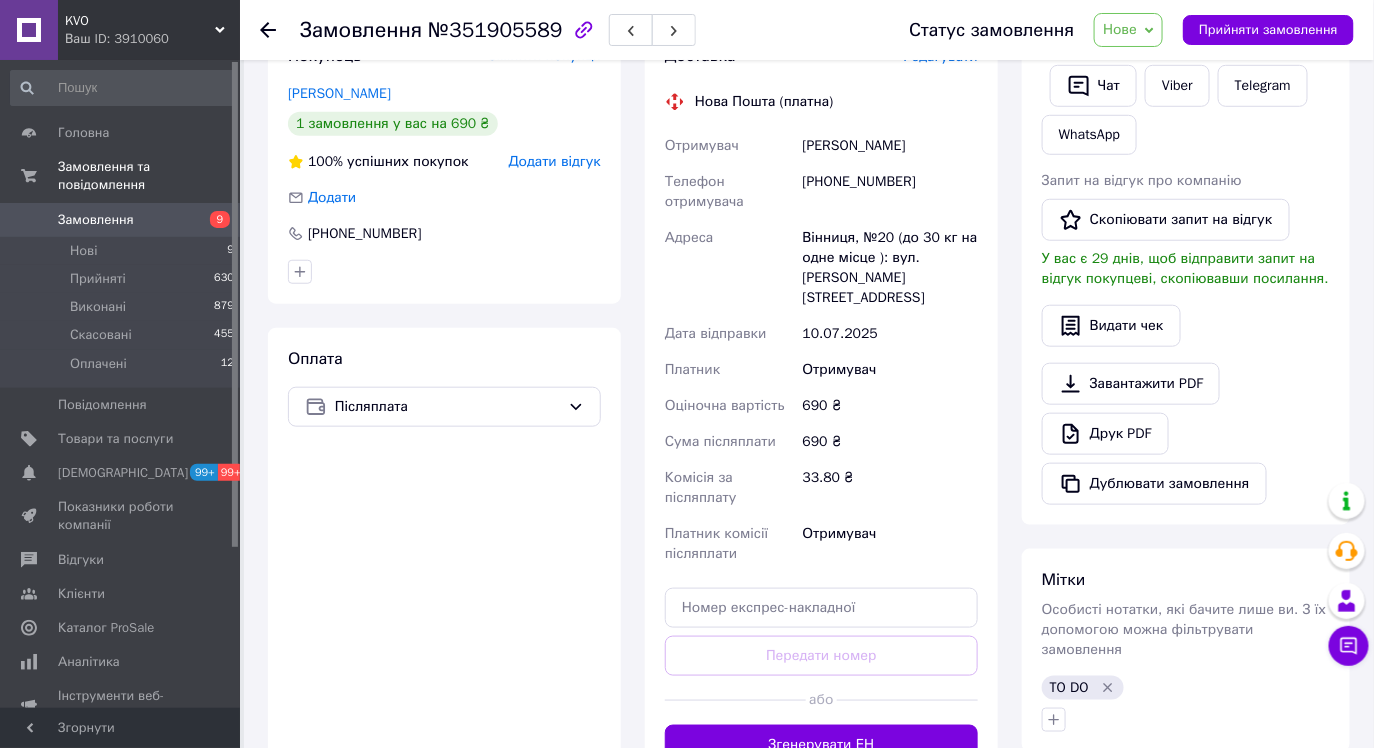 scroll, scrollTop: 0, scrollLeft: 0, axis: both 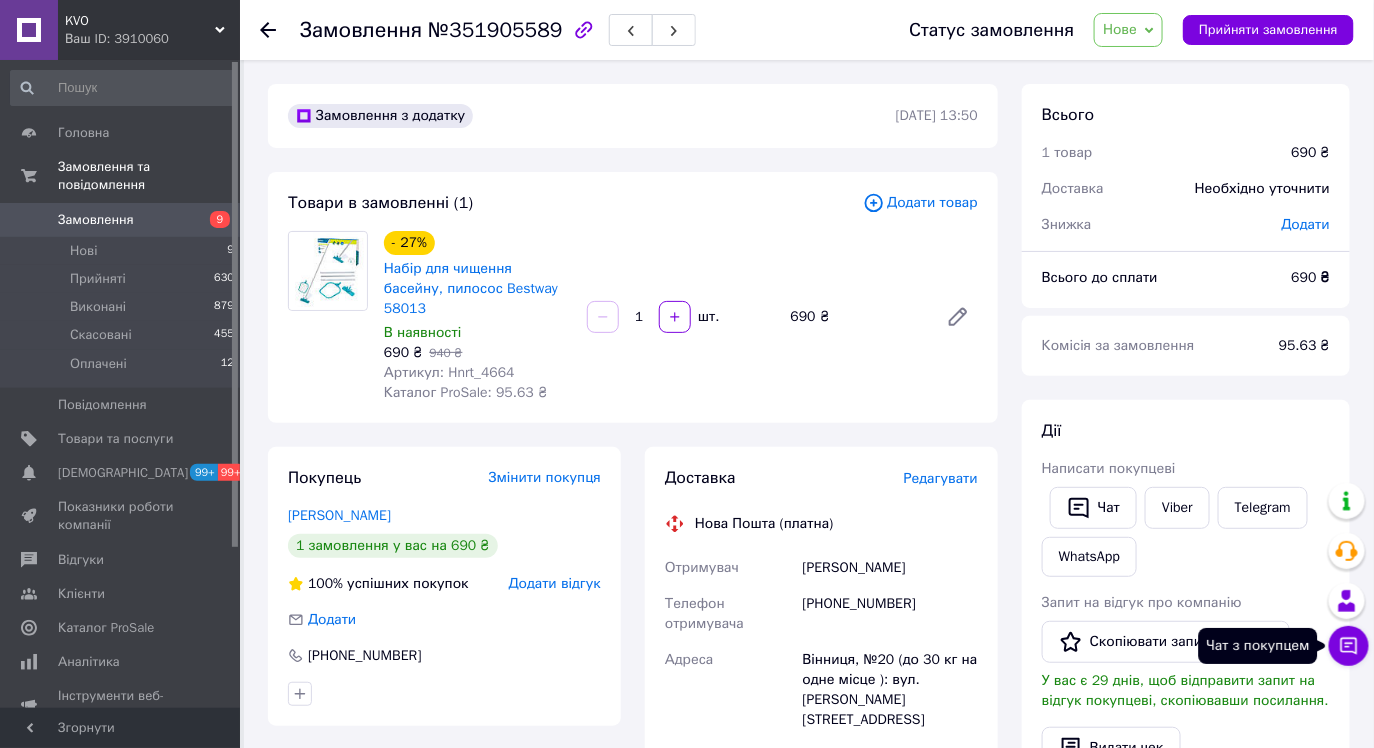 click 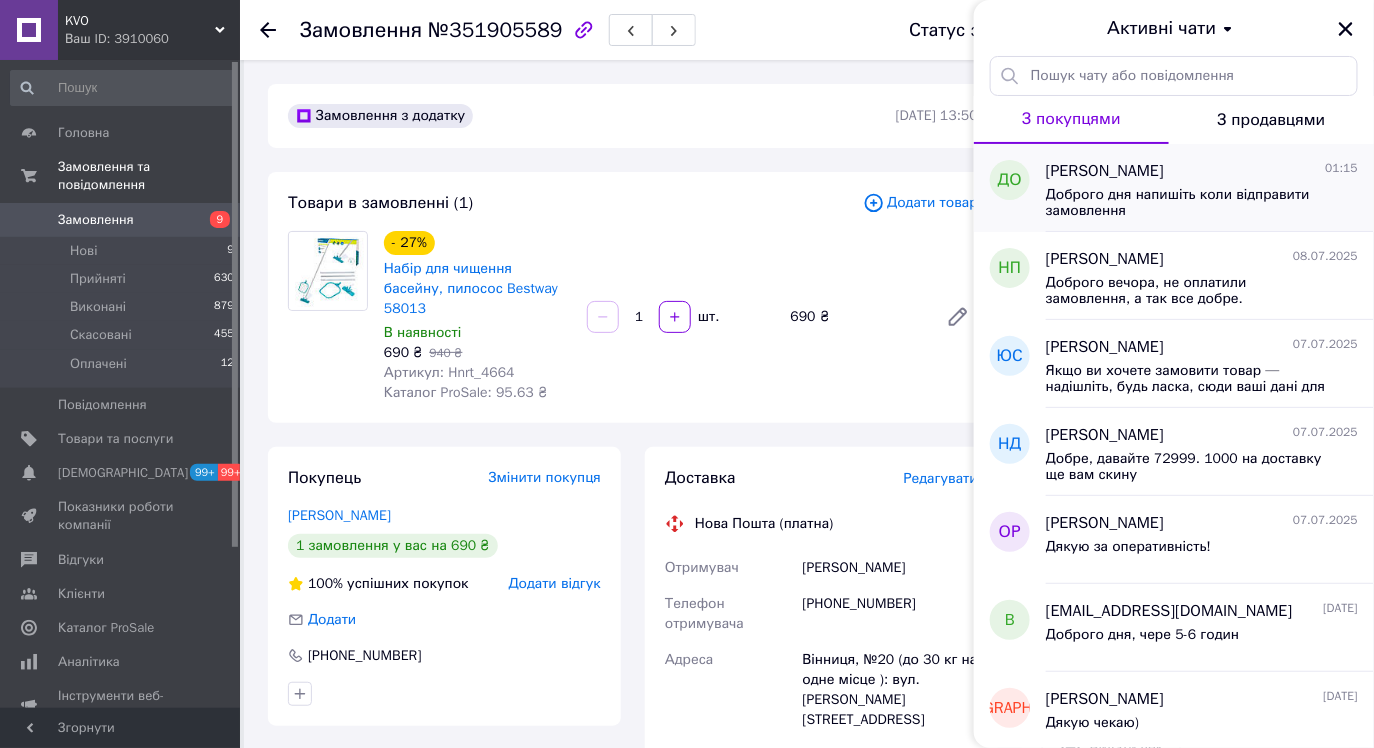 click on "Доброго дня напишіть коли відправити замовлення" at bounding box center (1188, 203) 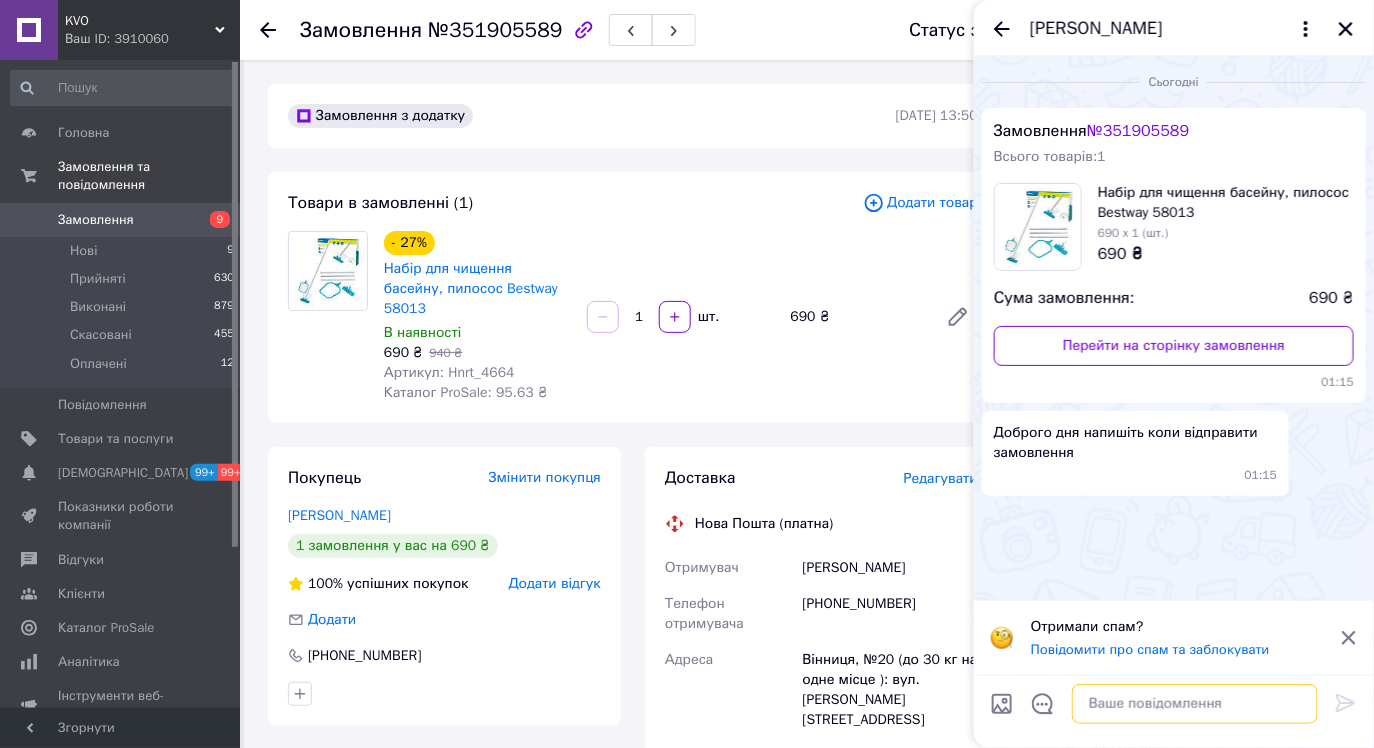 click at bounding box center [1195, 704] 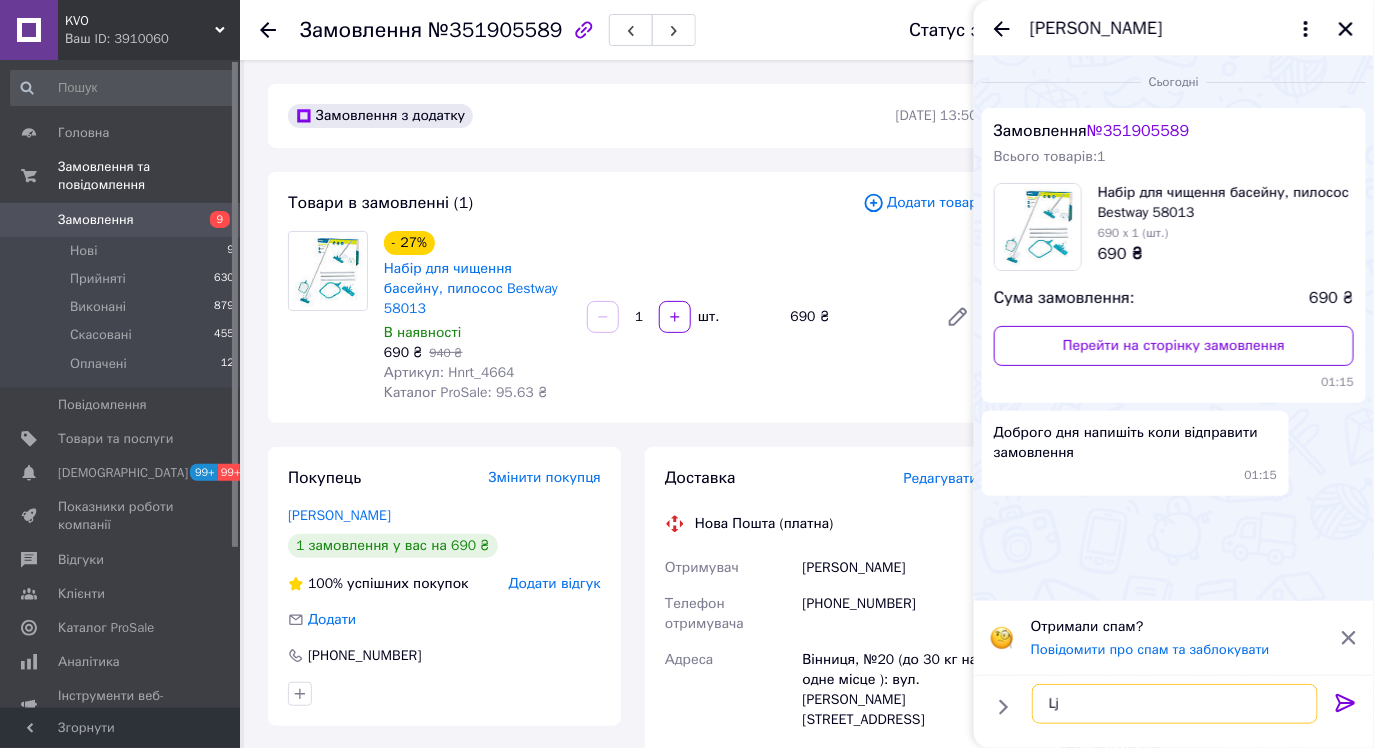 type on "L" 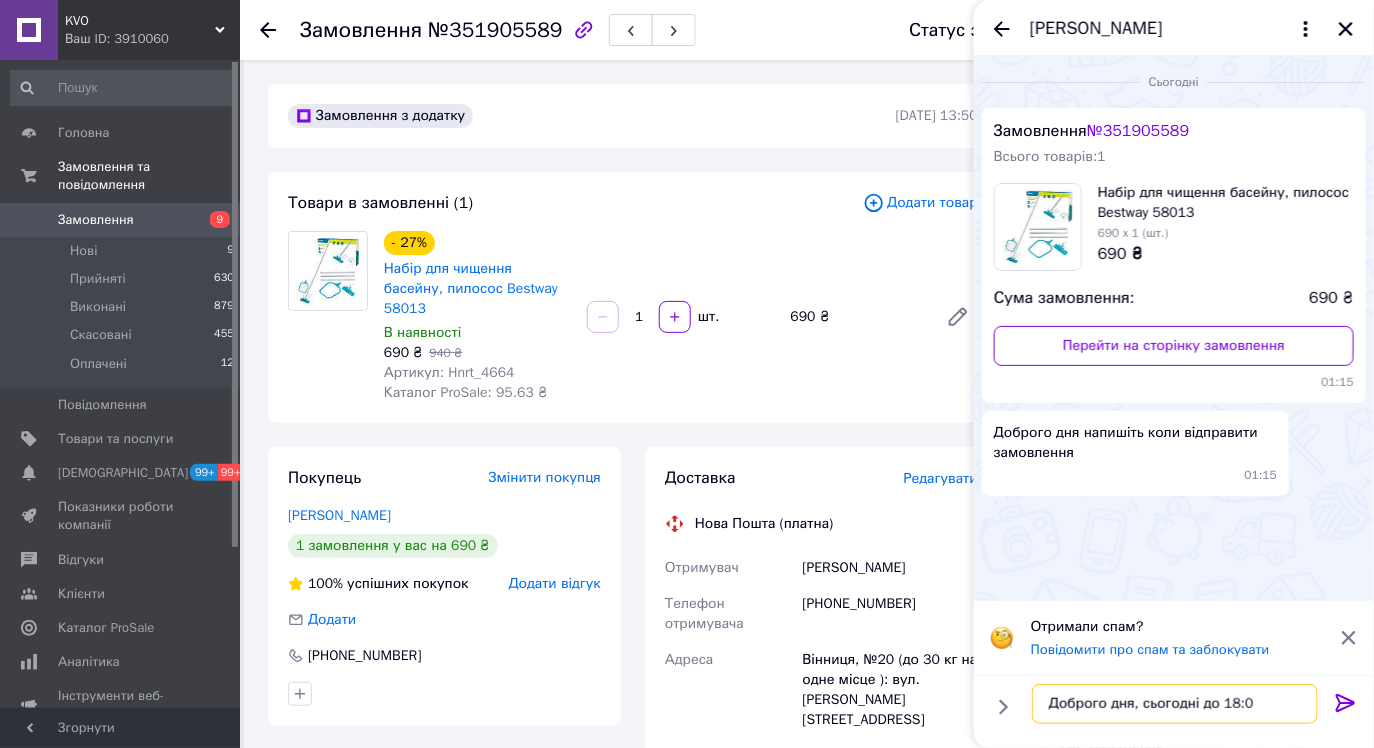 type on "Доброго дня, сьогодні до 18:00" 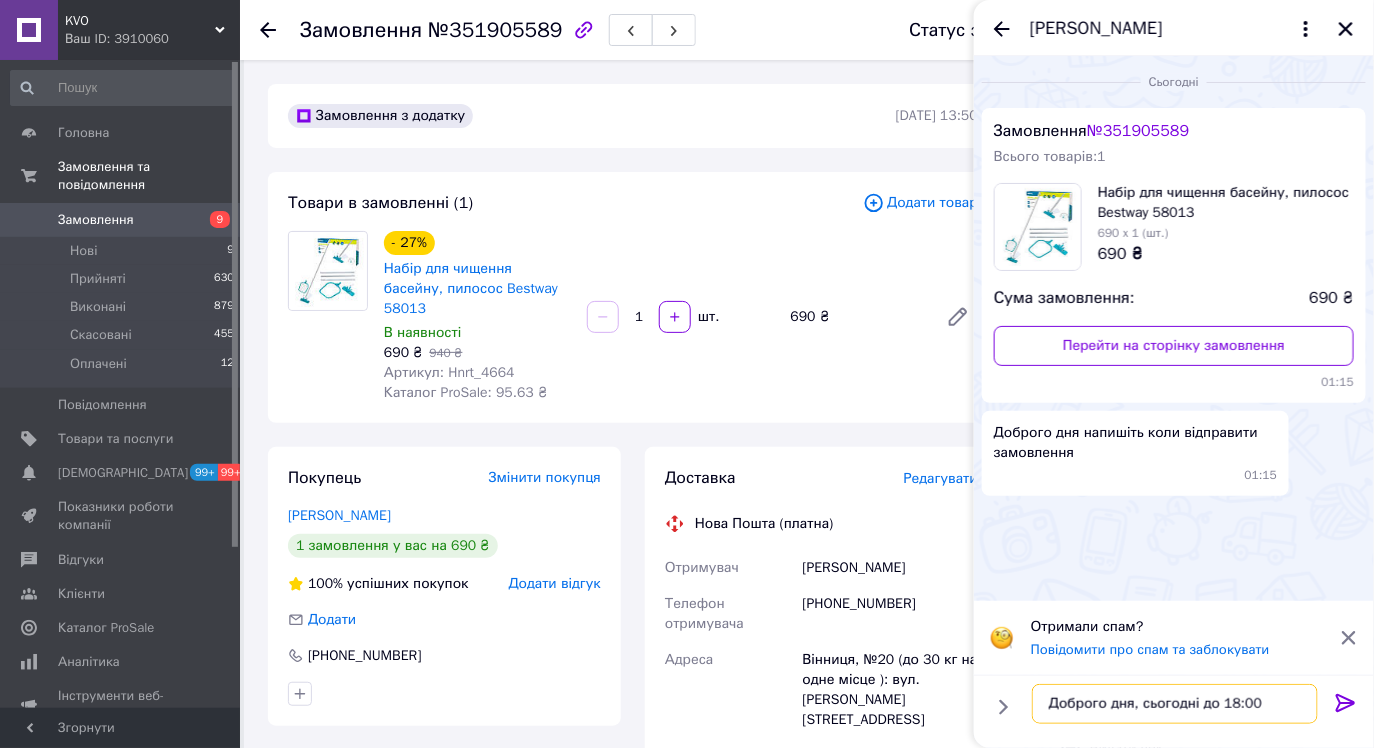 type 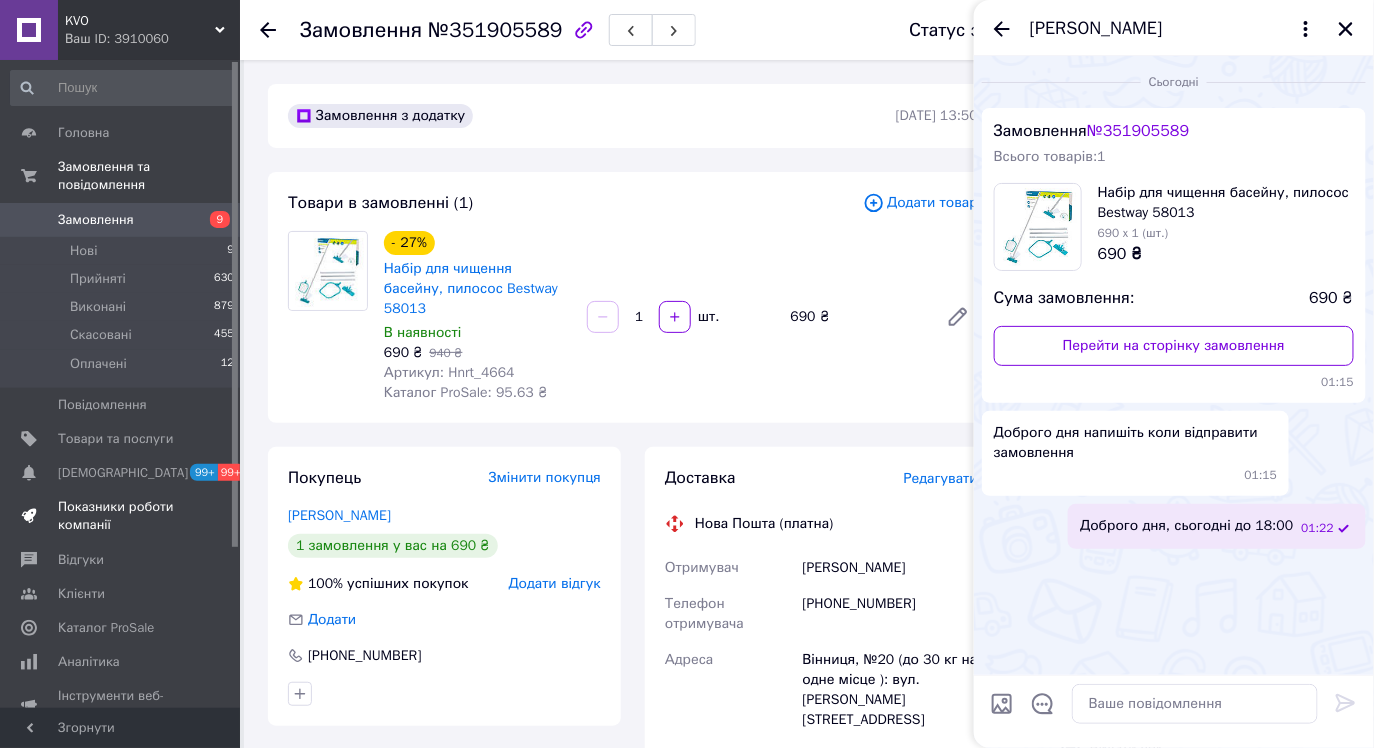 click on "Показники роботи компанії" at bounding box center [121, 516] 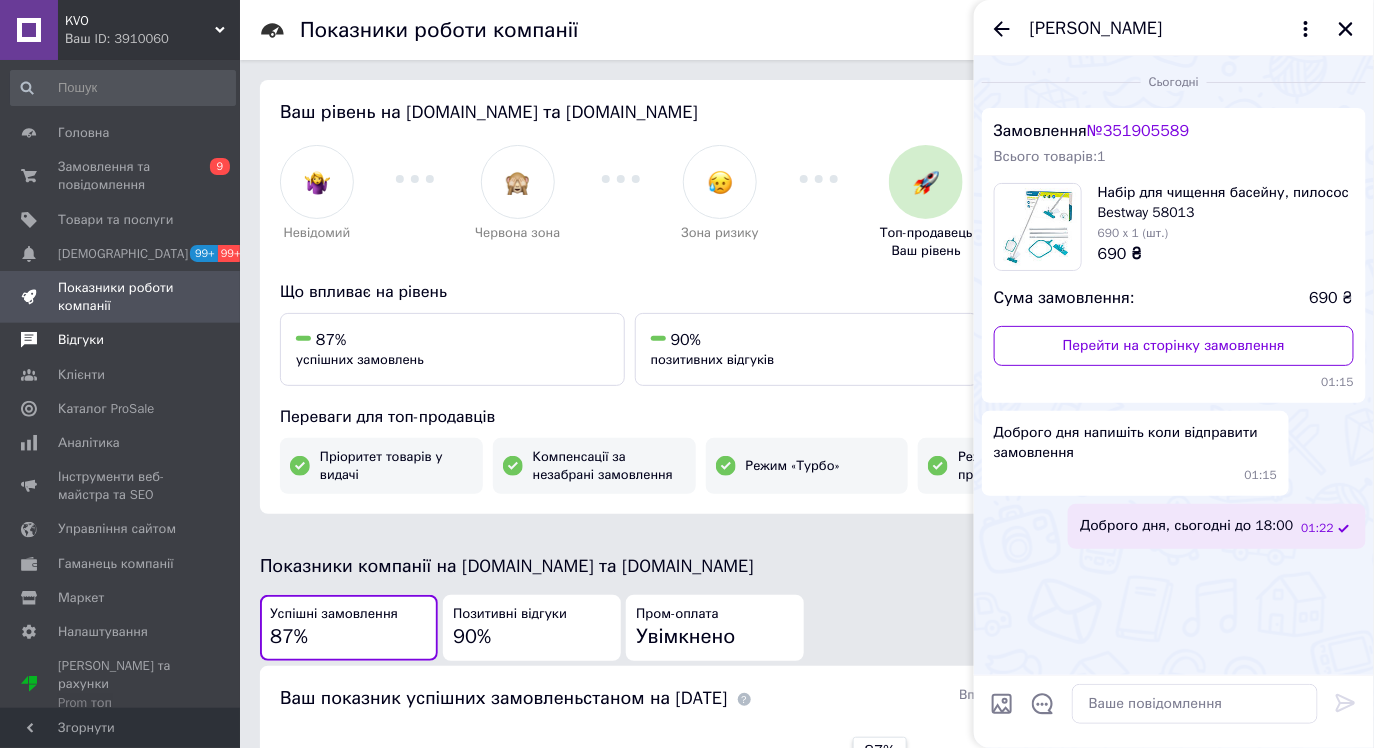 click on "Відгуки" at bounding box center [121, 340] 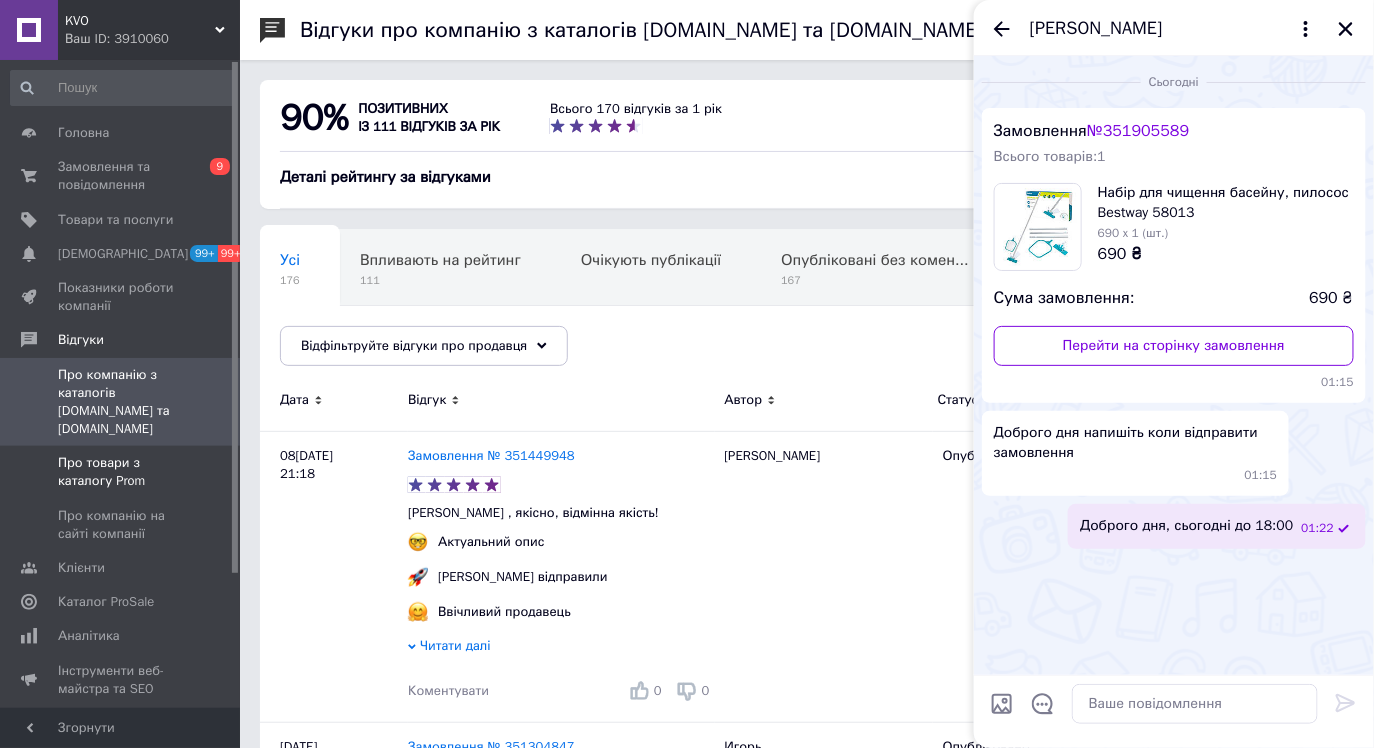 click on "Про товари з каталогу Prom" at bounding box center (121, 472) 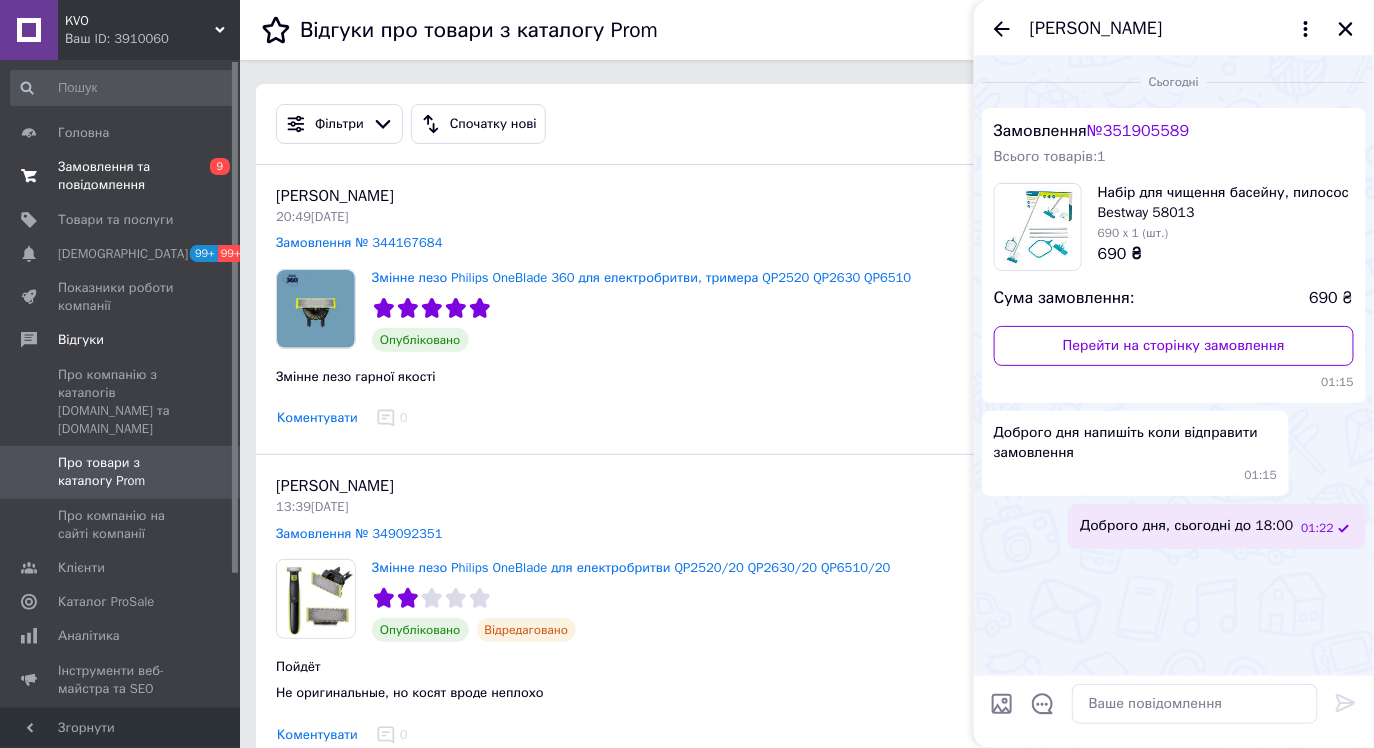 click on "Замовлення та повідомлення" at bounding box center [121, 176] 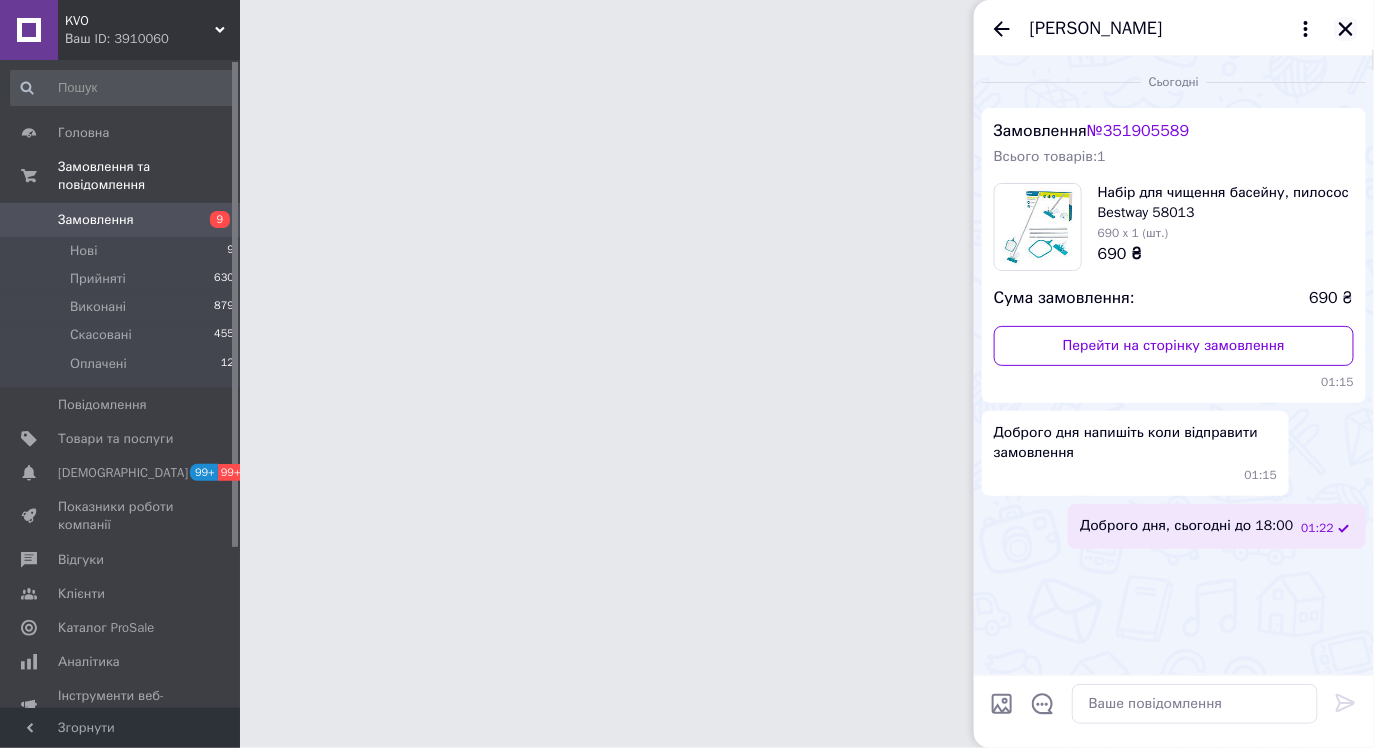 click 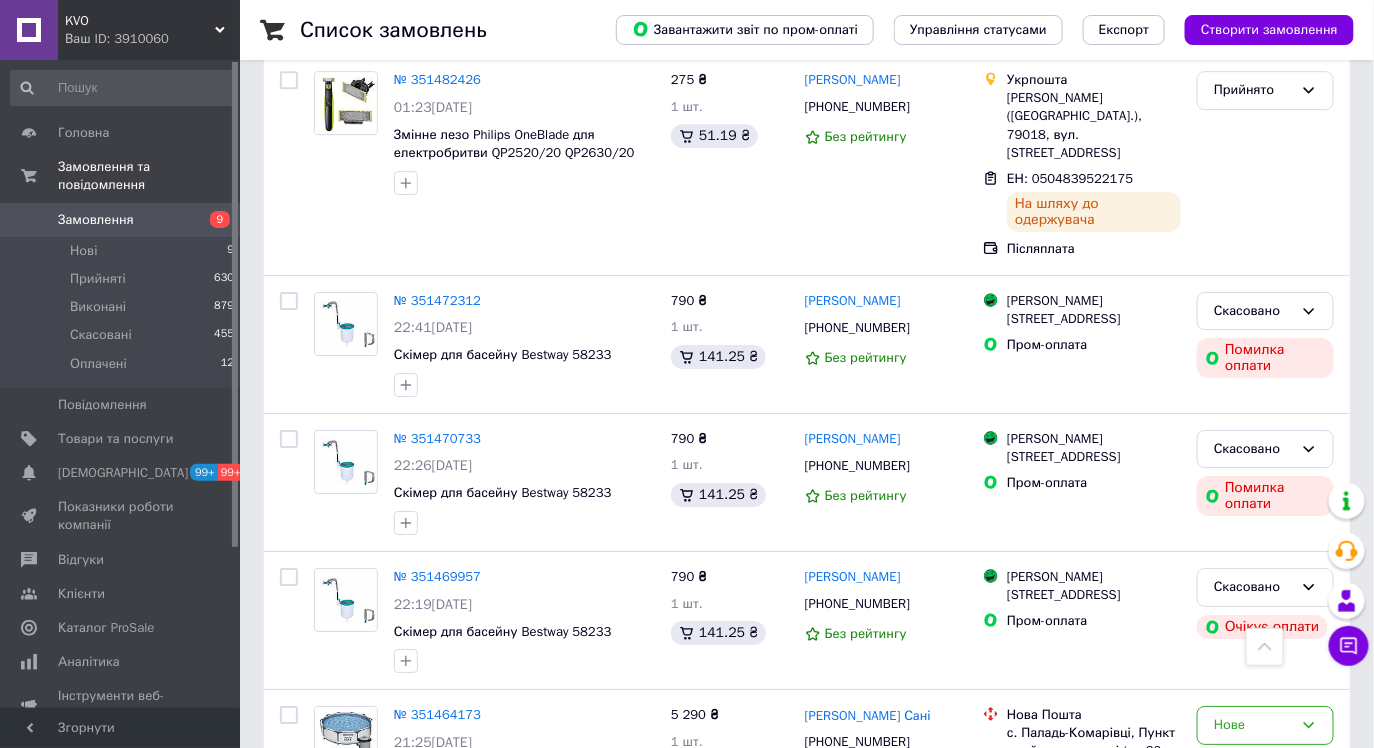 scroll, scrollTop: 9614, scrollLeft: 0, axis: vertical 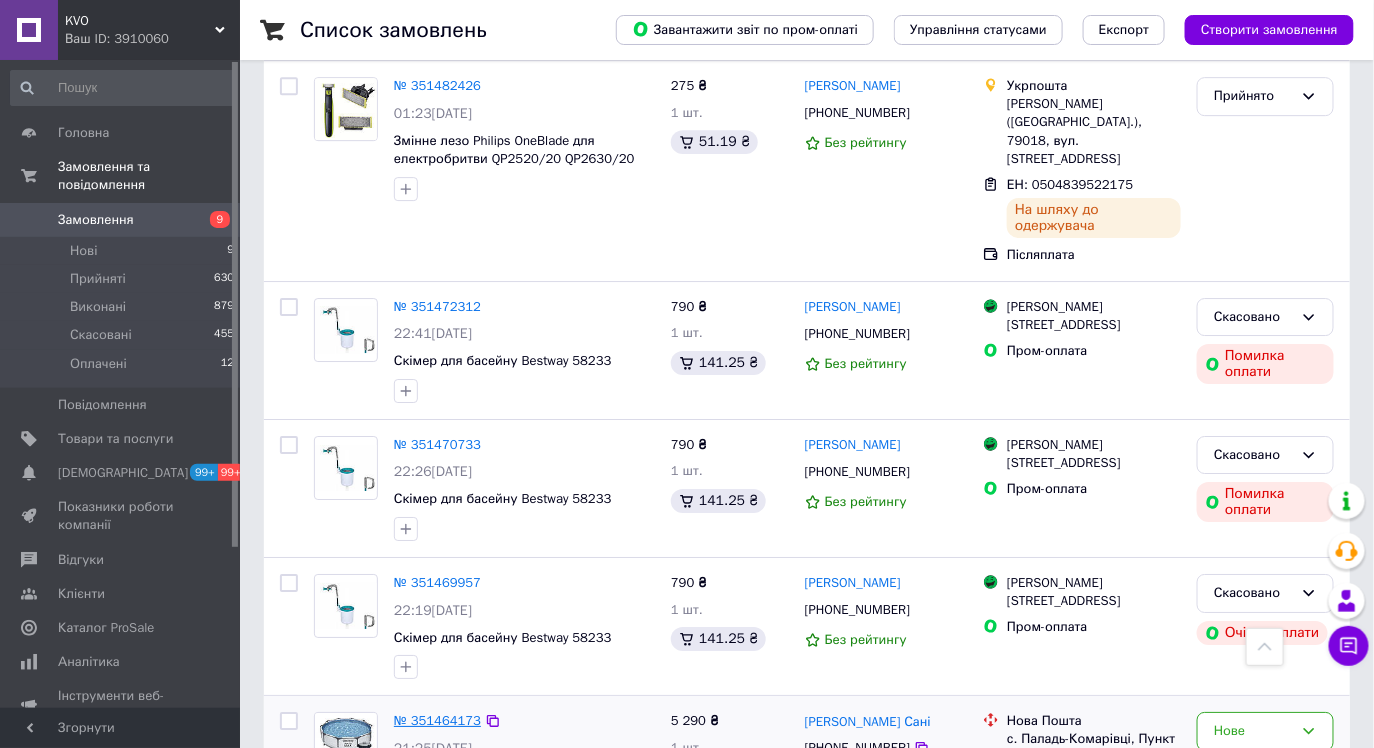 click on "№ 351464173" at bounding box center [437, 720] 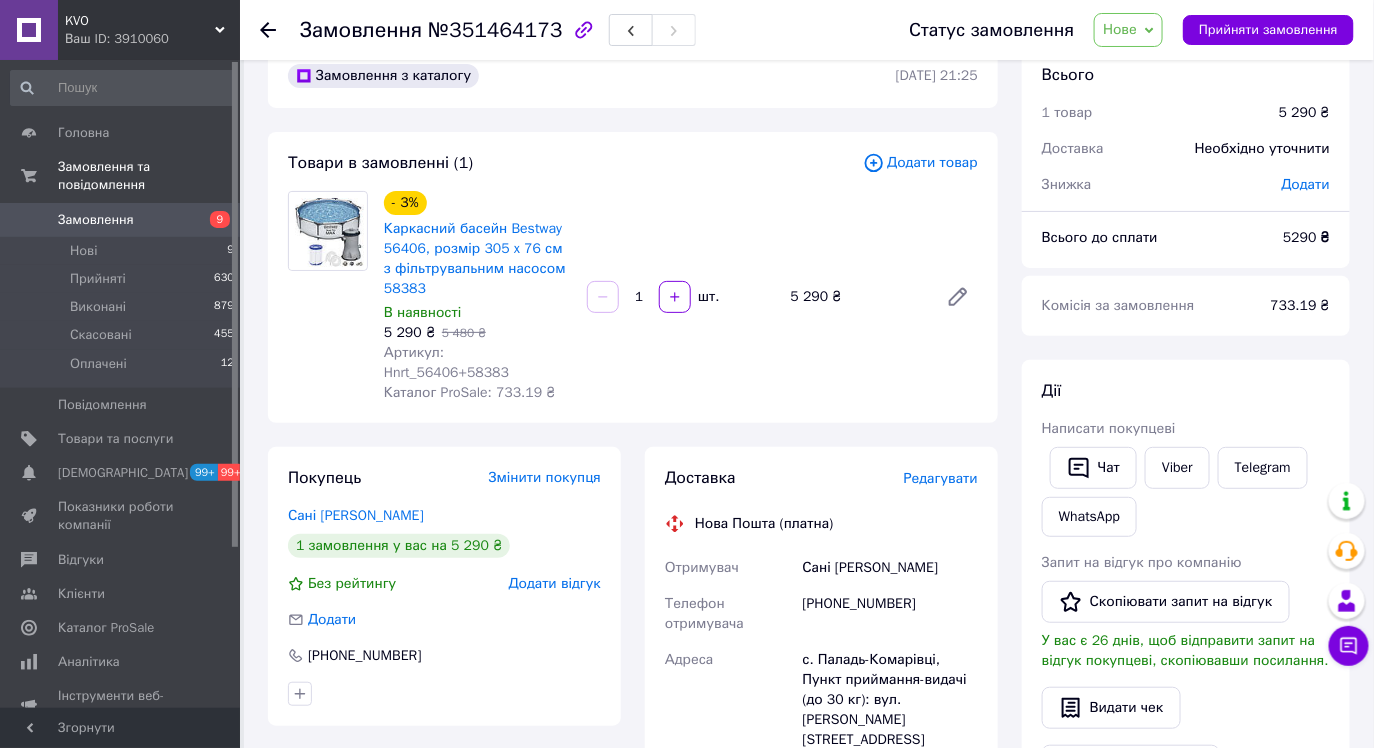 scroll, scrollTop: 54, scrollLeft: 0, axis: vertical 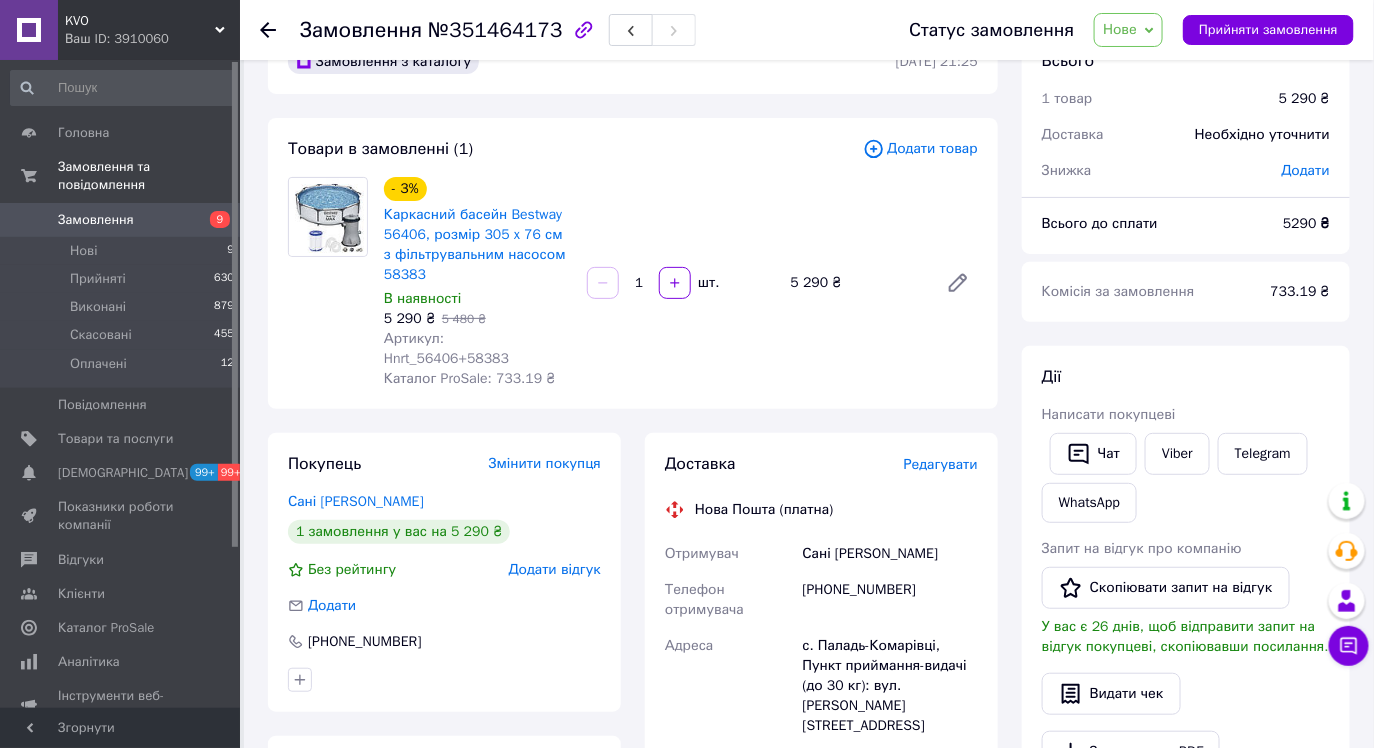 click on "Замовлення" at bounding box center (96, 220) 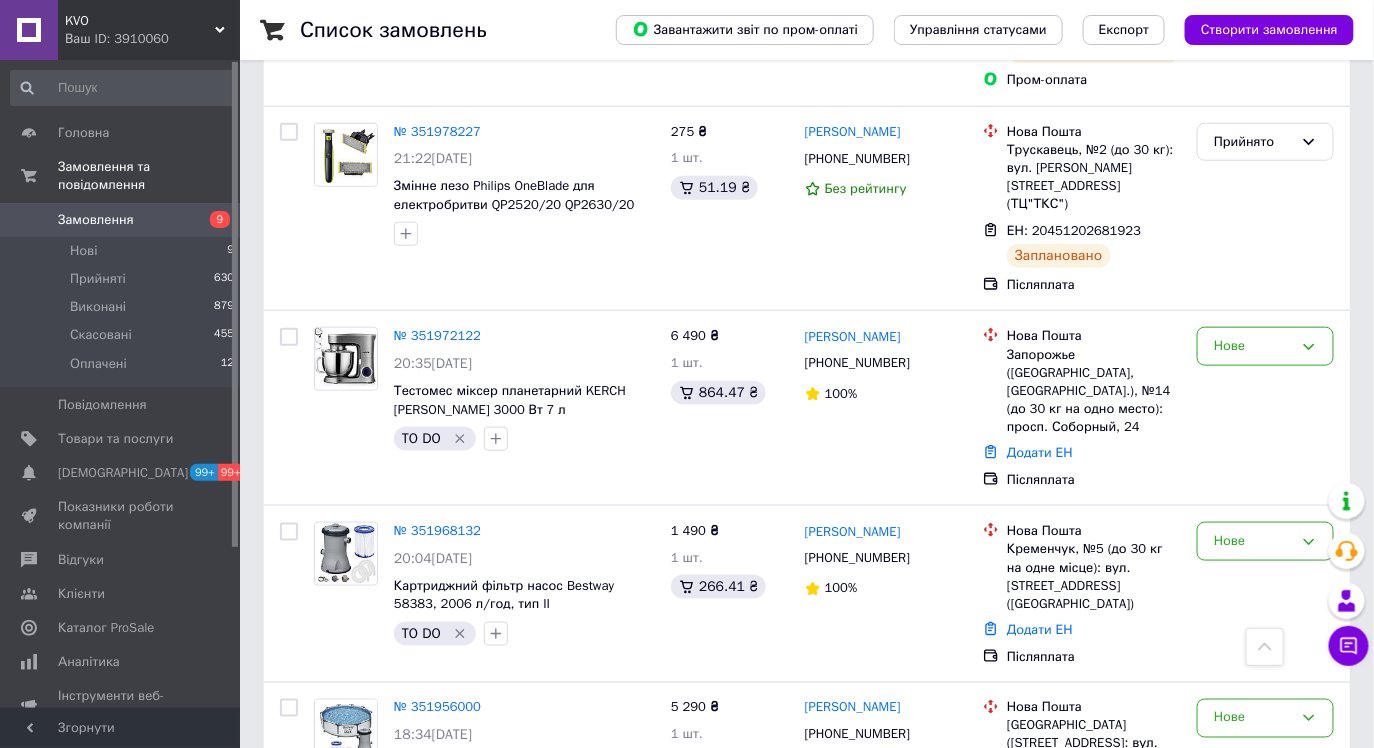 scroll, scrollTop: 556, scrollLeft: 0, axis: vertical 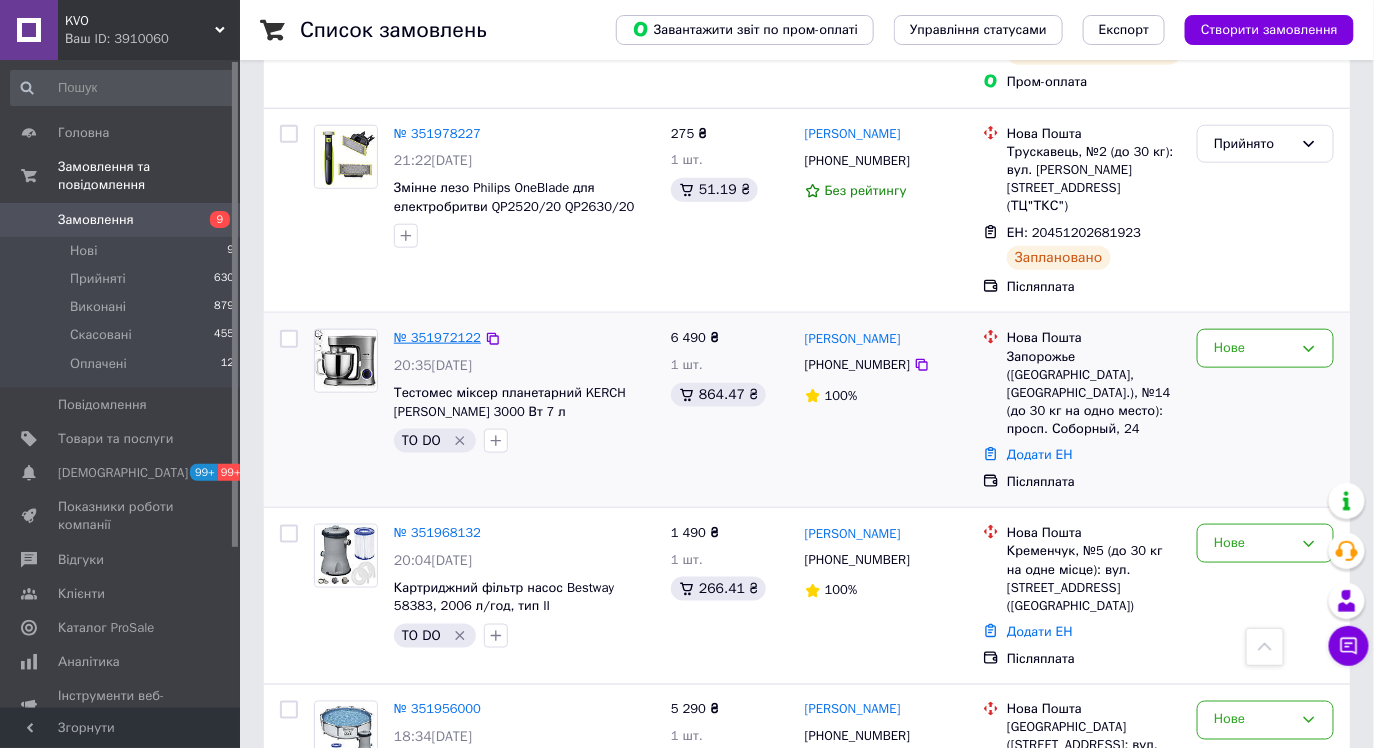 click on "№ 351972122" at bounding box center [437, 337] 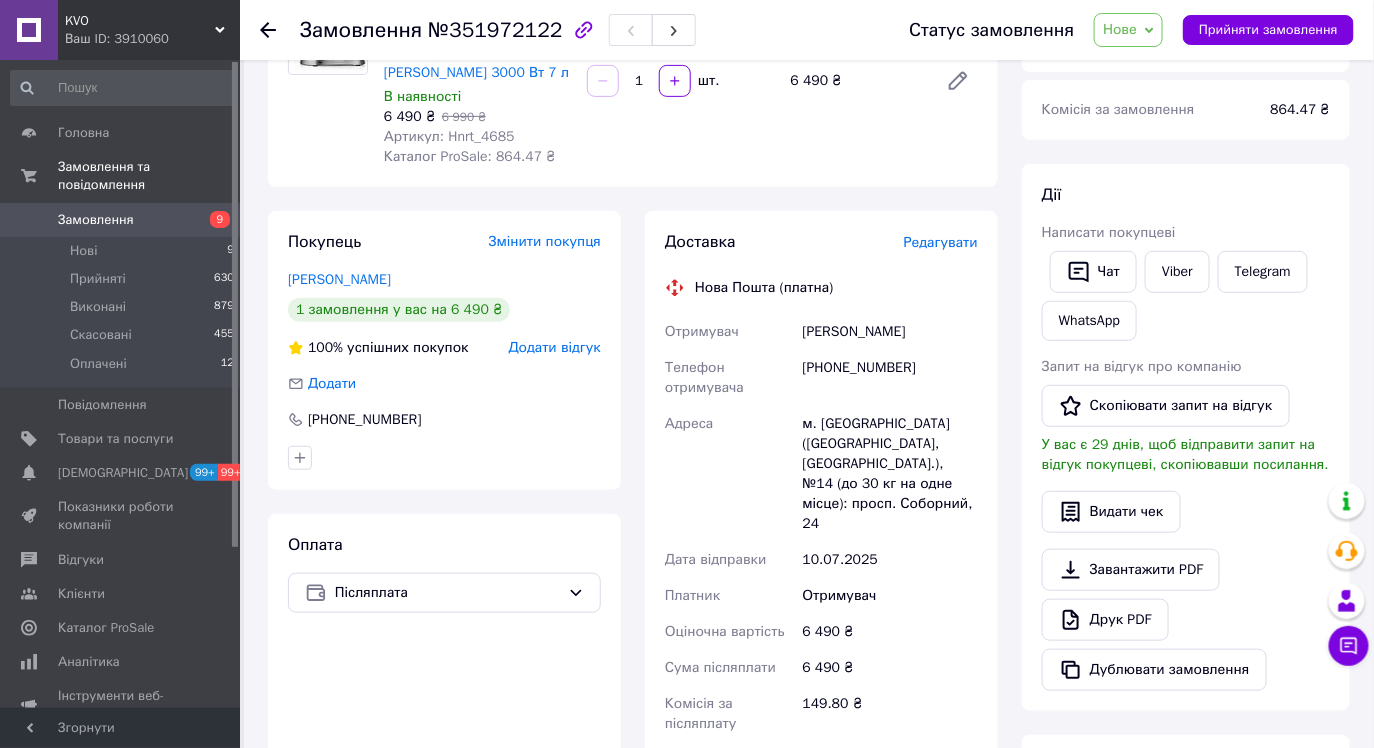 scroll, scrollTop: 216, scrollLeft: 0, axis: vertical 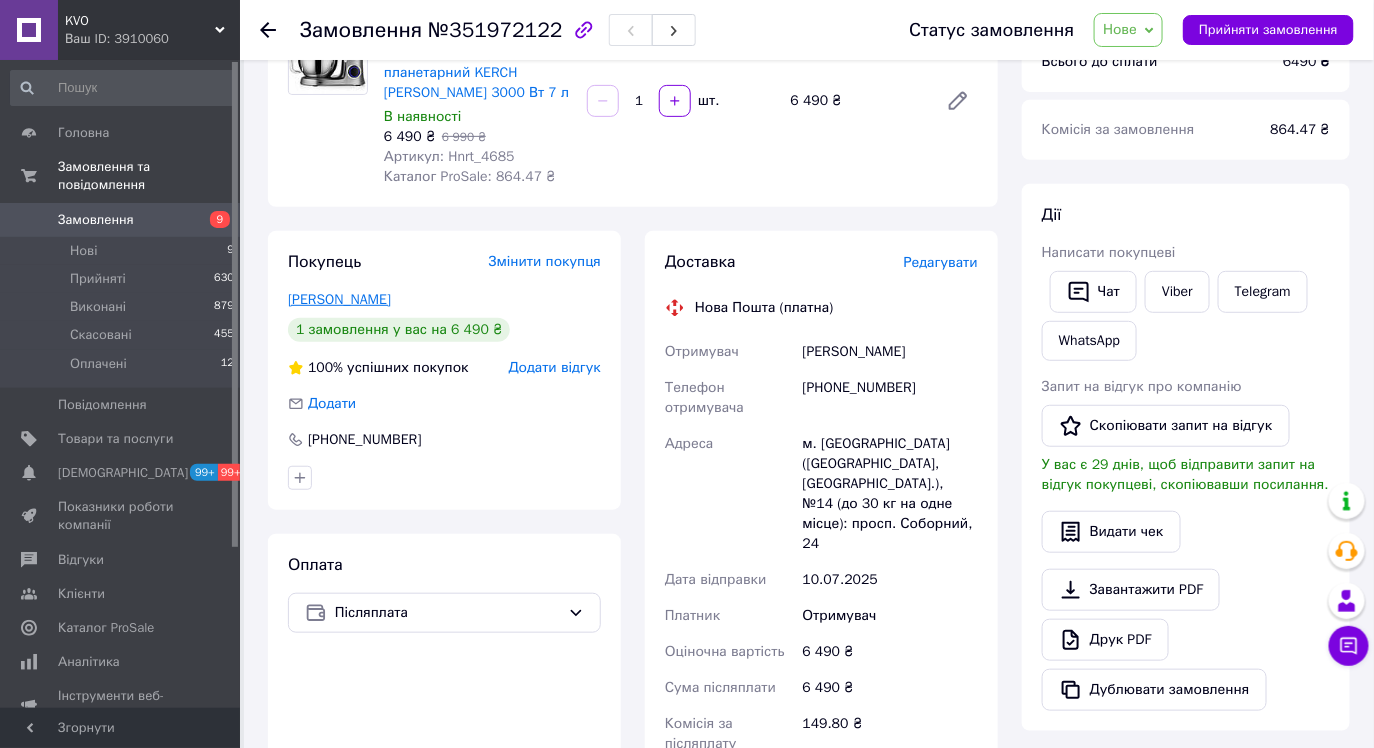 click on "Суровцева  Елена" at bounding box center [339, 299] 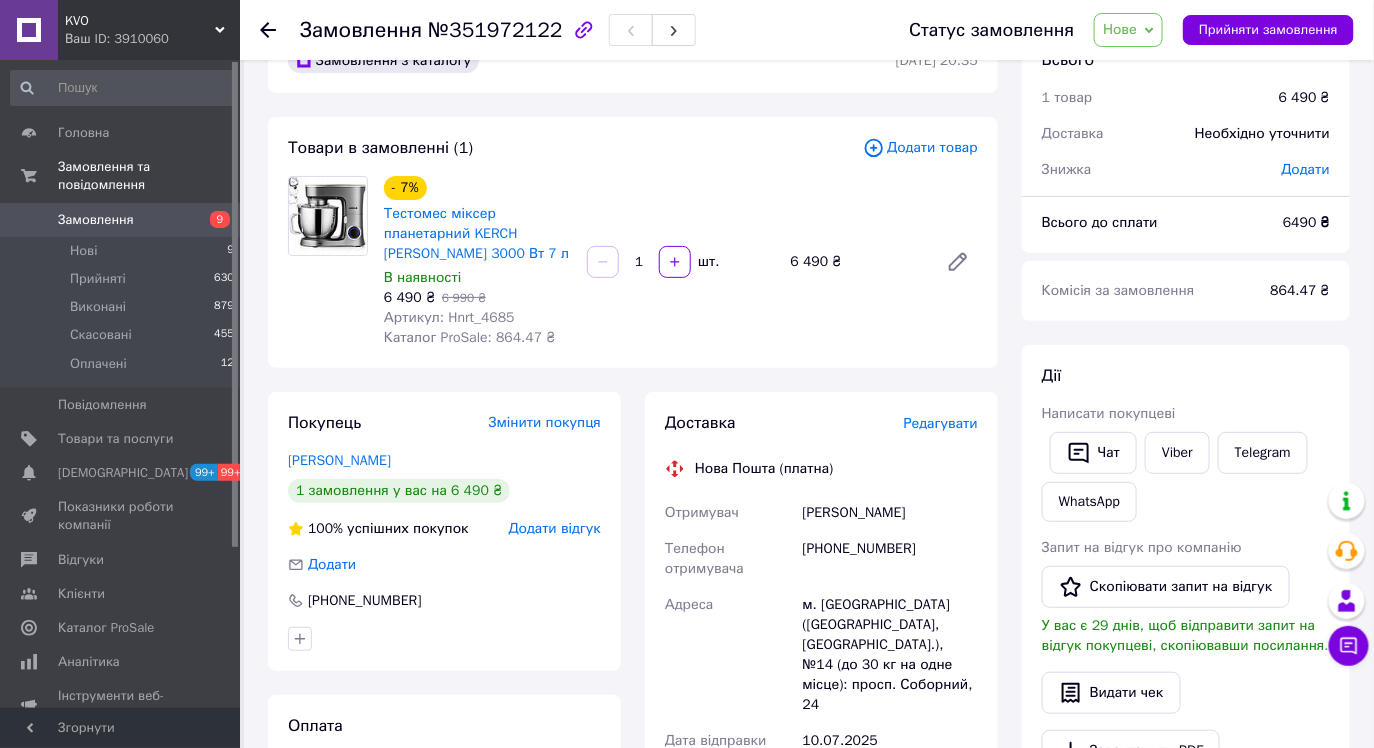 scroll, scrollTop: 53, scrollLeft: 0, axis: vertical 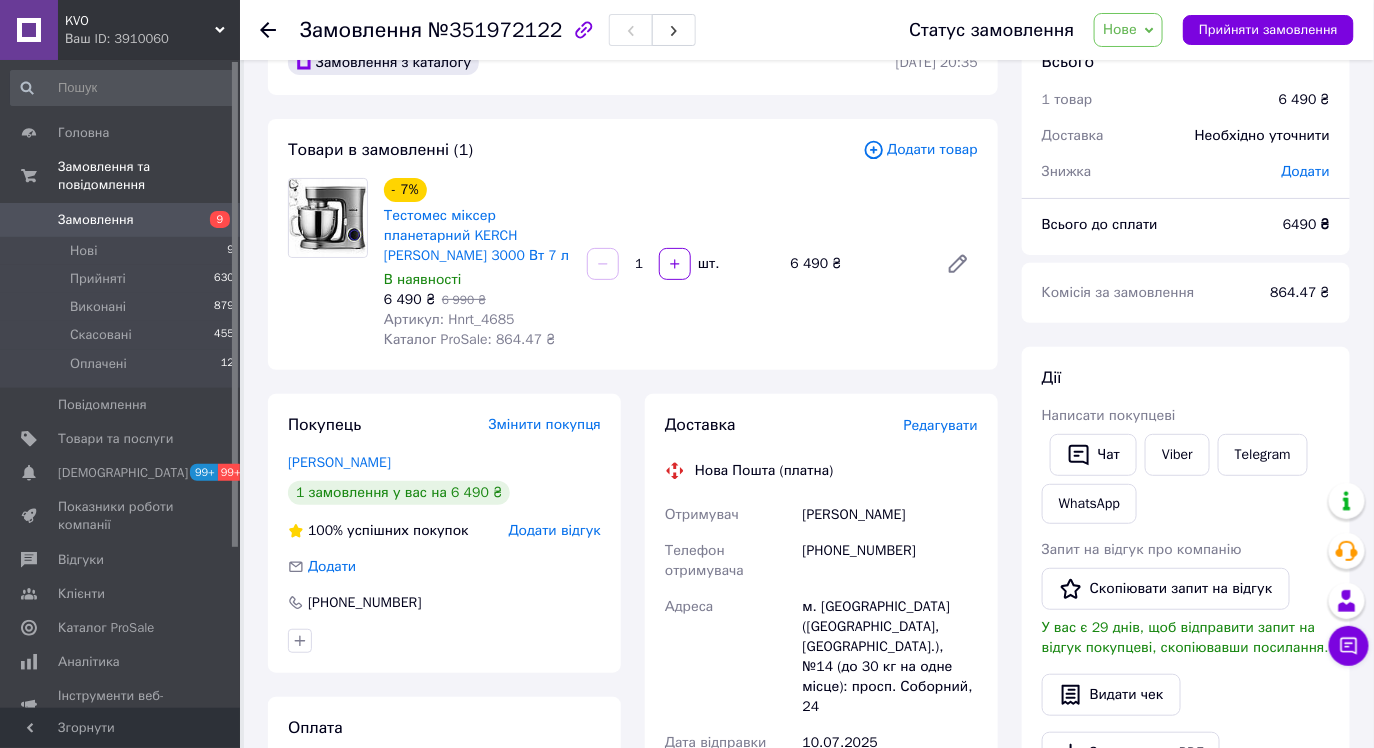 click on "Замовлення 9" at bounding box center (123, 220) 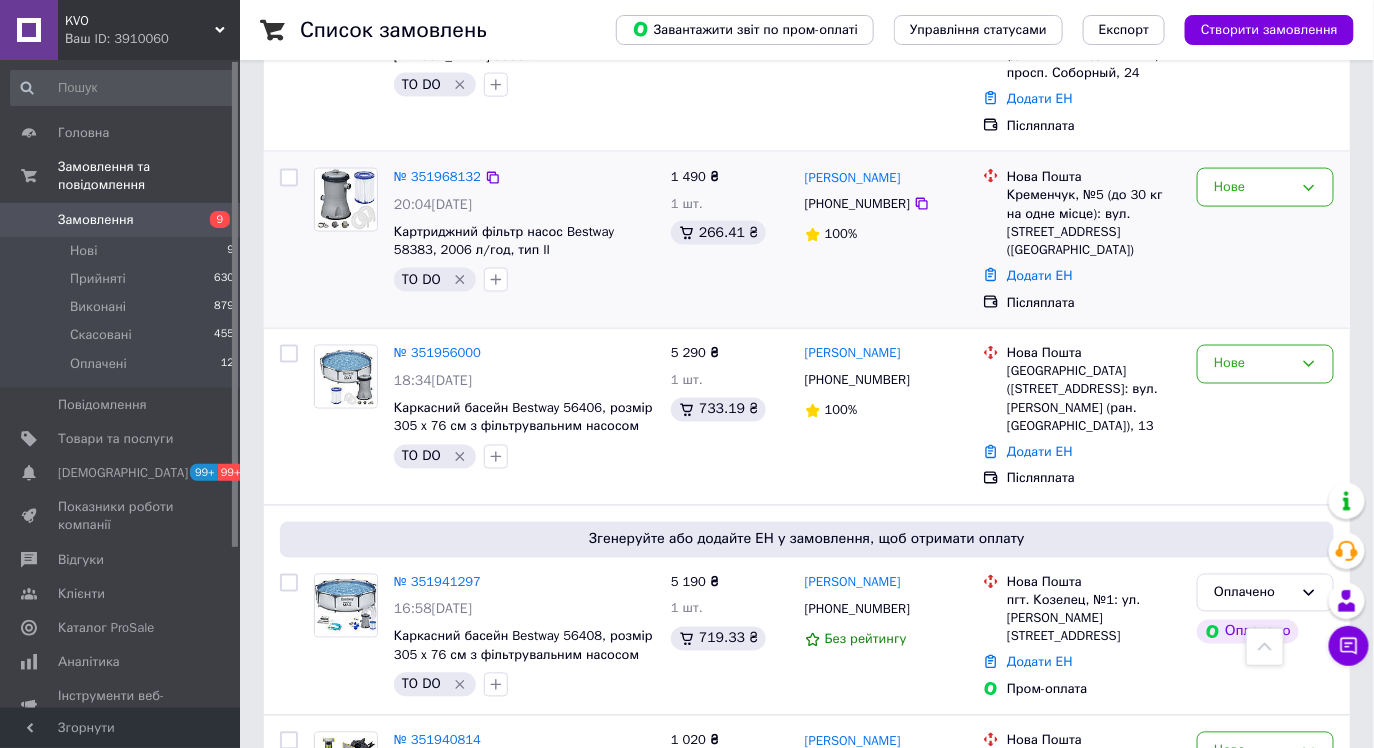 scroll, scrollTop: 906, scrollLeft: 0, axis: vertical 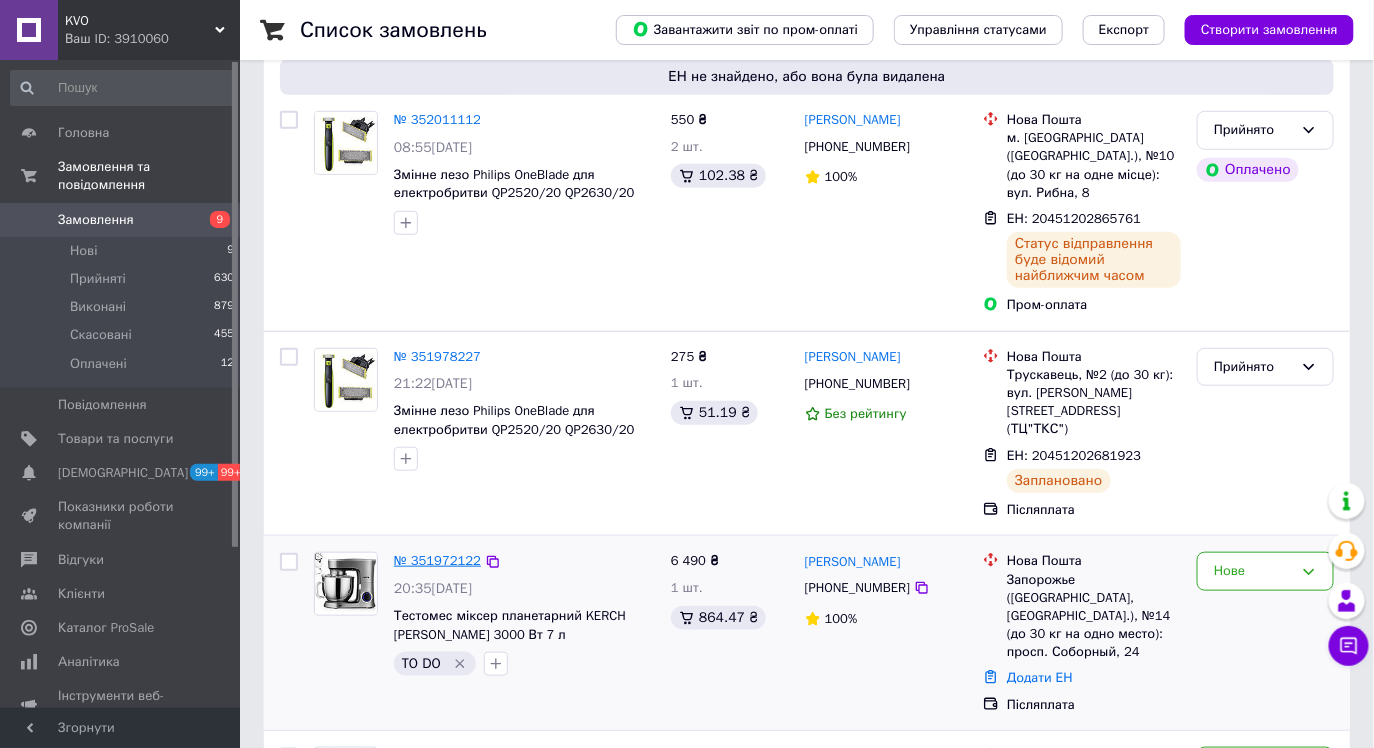 click on "№ 351972122" at bounding box center [437, 560] 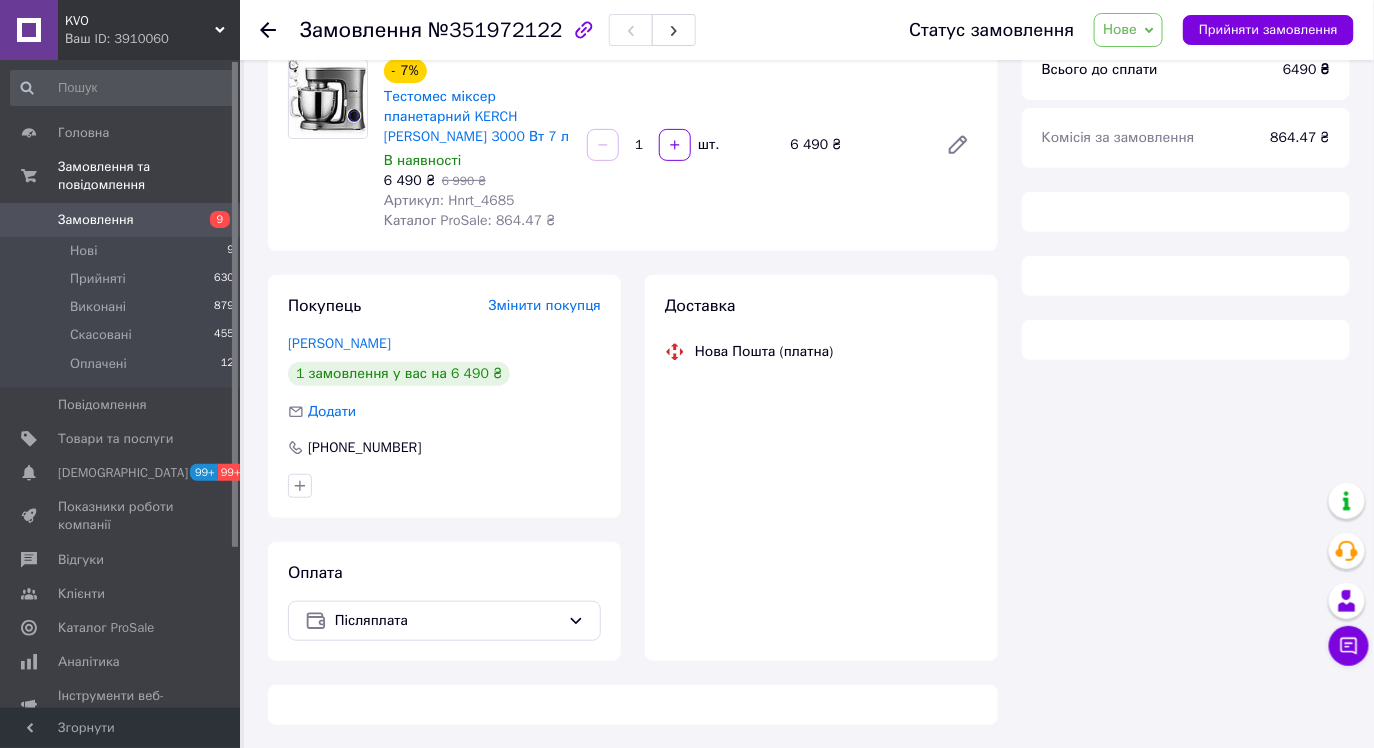 scroll, scrollTop: 333, scrollLeft: 0, axis: vertical 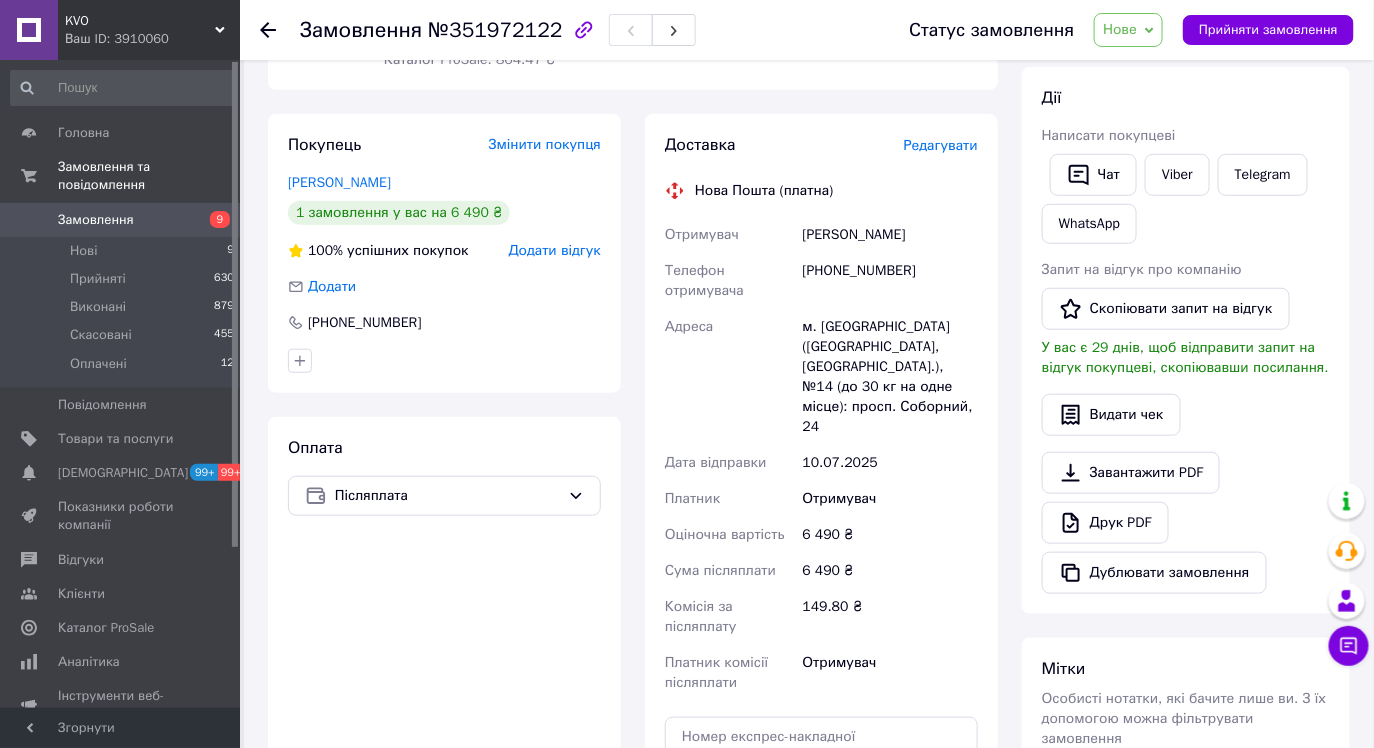click on "1 замовлення у вас на 6 490 ₴" at bounding box center [399, 213] 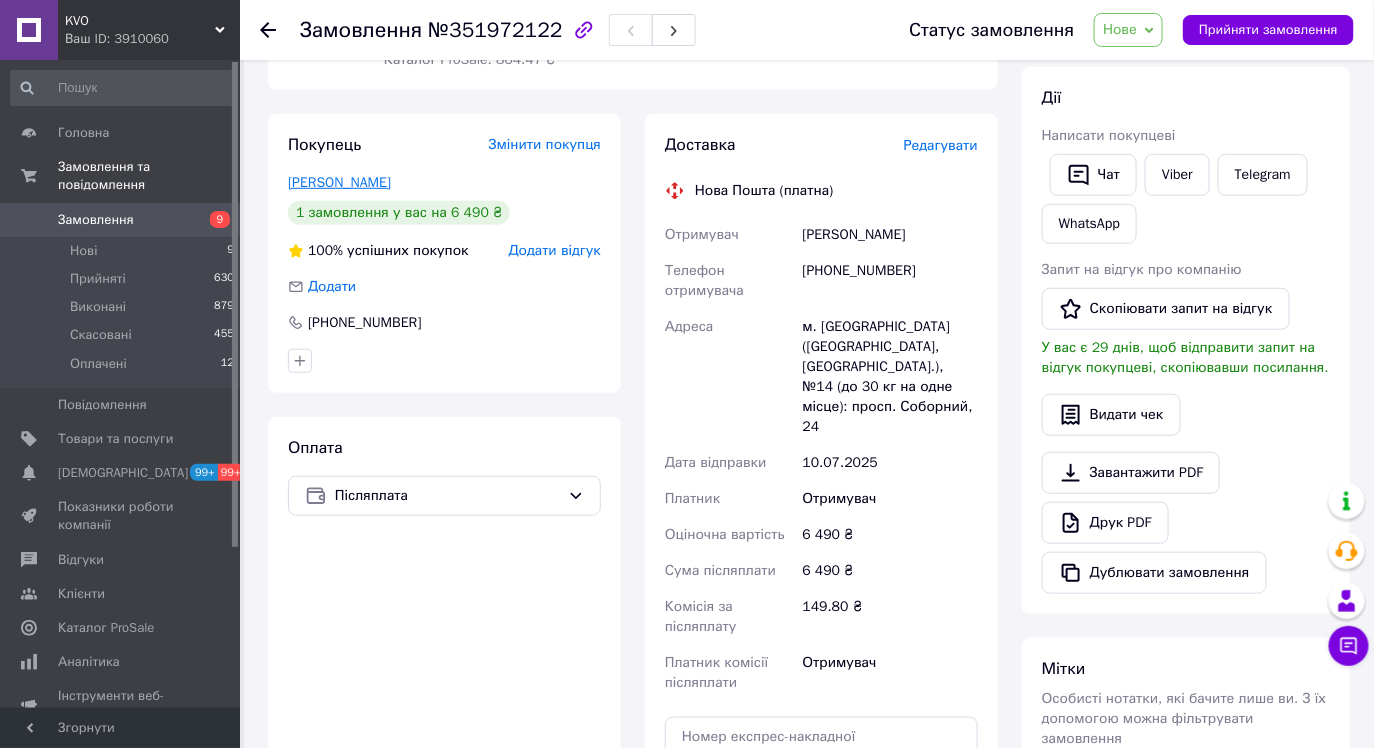 click on "Суровцева  Елена" at bounding box center [339, 182] 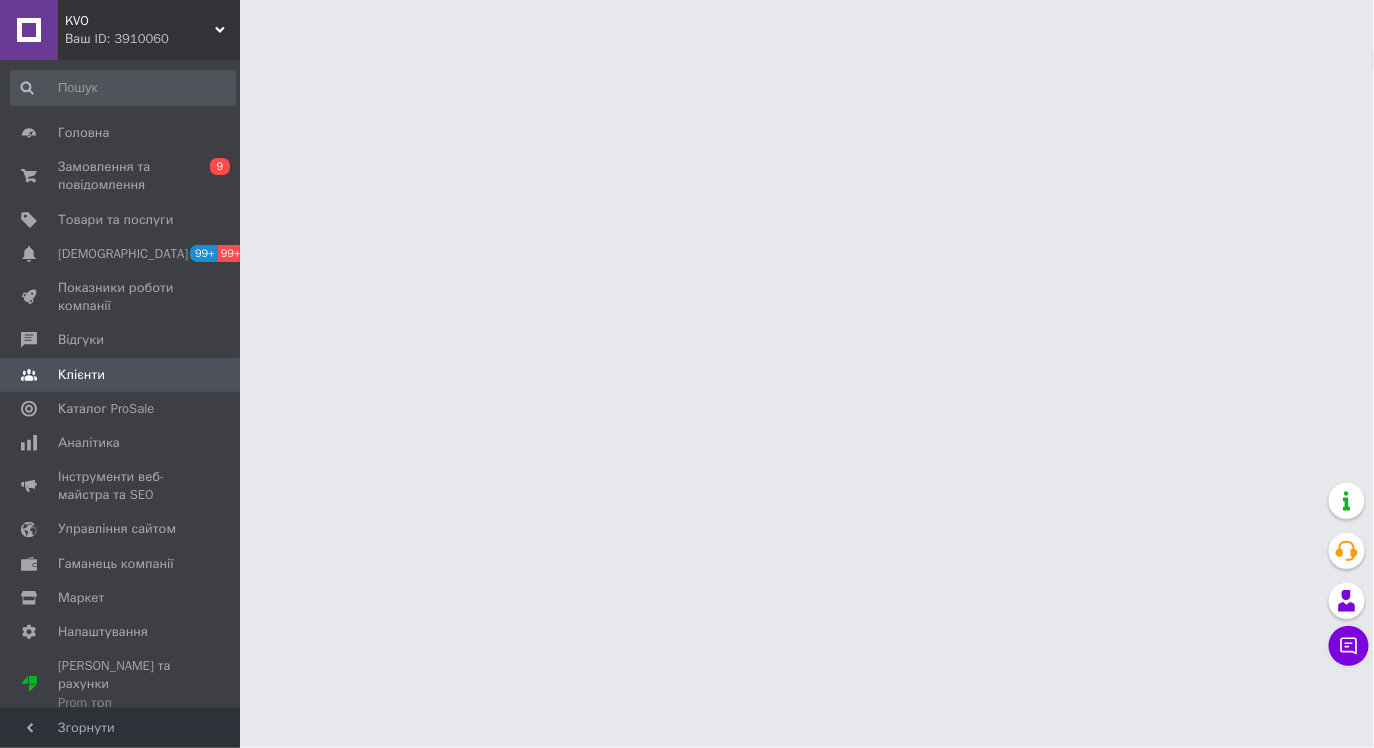 scroll, scrollTop: 0, scrollLeft: 0, axis: both 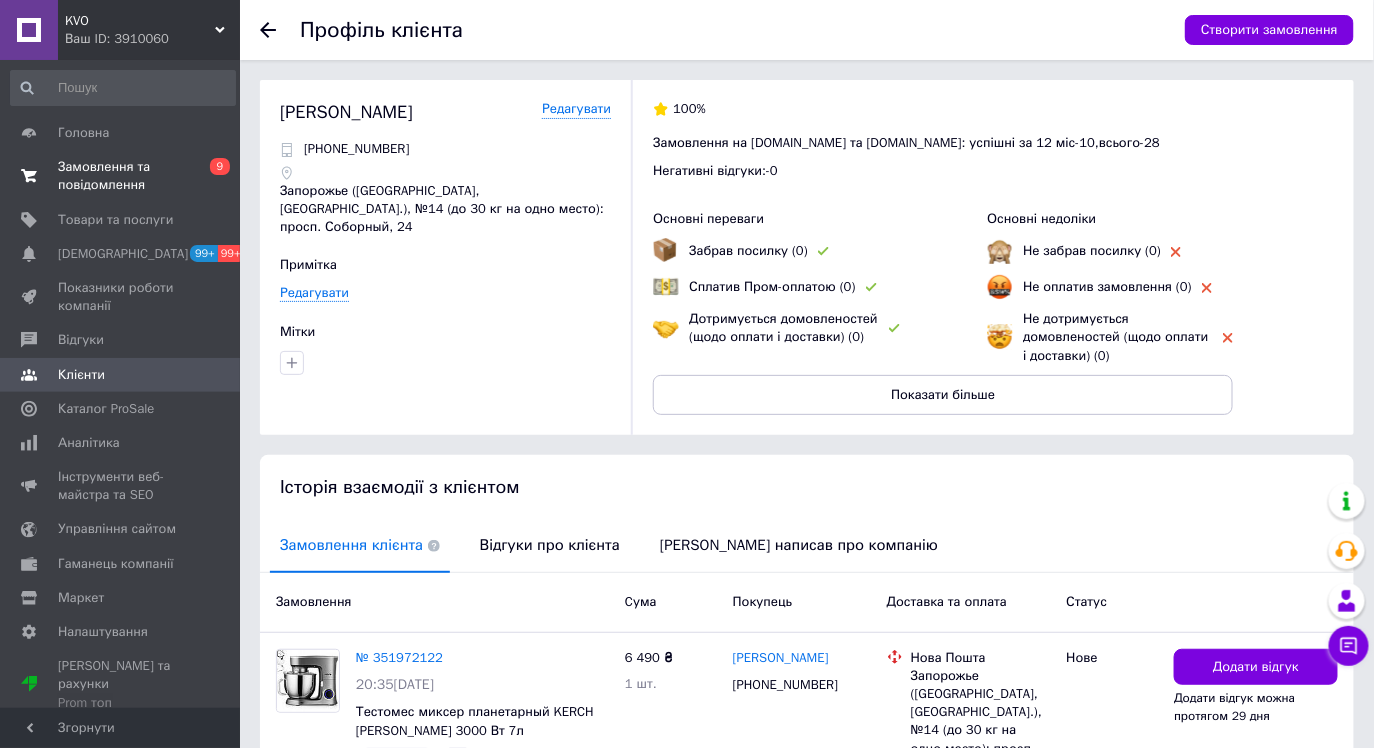 click on "Замовлення та повідомлення" at bounding box center (121, 176) 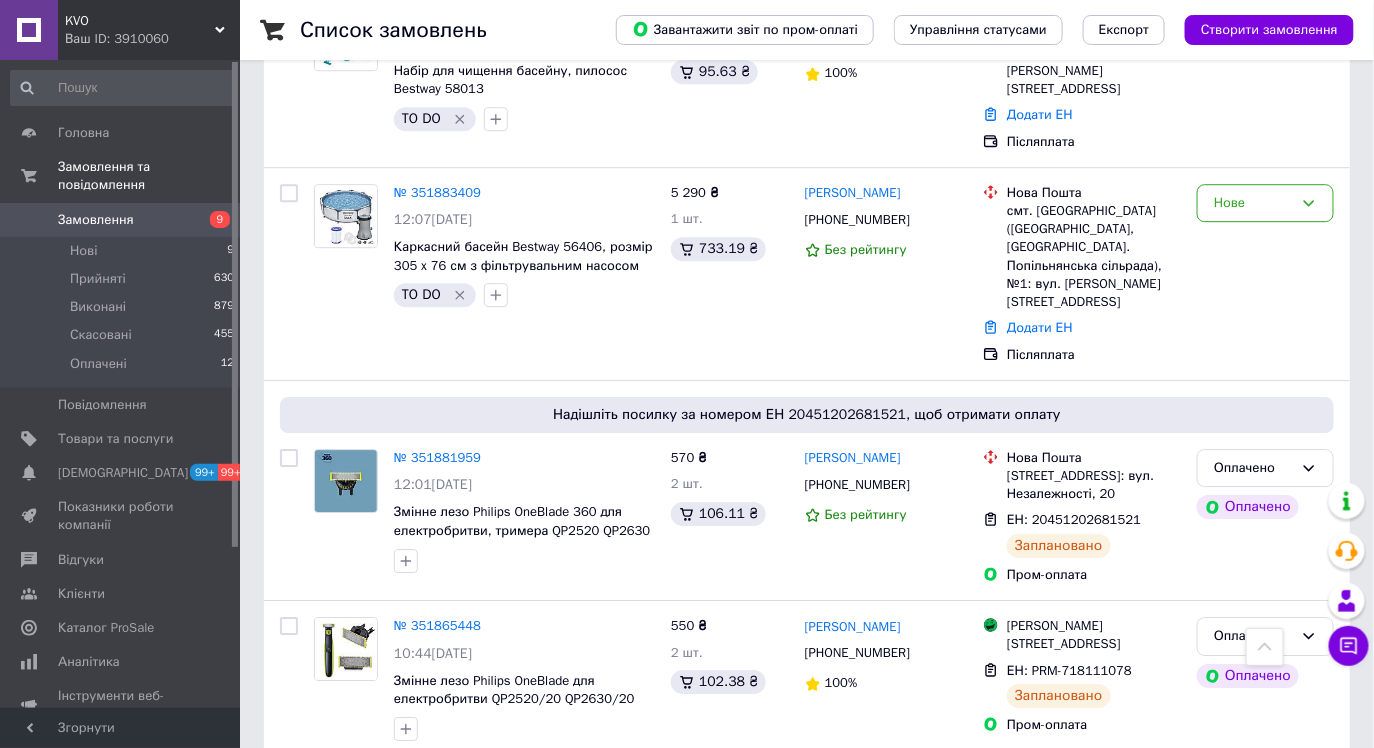 scroll, scrollTop: 1814, scrollLeft: 0, axis: vertical 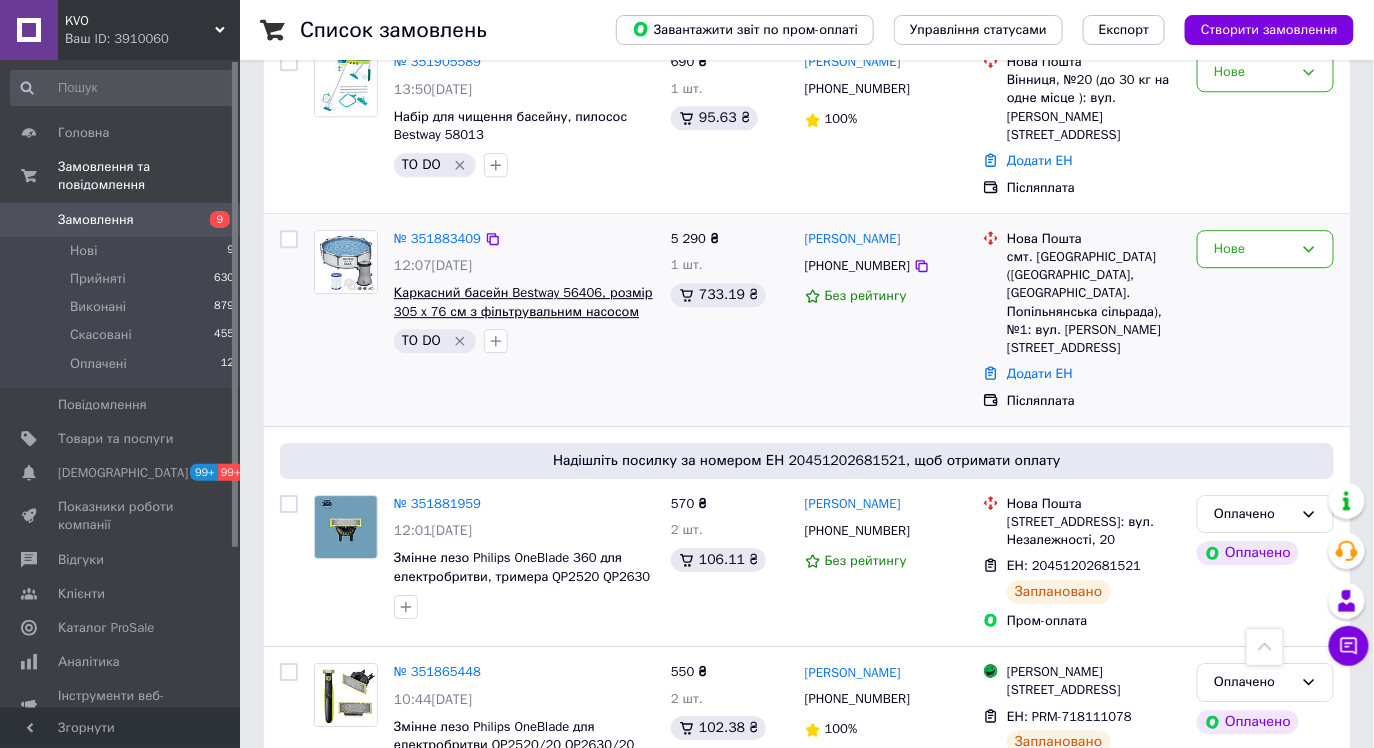 click on "Каркасний басейн Bestway 56406, розмір 305 x 76 см з фільтрувальним насосом 58383" at bounding box center [523, 311] 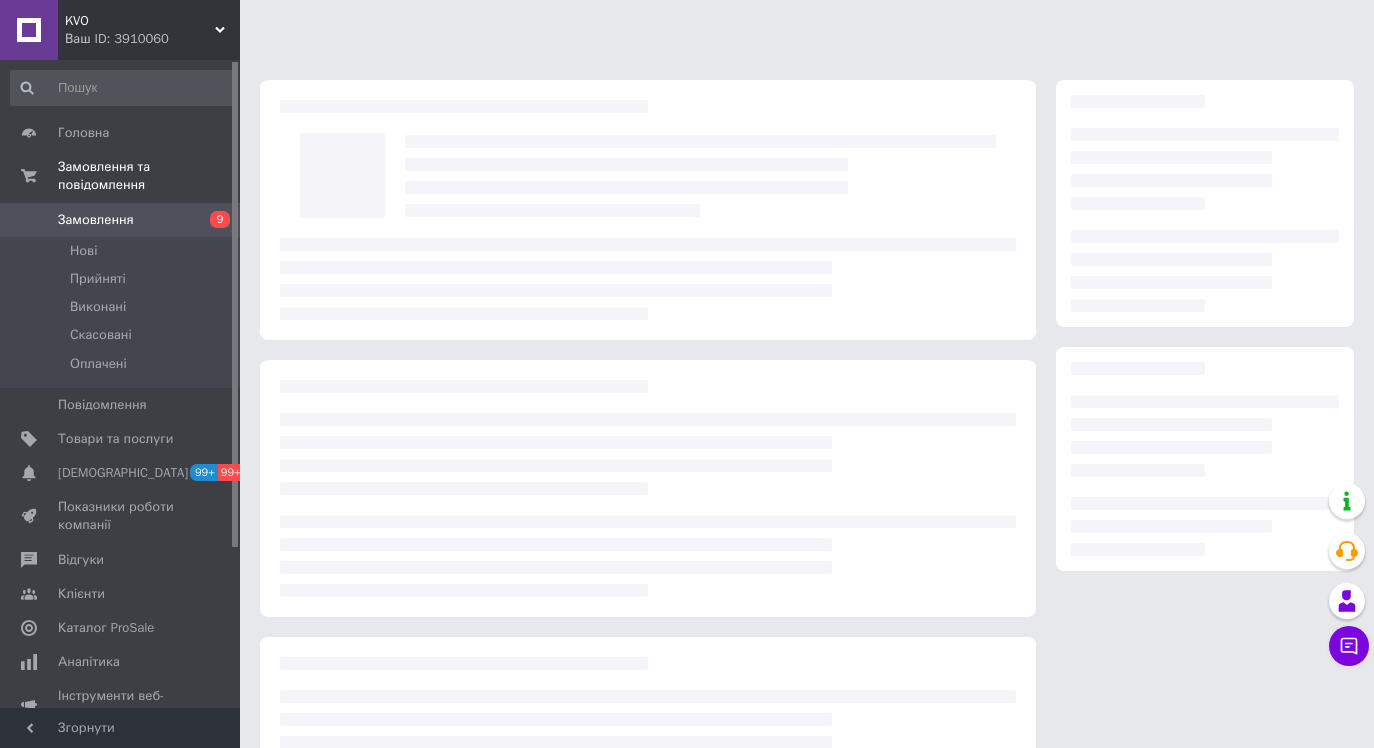 scroll, scrollTop: 0, scrollLeft: 0, axis: both 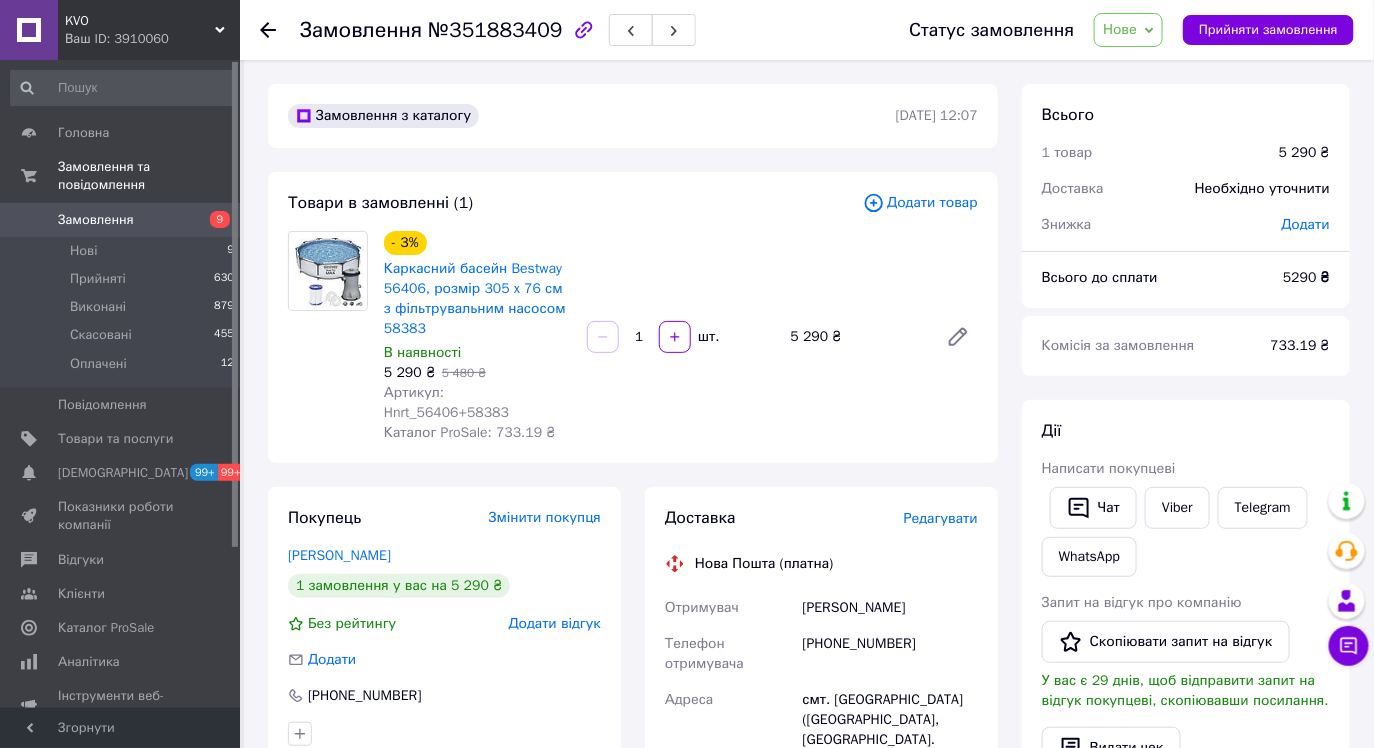 click on "Замовлення" at bounding box center (121, 220) 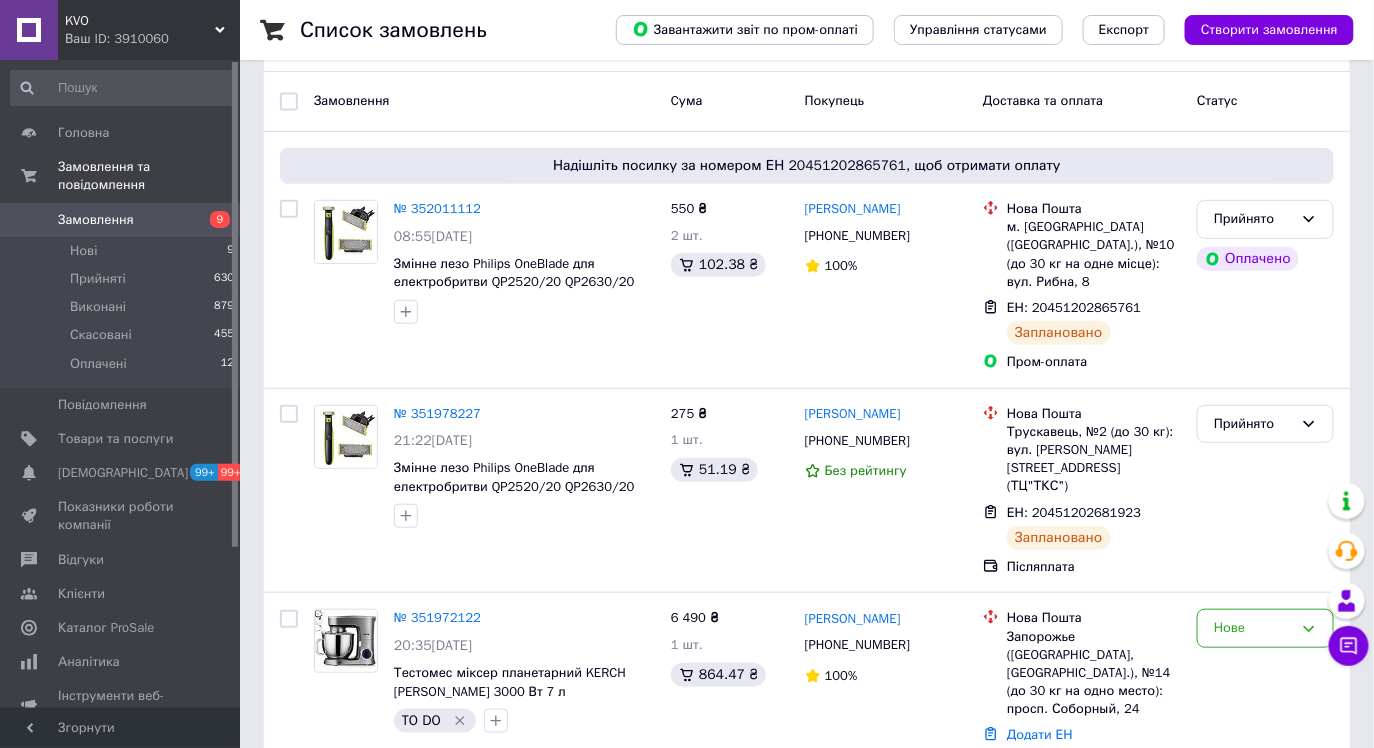 scroll, scrollTop: 494, scrollLeft: 0, axis: vertical 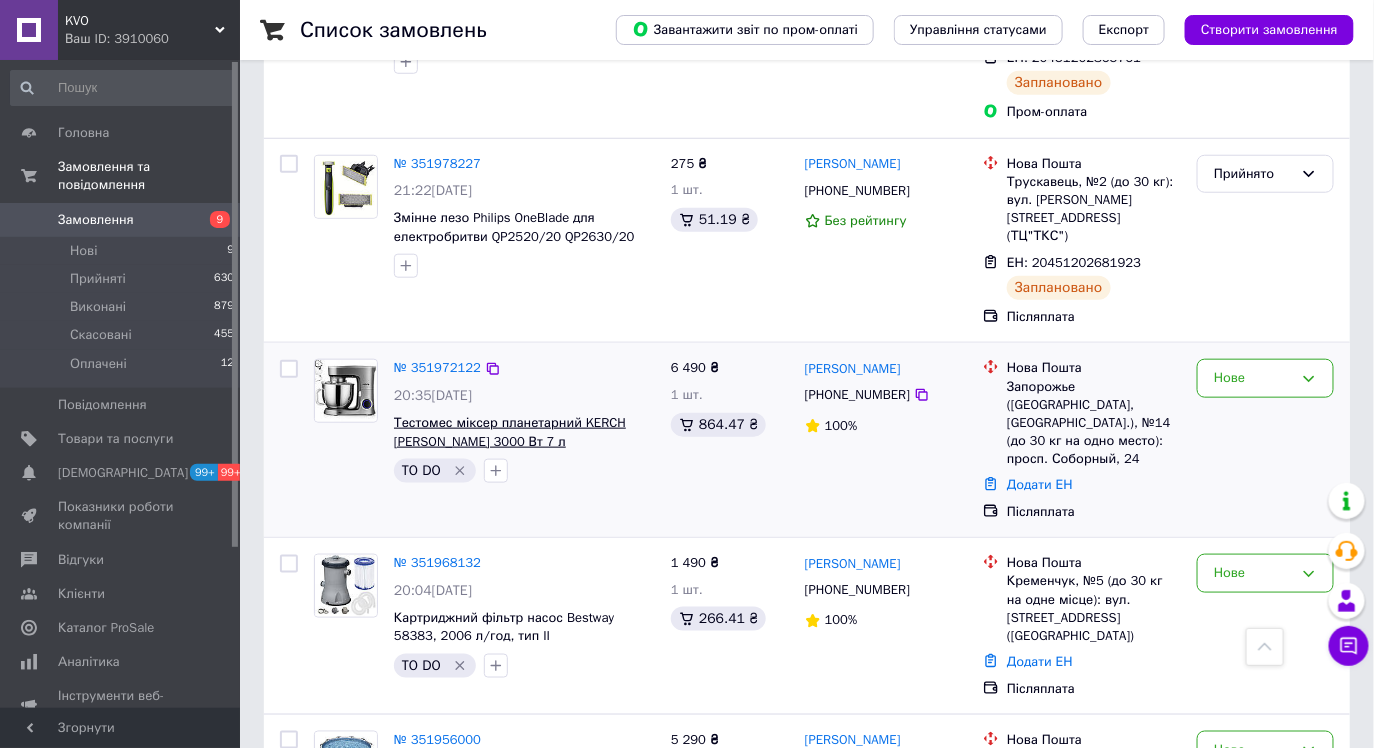 click on "Тестомес міксер планетарний KERCH [PERSON_NAME] 3000 Вт 7 л" at bounding box center [510, 432] 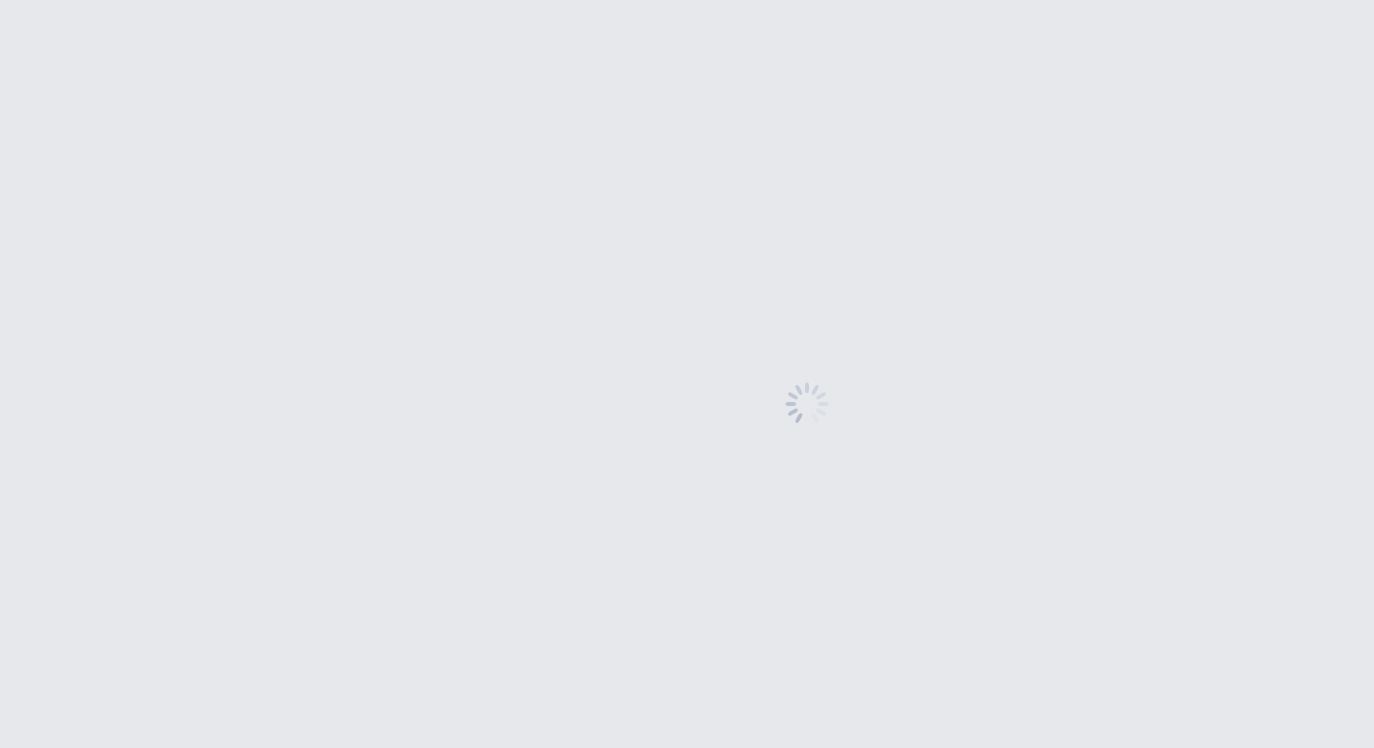 scroll, scrollTop: 0, scrollLeft: 0, axis: both 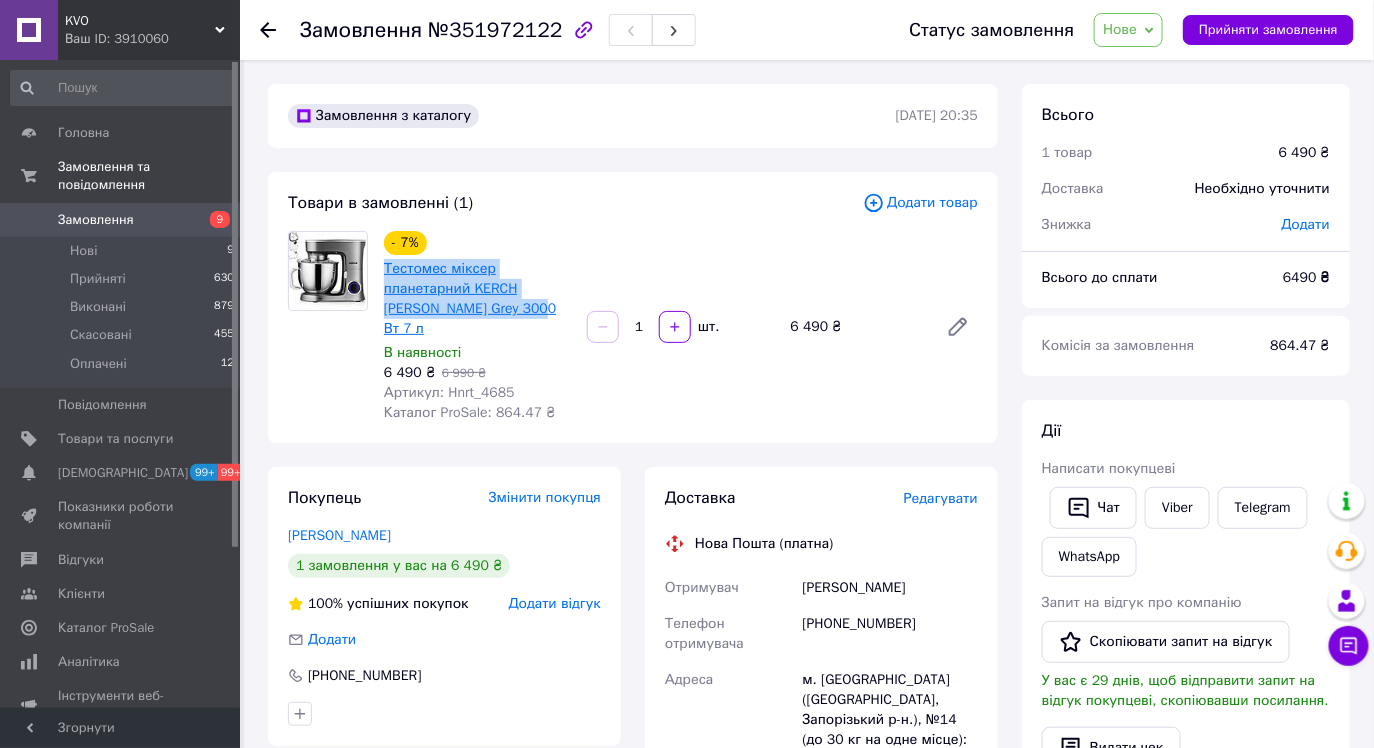 drag, startPoint x: 504, startPoint y: 307, endPoint x: 384, endPoint y: 265, distance: 127.13772 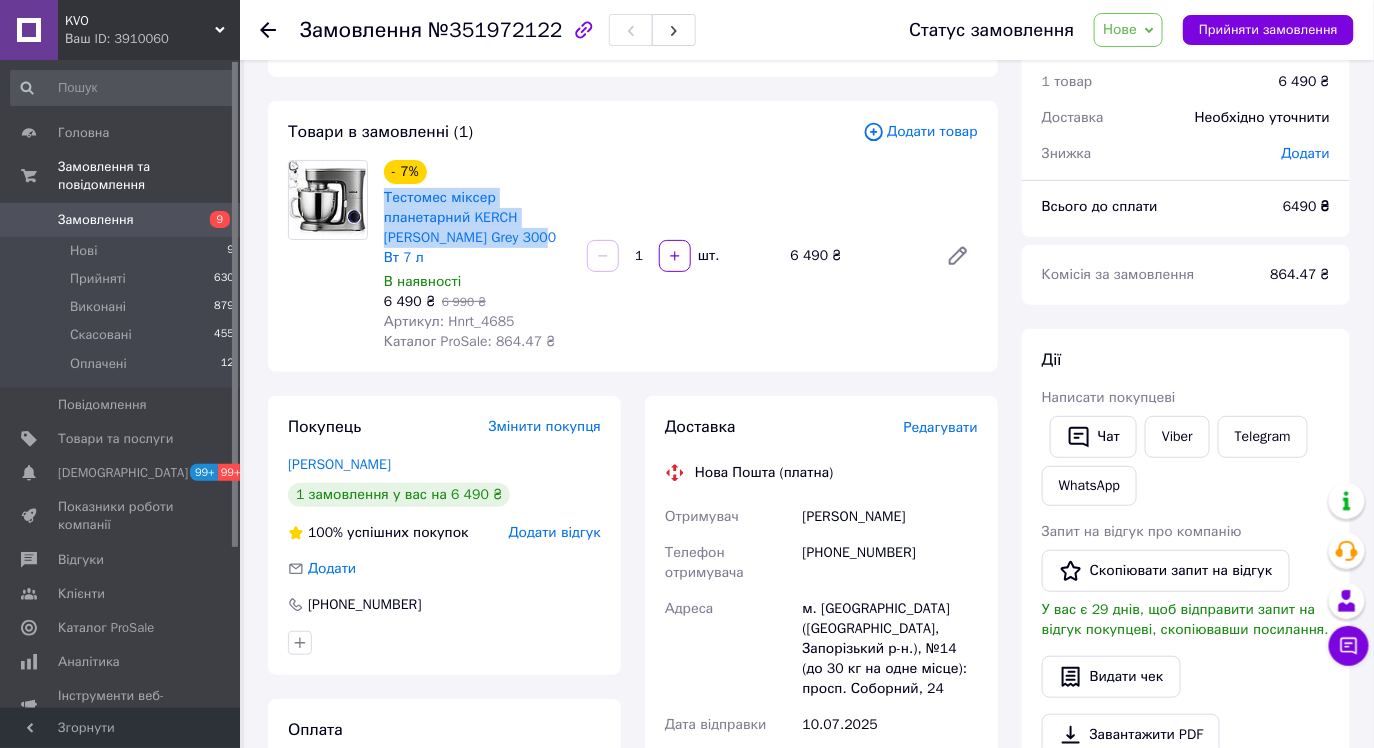 scroll, scrollTop: 68, scrollLeft: 0, axis: vertical 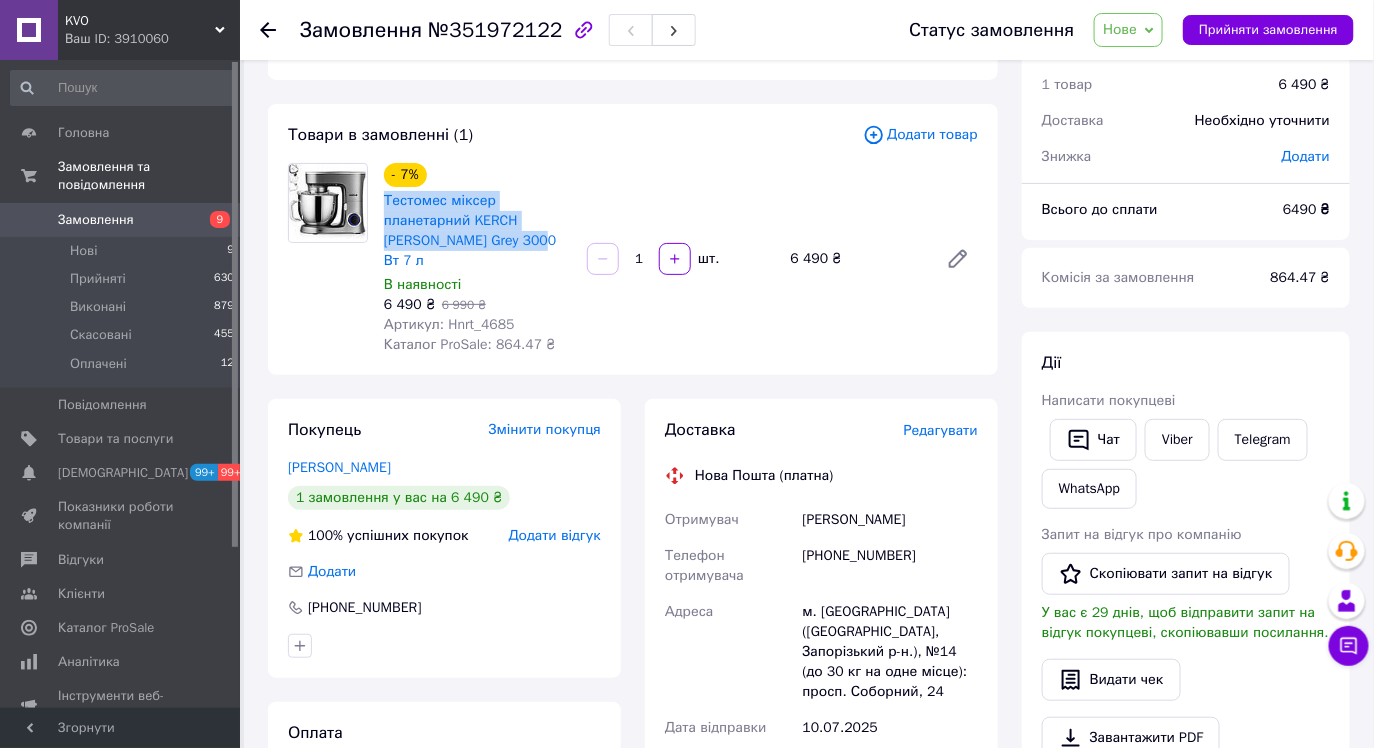 copy on "Тестомес міксер планетарний KERCH [PERSON_NAME] 3000 Вт 7 л" 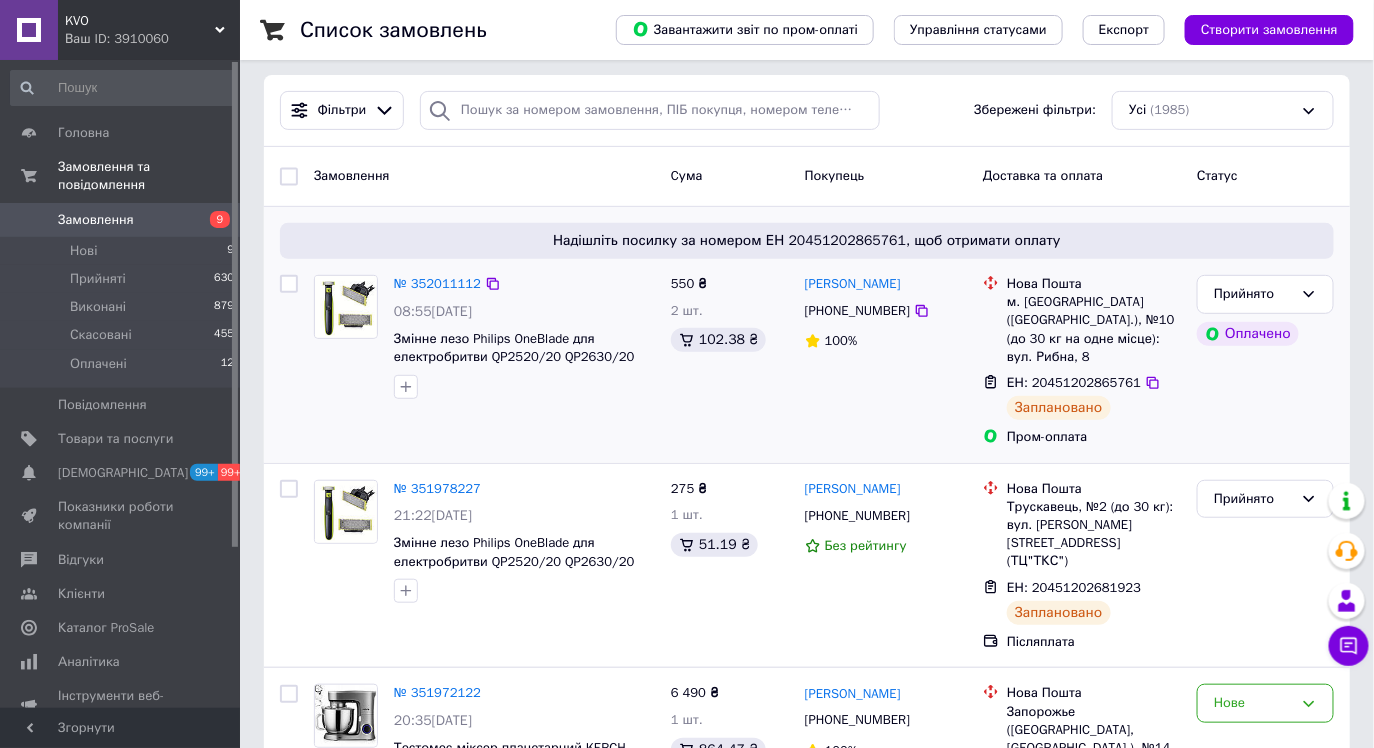 scroll, scrollTop: 170, scrollLeft: 0, axis: vertical 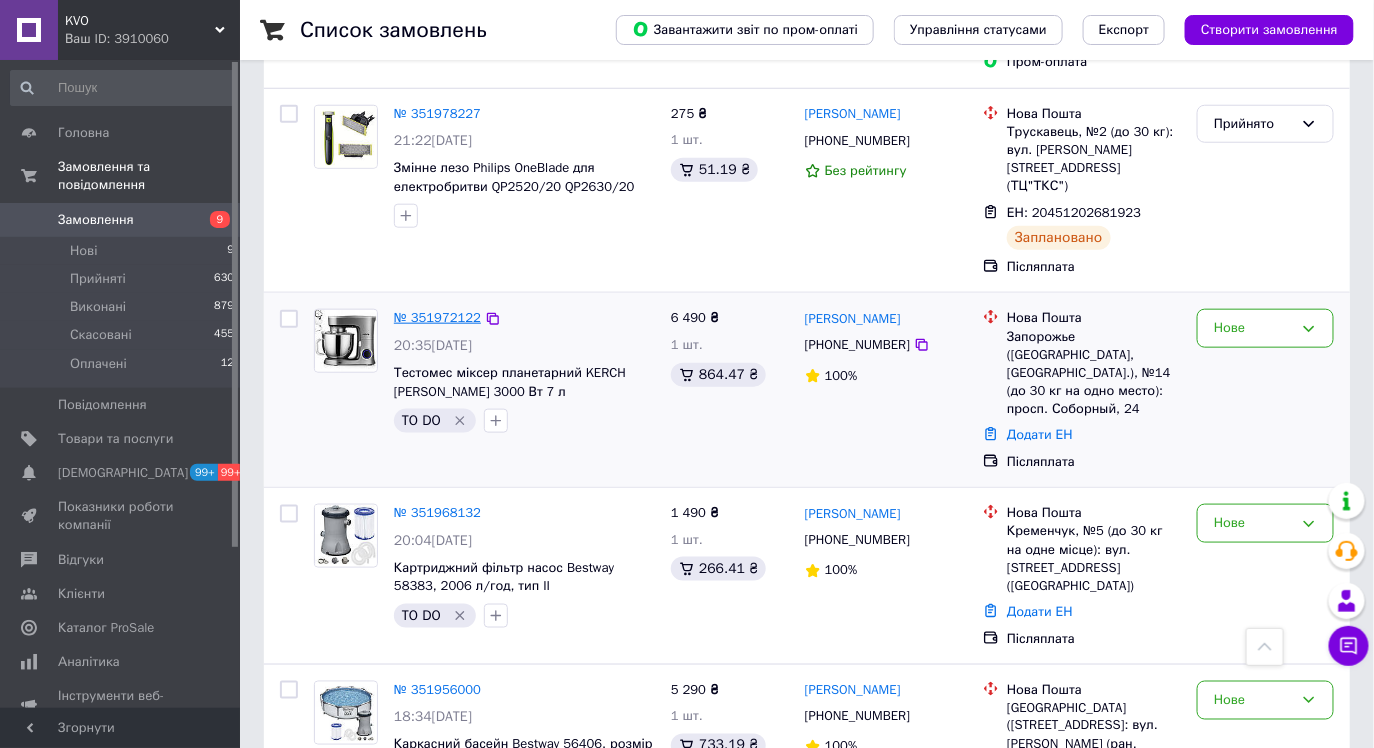 click on "№ 351972122" at bounding box center [437, 317] 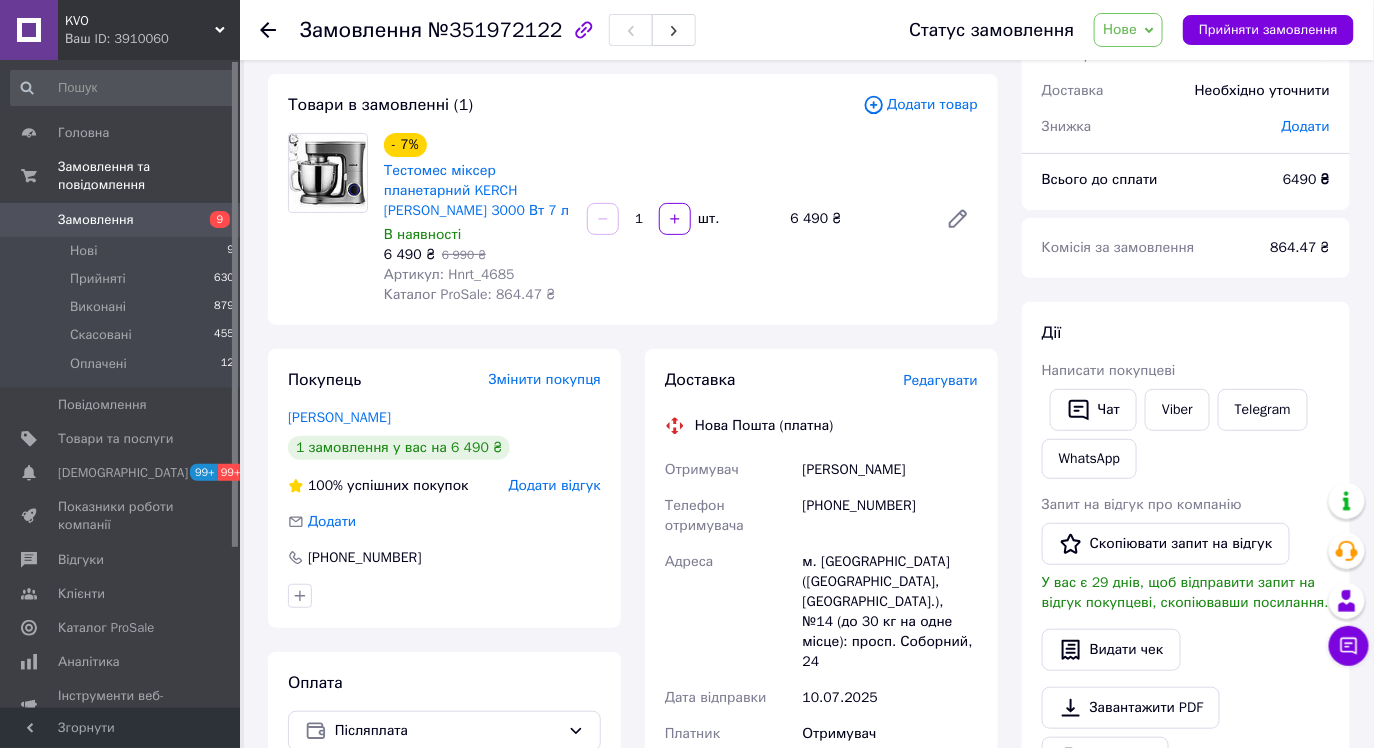scroll, scrollTop: 93, scrollLeft: 0, axis: vertical 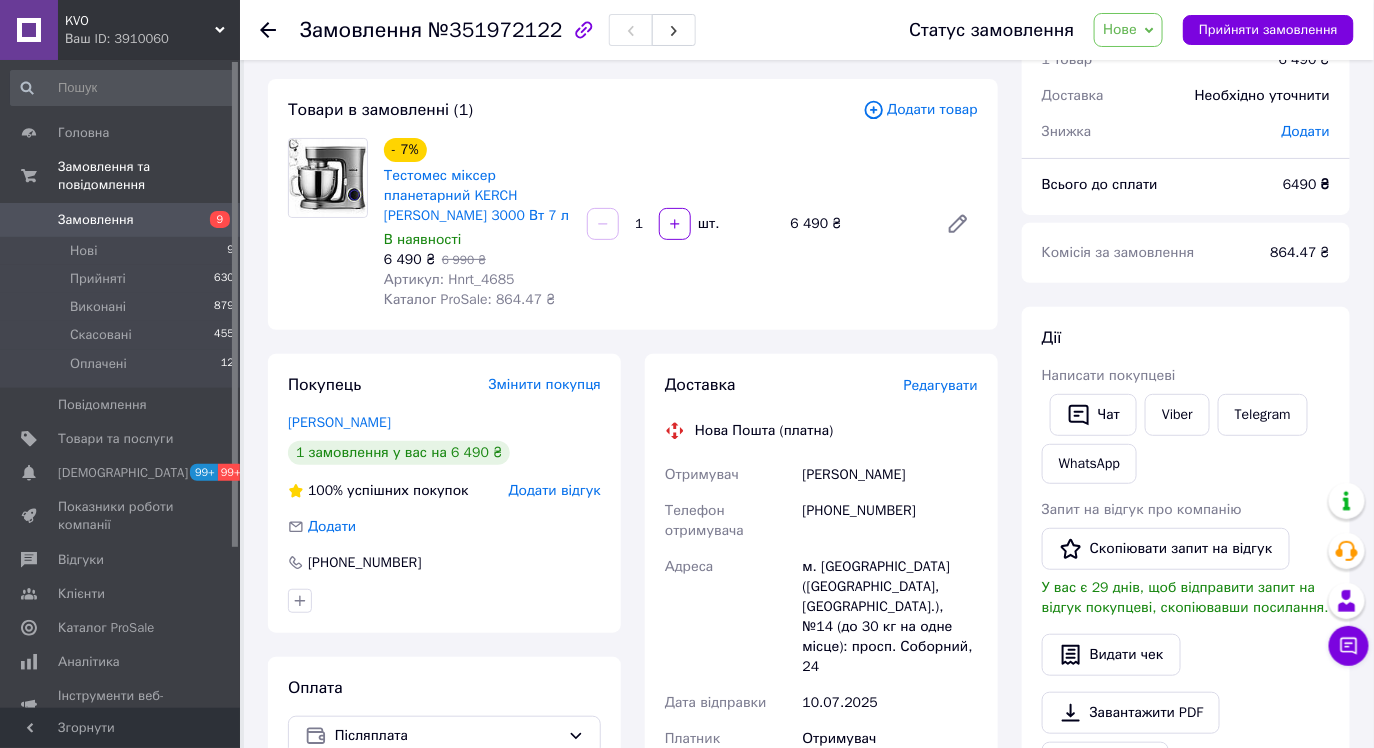 click on "+380978494548" at bounding box center (890, 521) 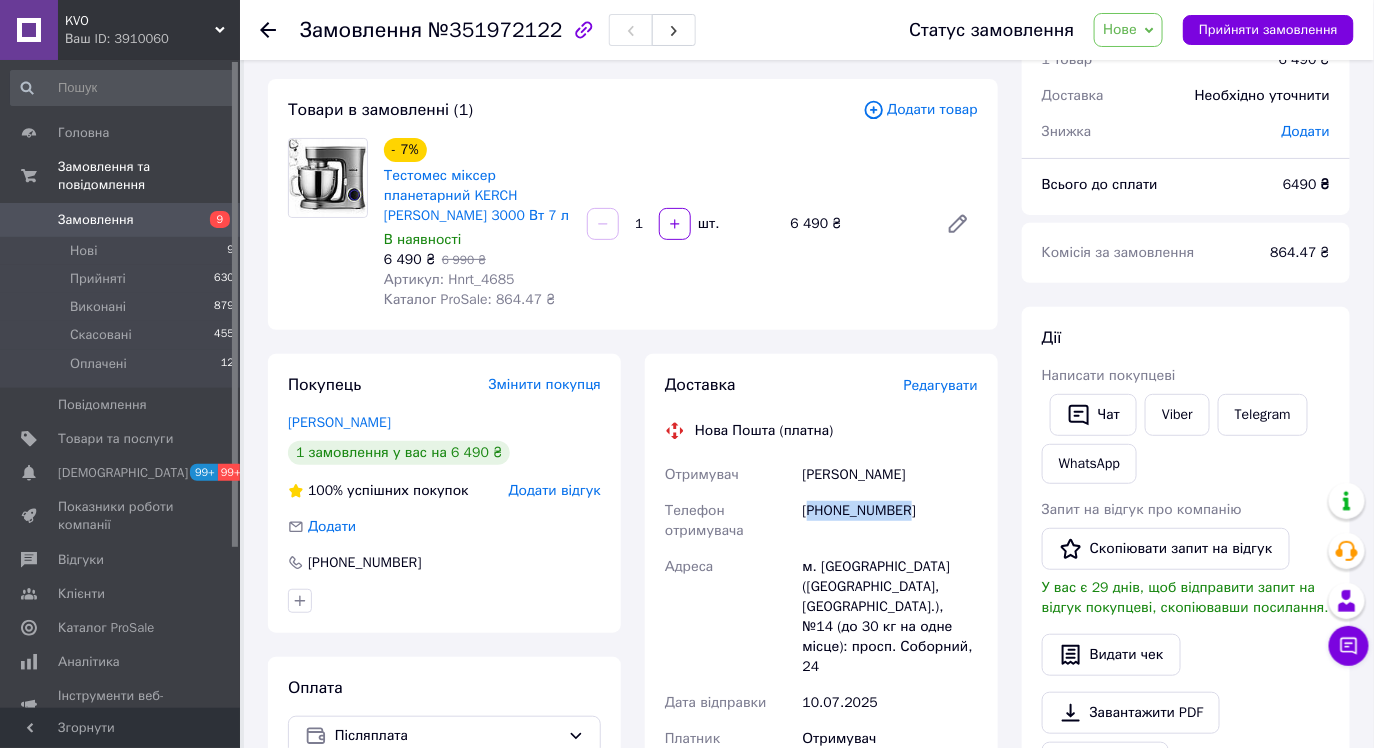 click on "+380978494548" at bounding box center [890, 521] 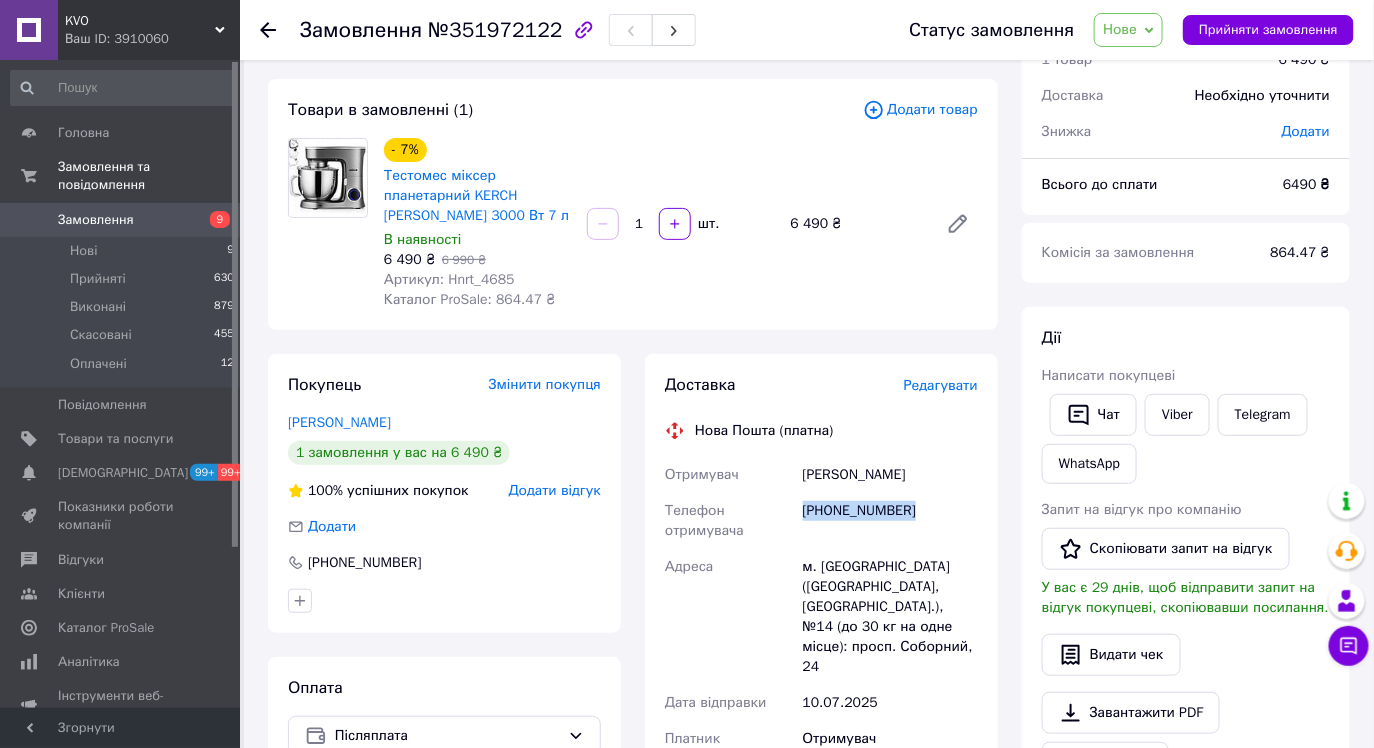 click on "+380978494548" at bounding box center [890, 521] 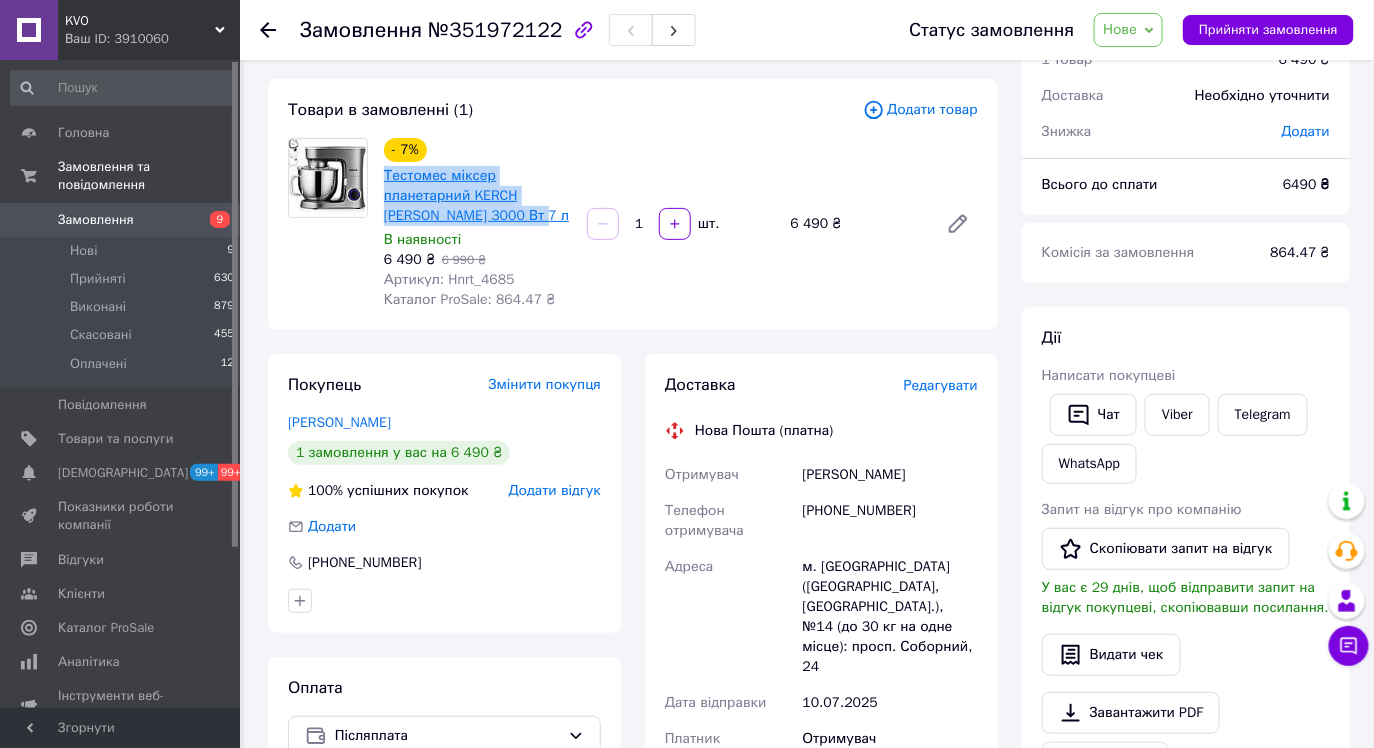 drag, startPoint x: 512, startPoint y: 218, endPoint x: 385, endPoint y: 181, distance: 132.28 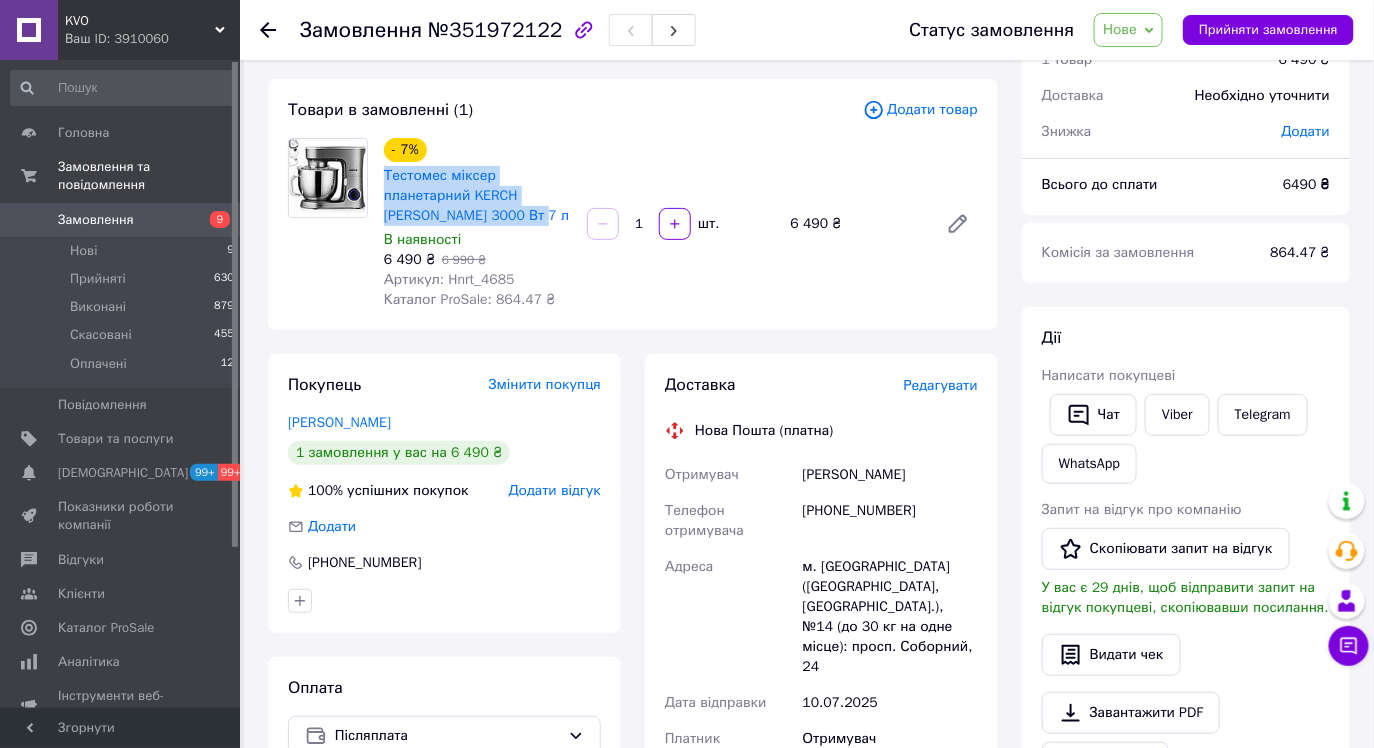 copy on "Тестомес міксер планетарний KERCH Baker Grey 3000 Вт 7 л" 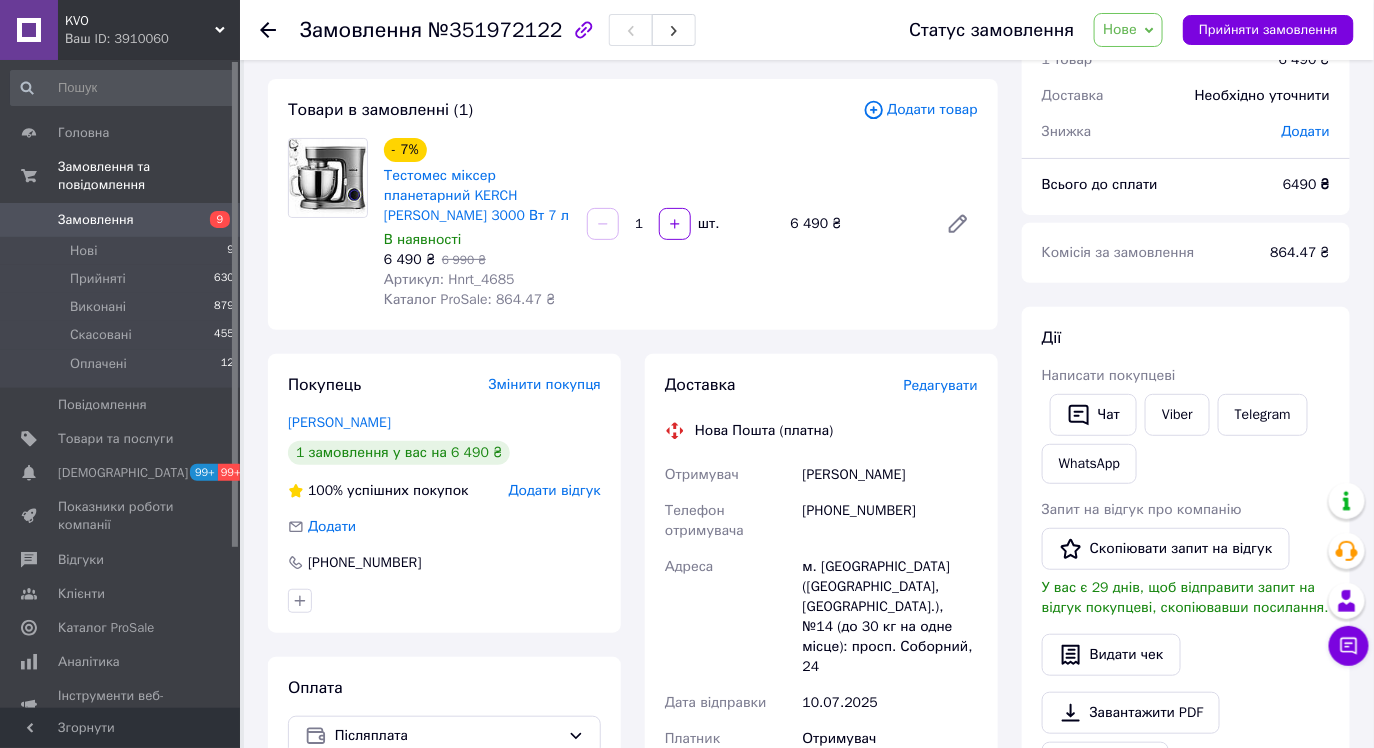 click on "+380978494548" at bounding box center [890, 521] 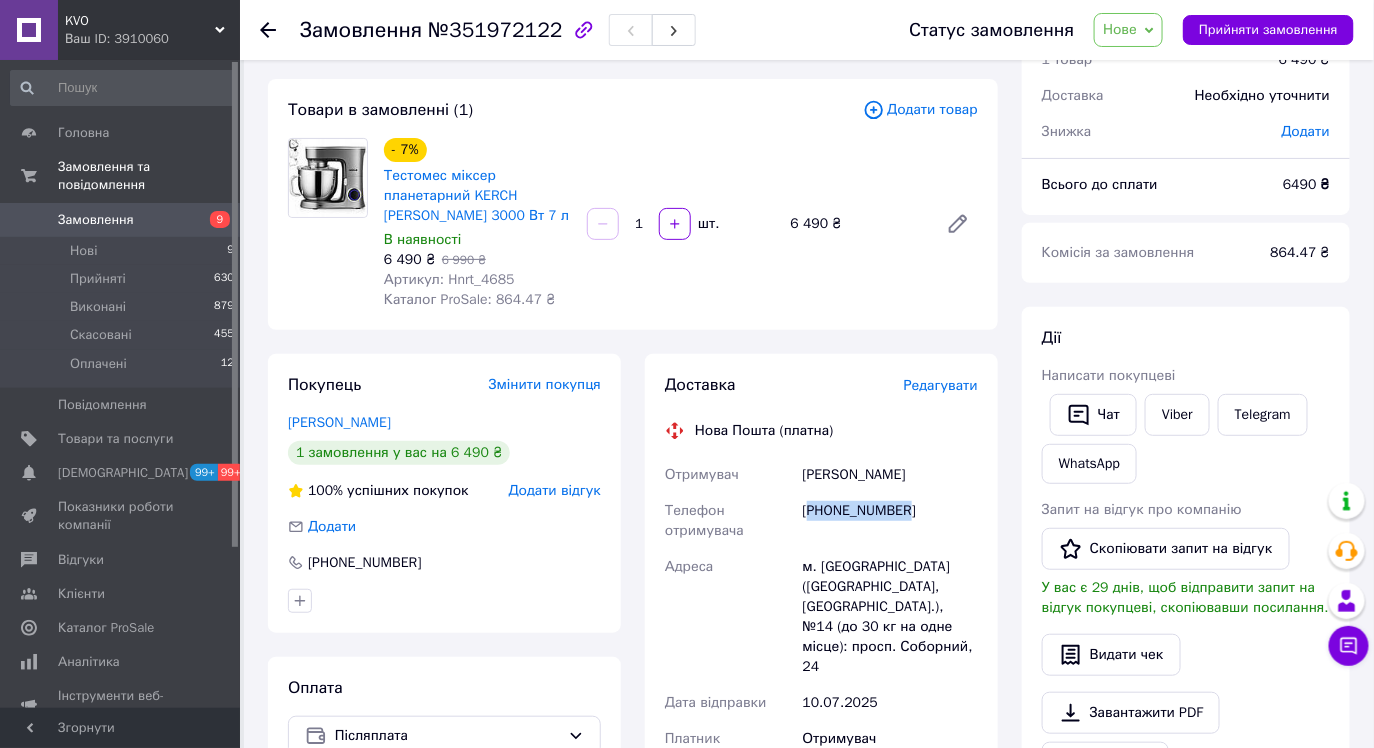 click on "+380978494548" at bounding box center [890, 521] 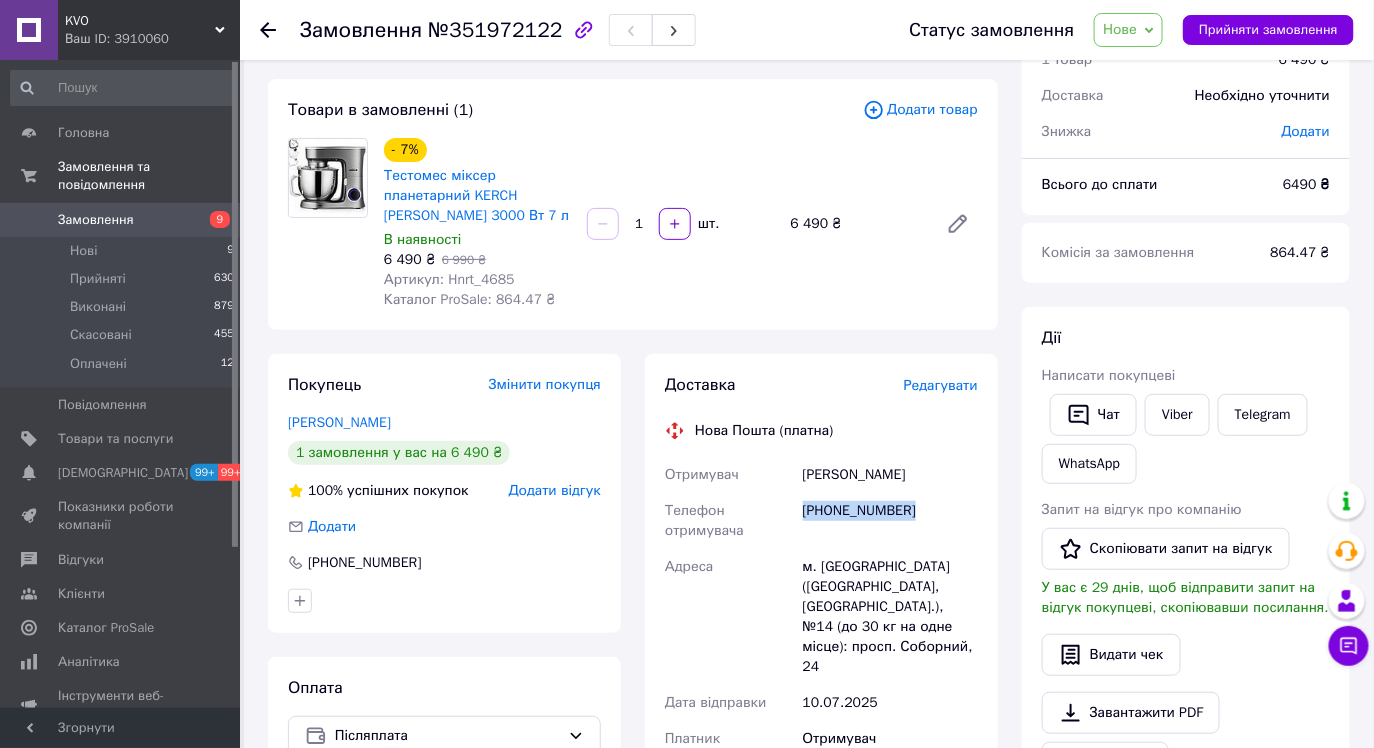 click on "+380978494548" at bounding box center [890, 521] 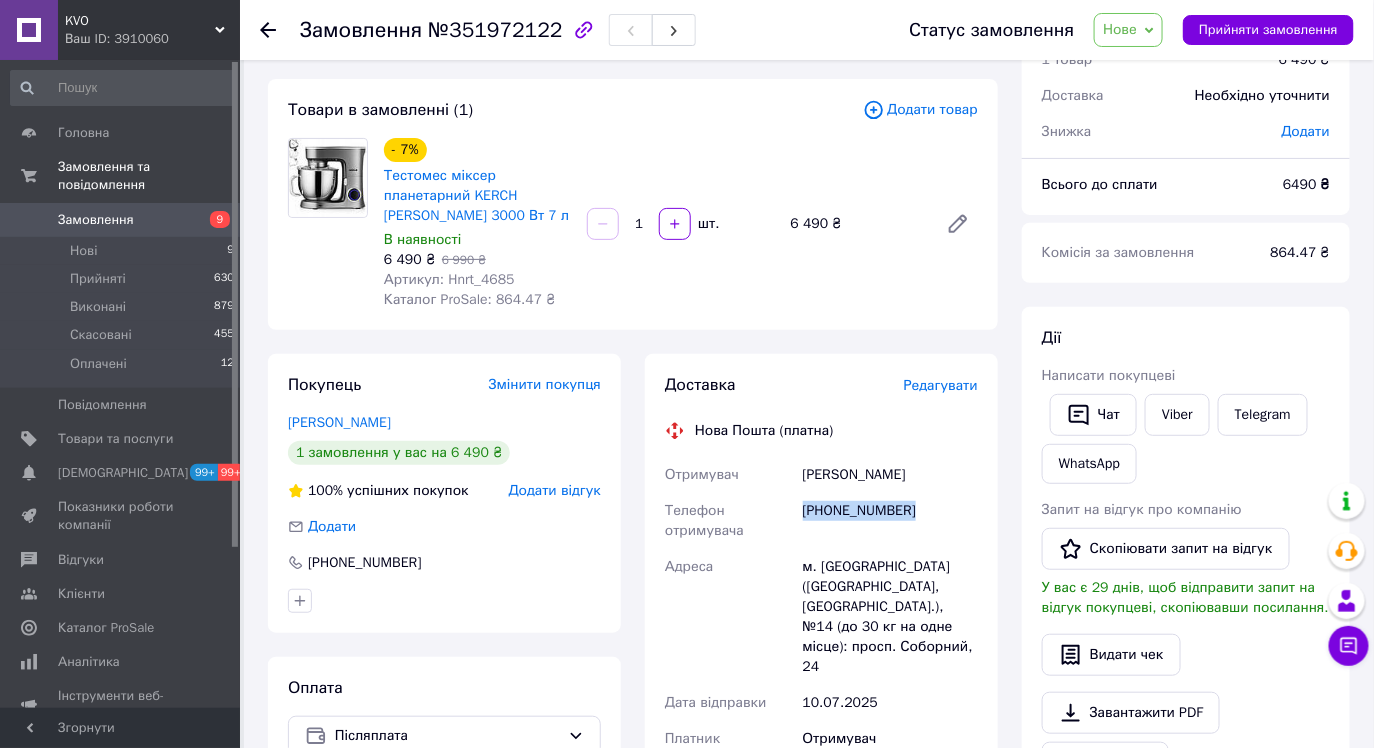 drag, startPoint x: 801, startPoint y: 472, endPoint x: 954, endPoint y: 474, distance: 153.01308 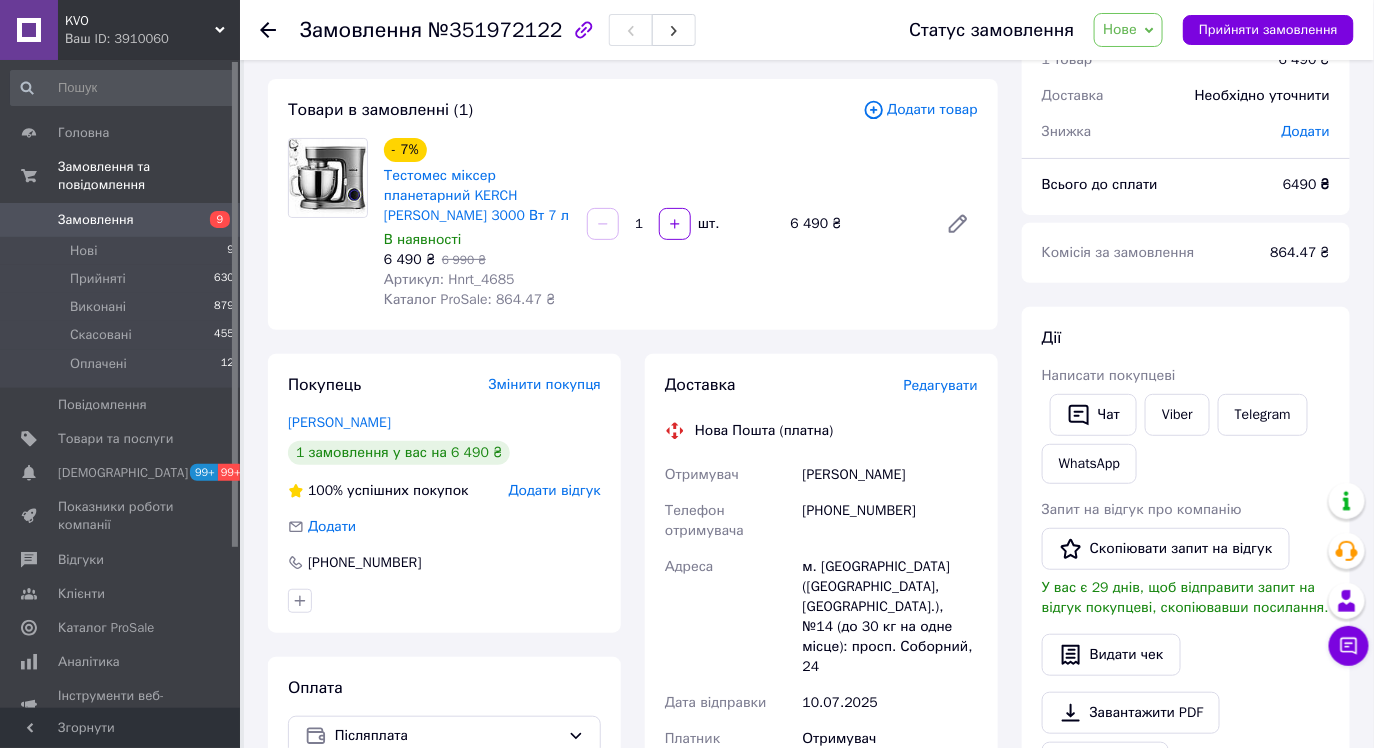 click on "м. Запоріжжя (Запорізька обл., Запорізький р-н.), №14 (до 30 кг на одне місце): просп. Соборний, 24" at bounding box center [890, 617] 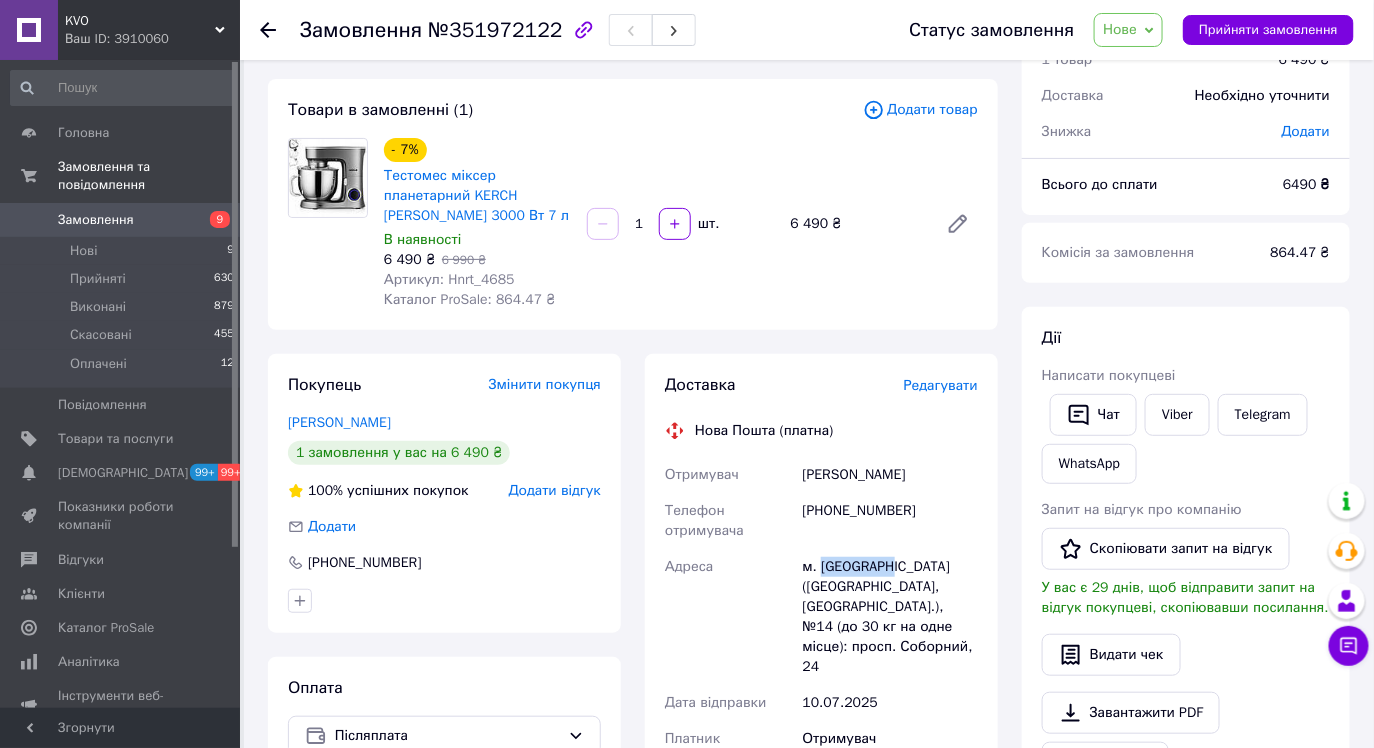click on "м. Запоріжжя (Запорізька обл., Запорізький р-н.), №14 (до 30 кг на одне місце): просп. Соборний, 24" at bounding box center (890, 617) 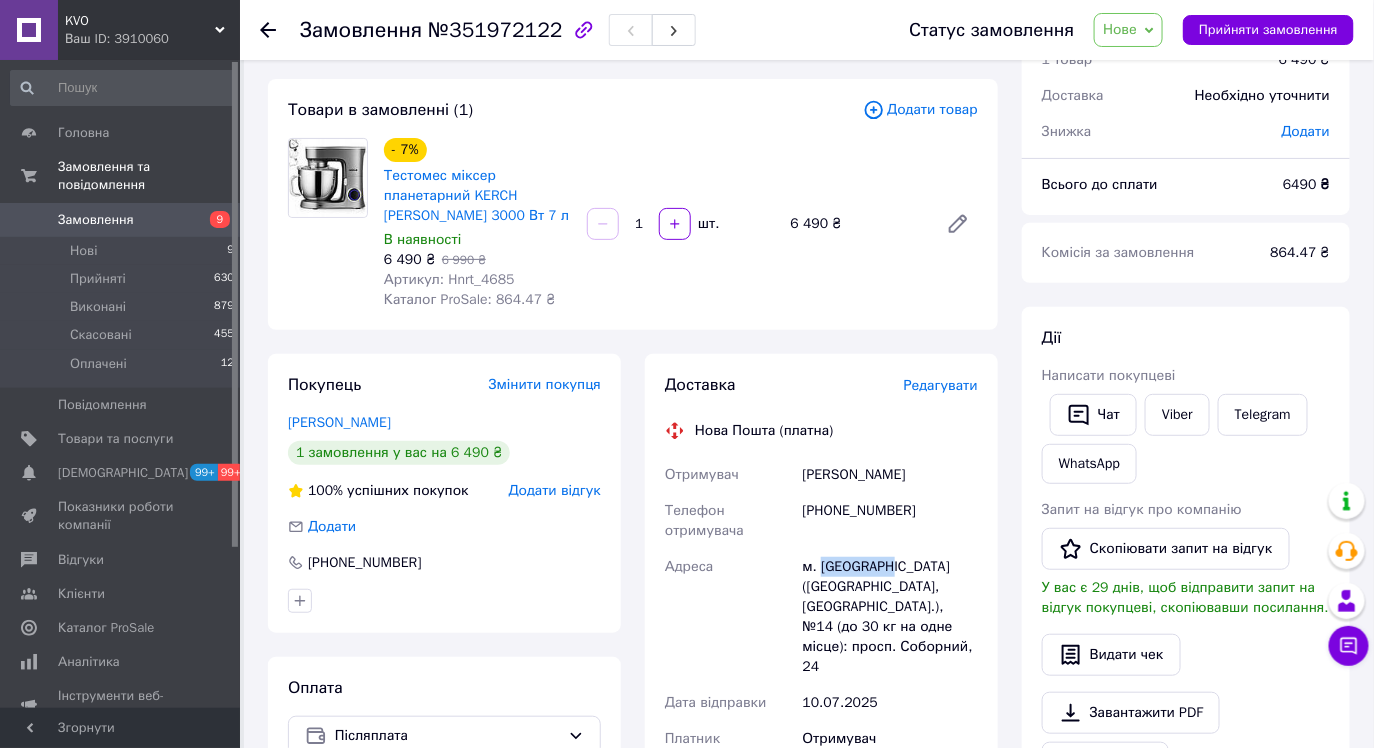 click on "Замовлення" at bounding box center (121, 220) 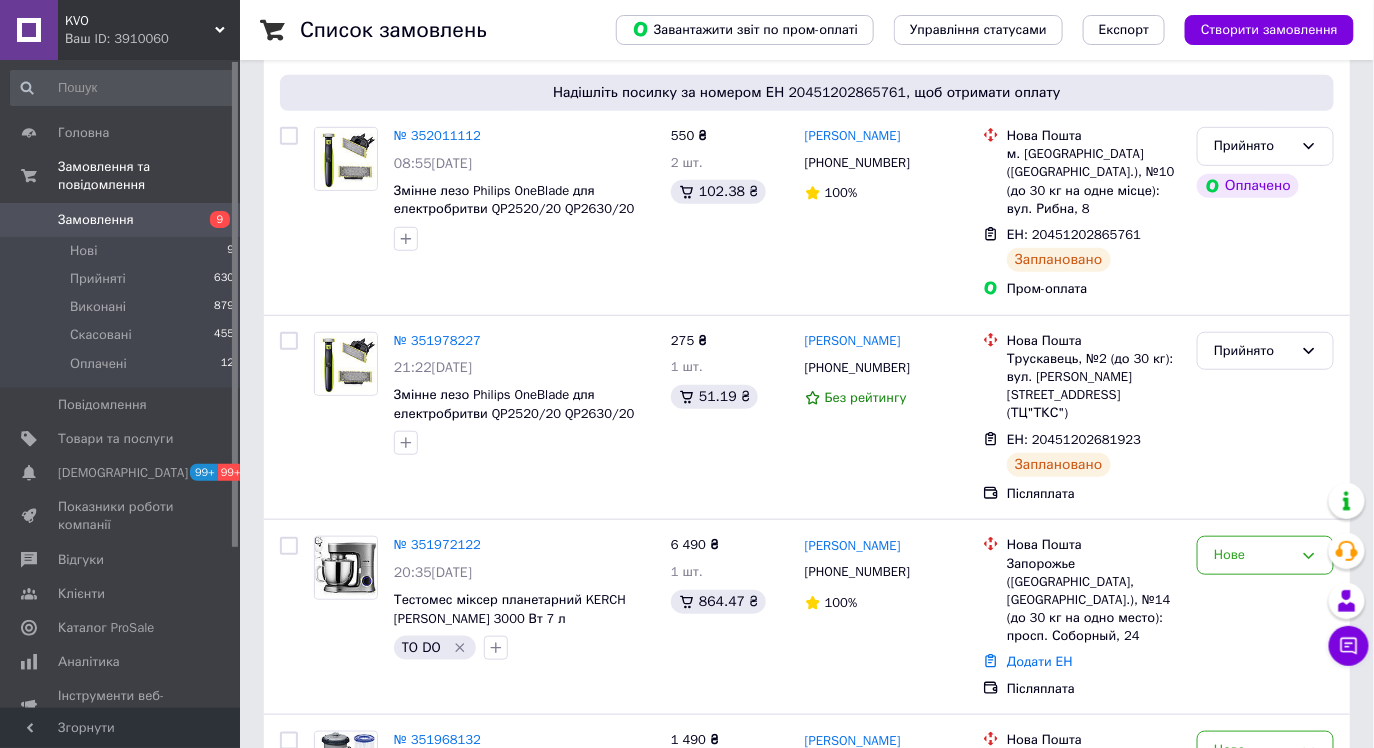 scroll, scrollTop: 312, scrollLeft: 0, axis: vertical 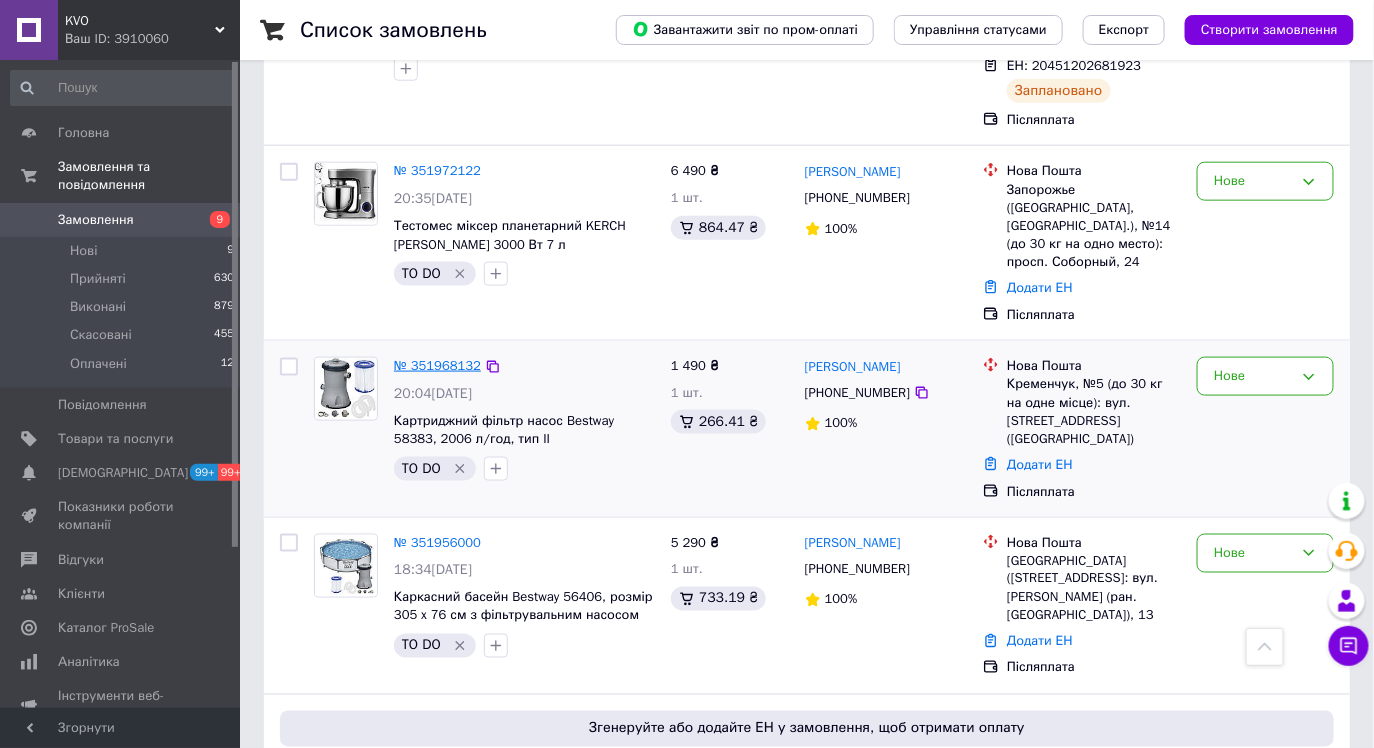 click on "№ 351968132" at bounding box center (437, 365) 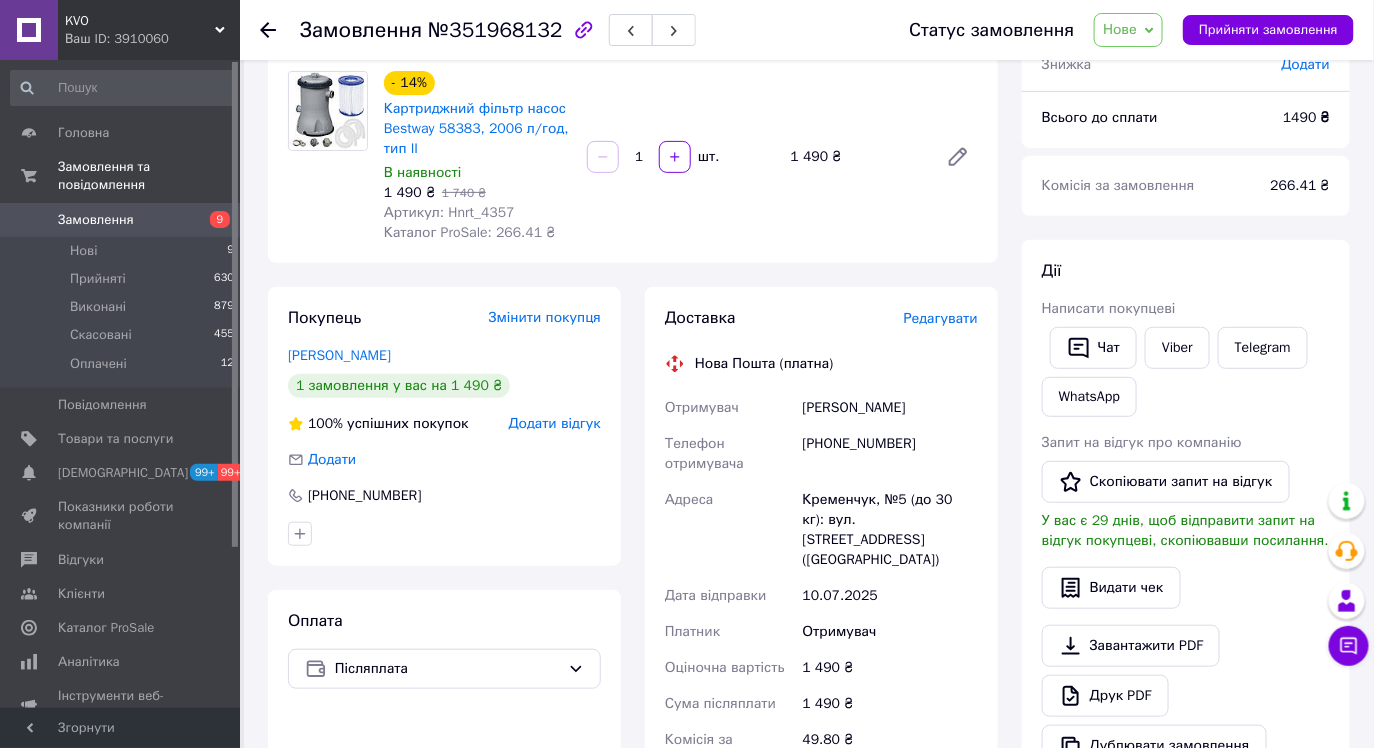 scroll, scrollTop: 127, scrollLeft: 0, axis: vertical 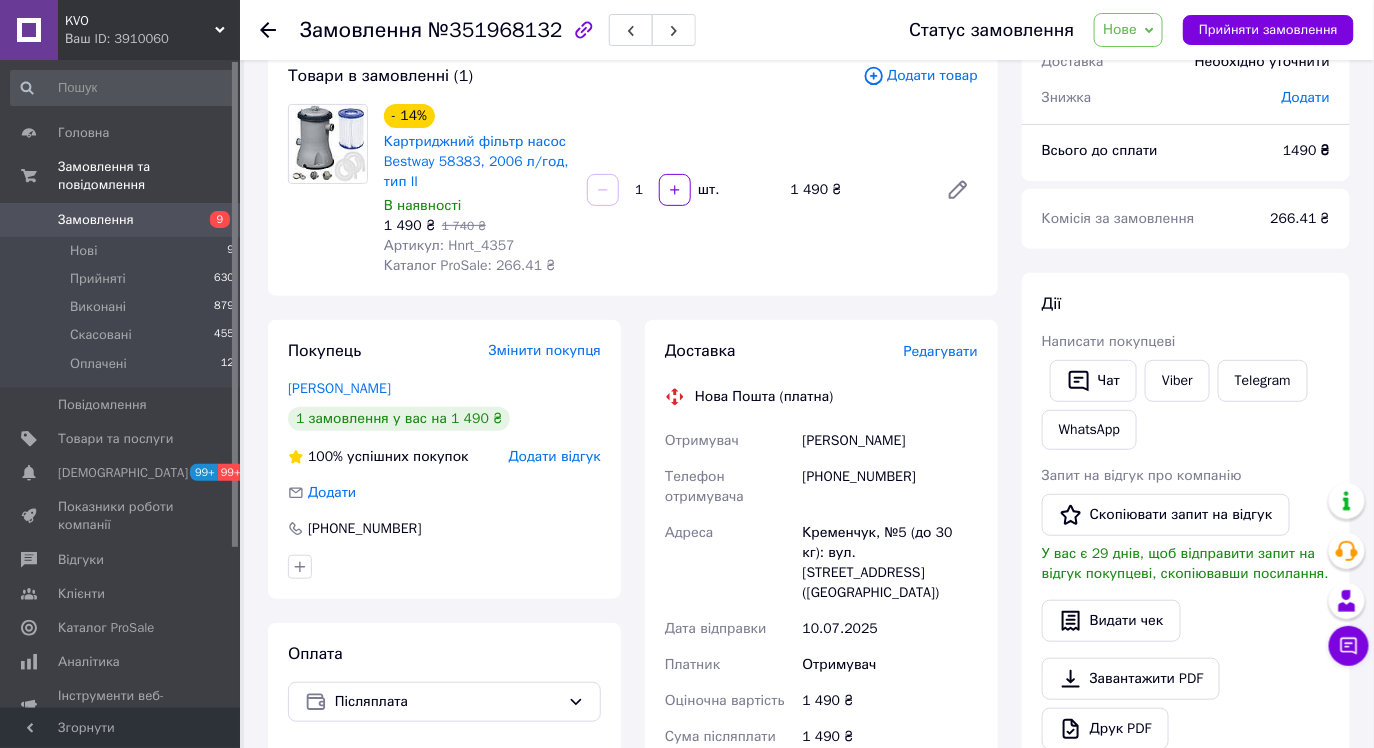 click on "+380682509991" at bounding box center [890, 487] 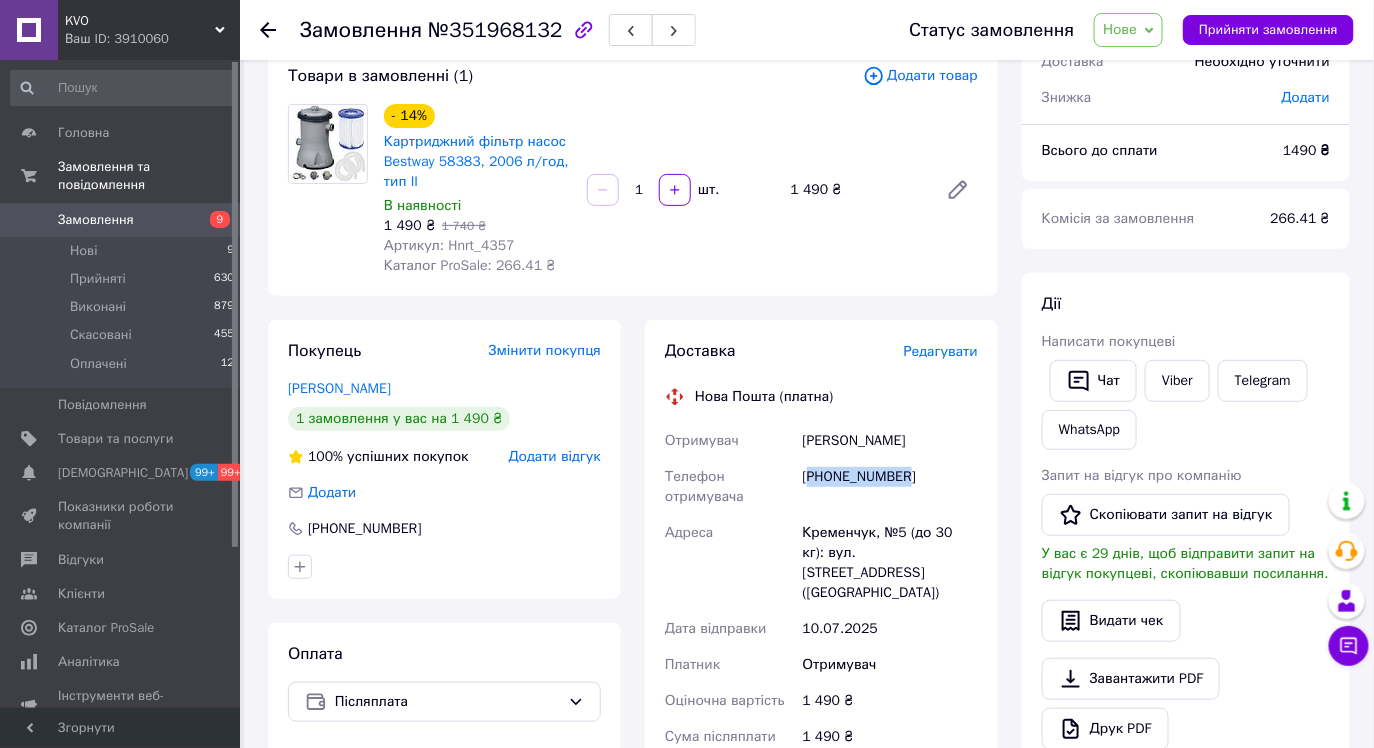 click on "+380682509991" at bounding box center (890, 487) 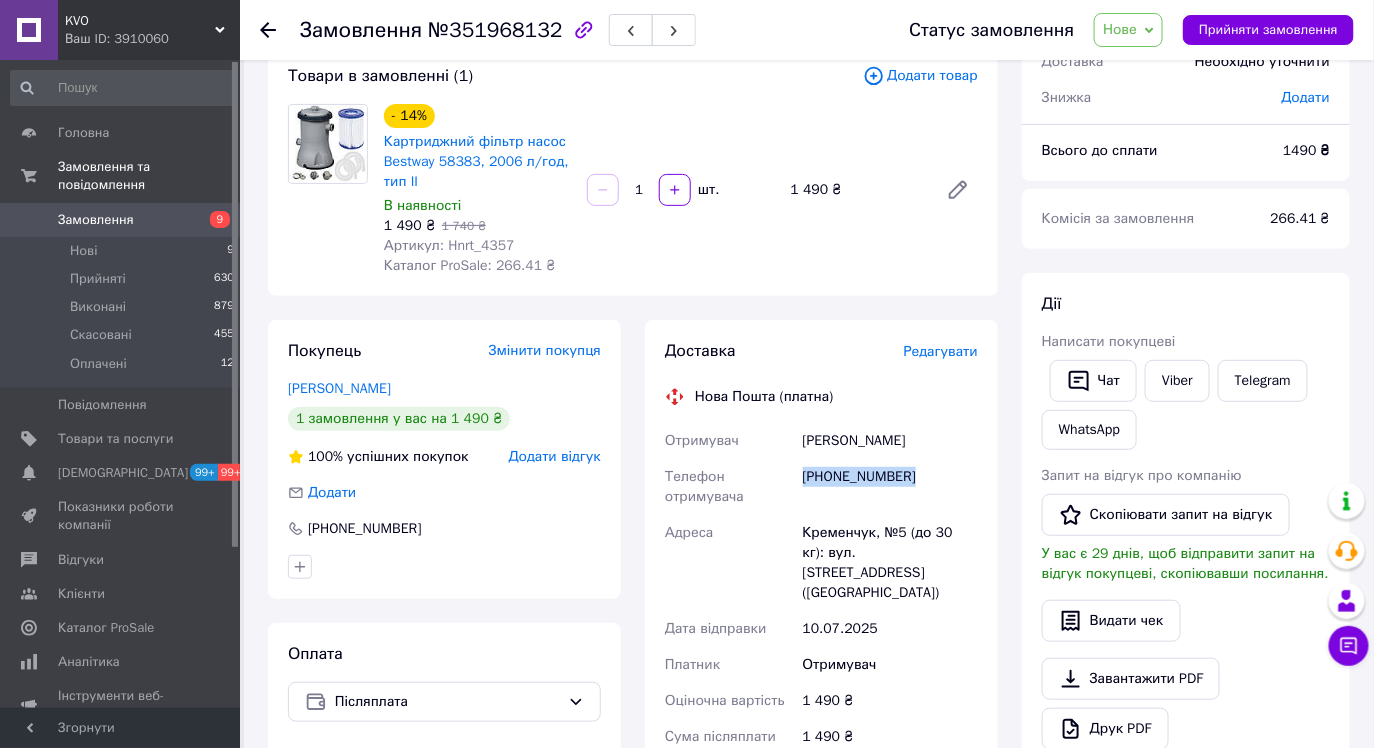 click on "+380682509991" at bounding box center (890, 487) 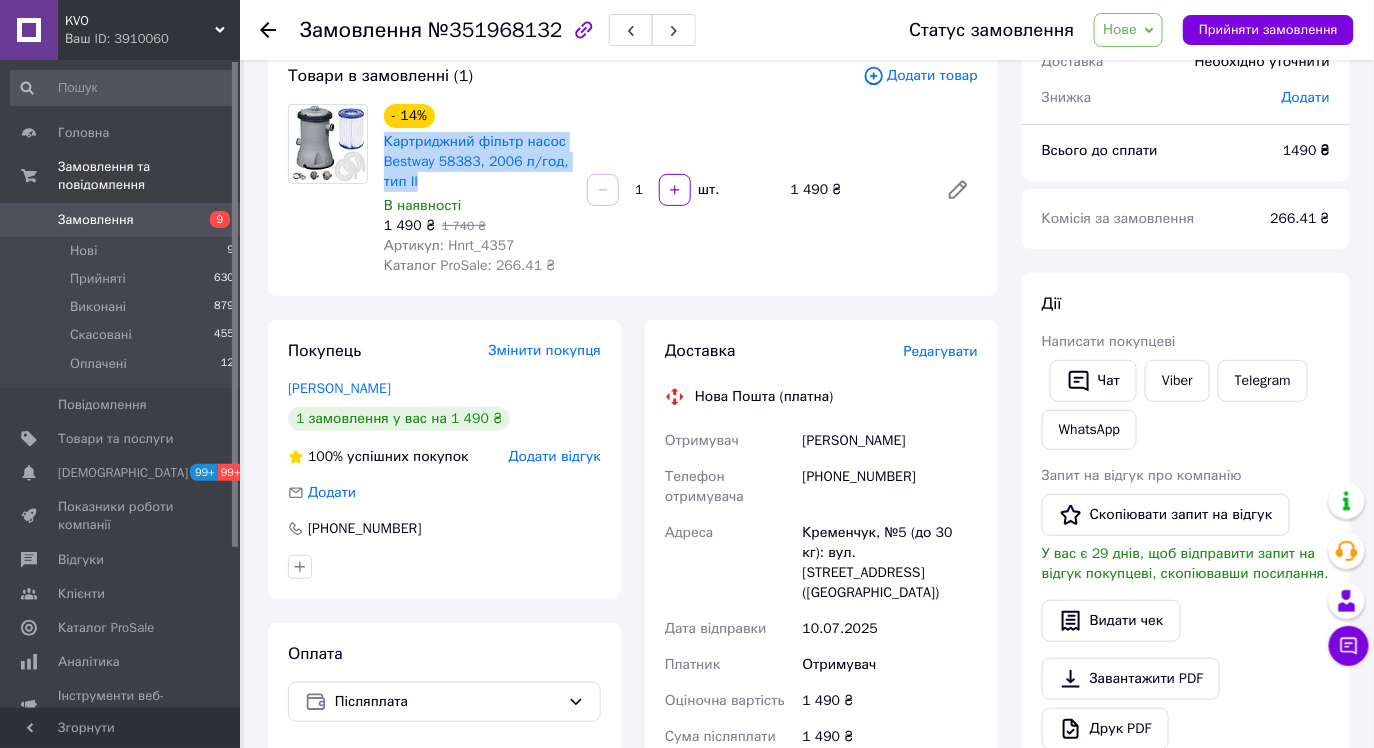 drag, startPoint x: 433, startPoint y: 181, endPoint x: 381, endPoint y: 142, distance: 65 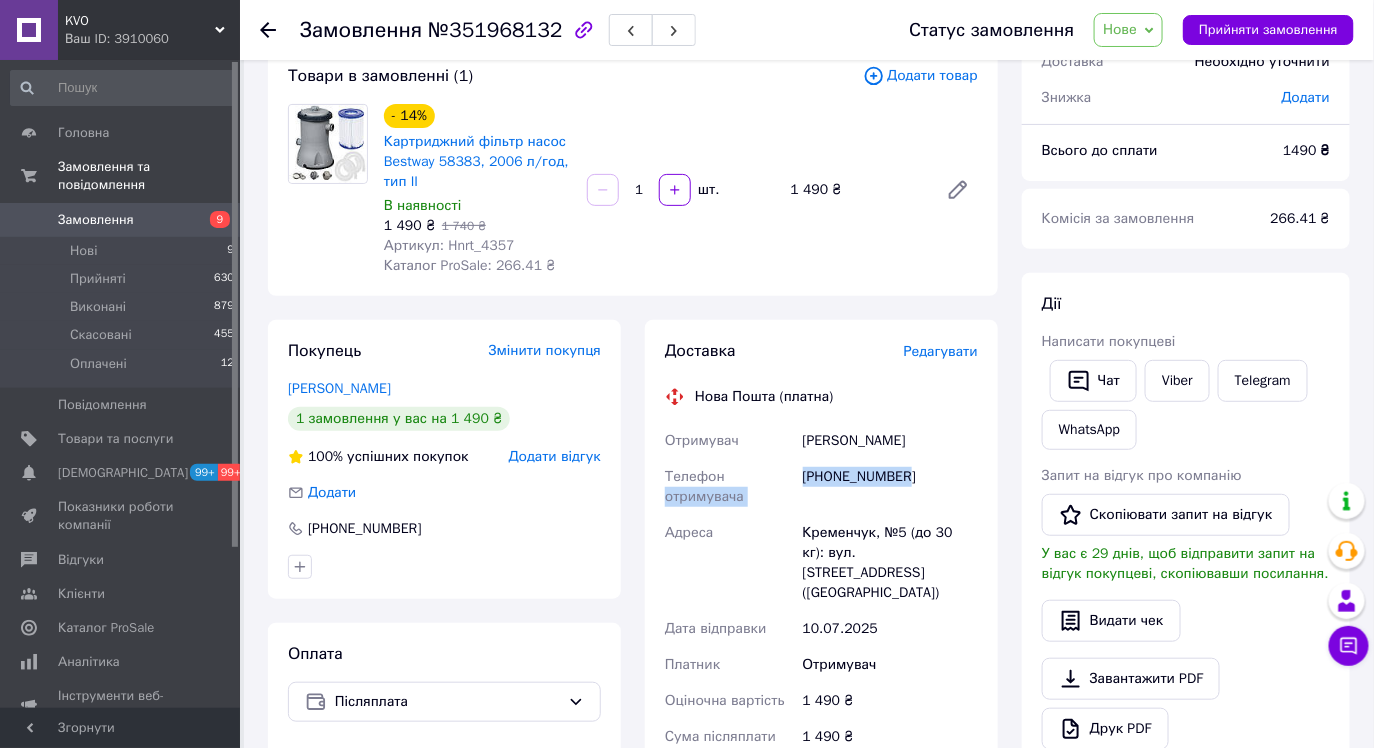 drag, startPoint x: 794, startPoint y: 468, endPoint x: 904, endPoint y: 493, distance: 112.805145 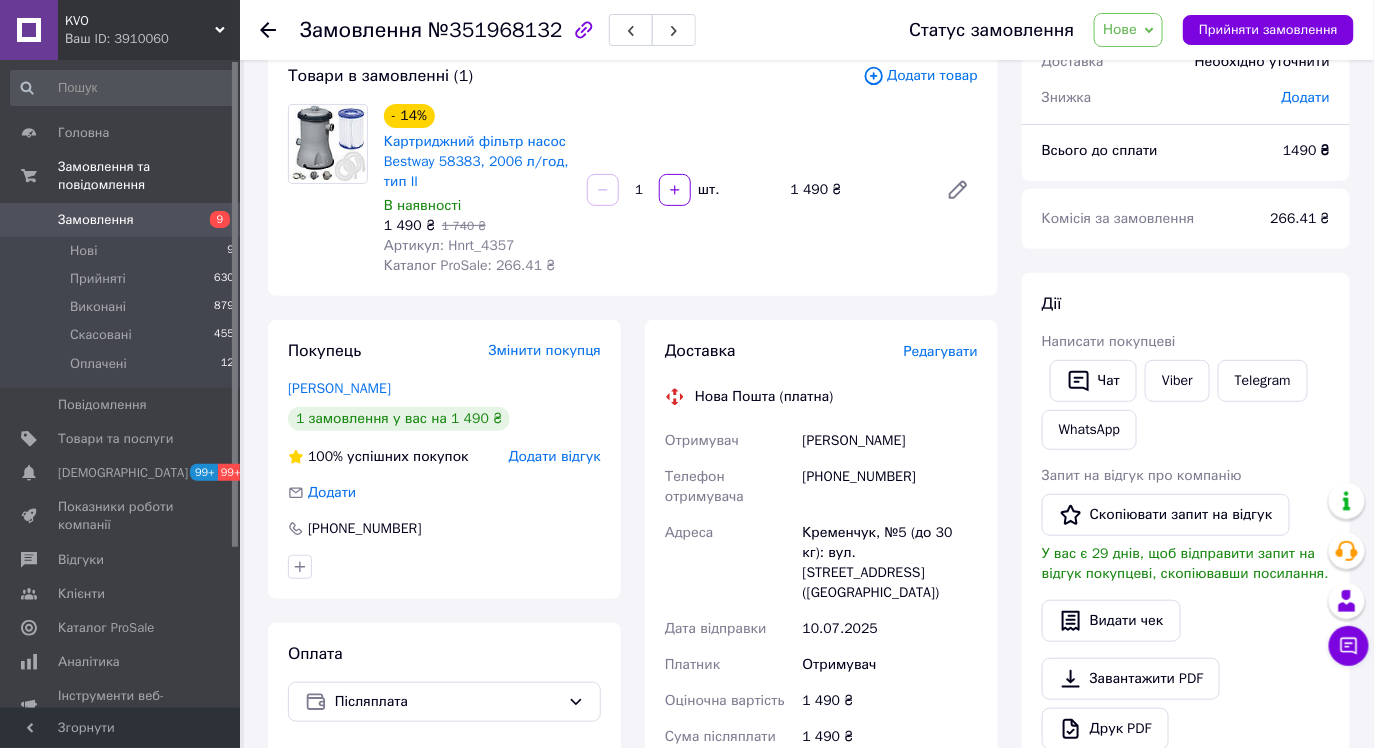 click on "+380682509991" at bounding box center (890, 487) 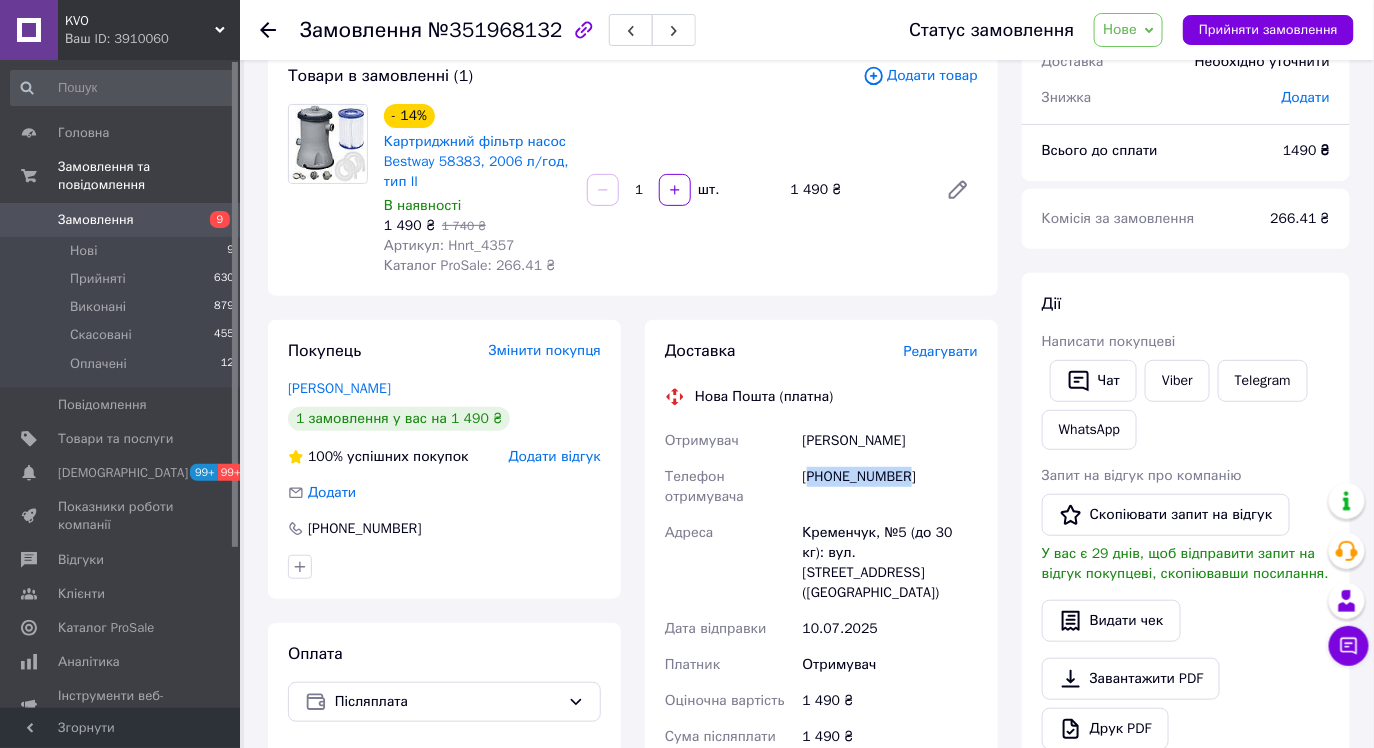 click on "+380682509991" at bounding box center [890, 487] 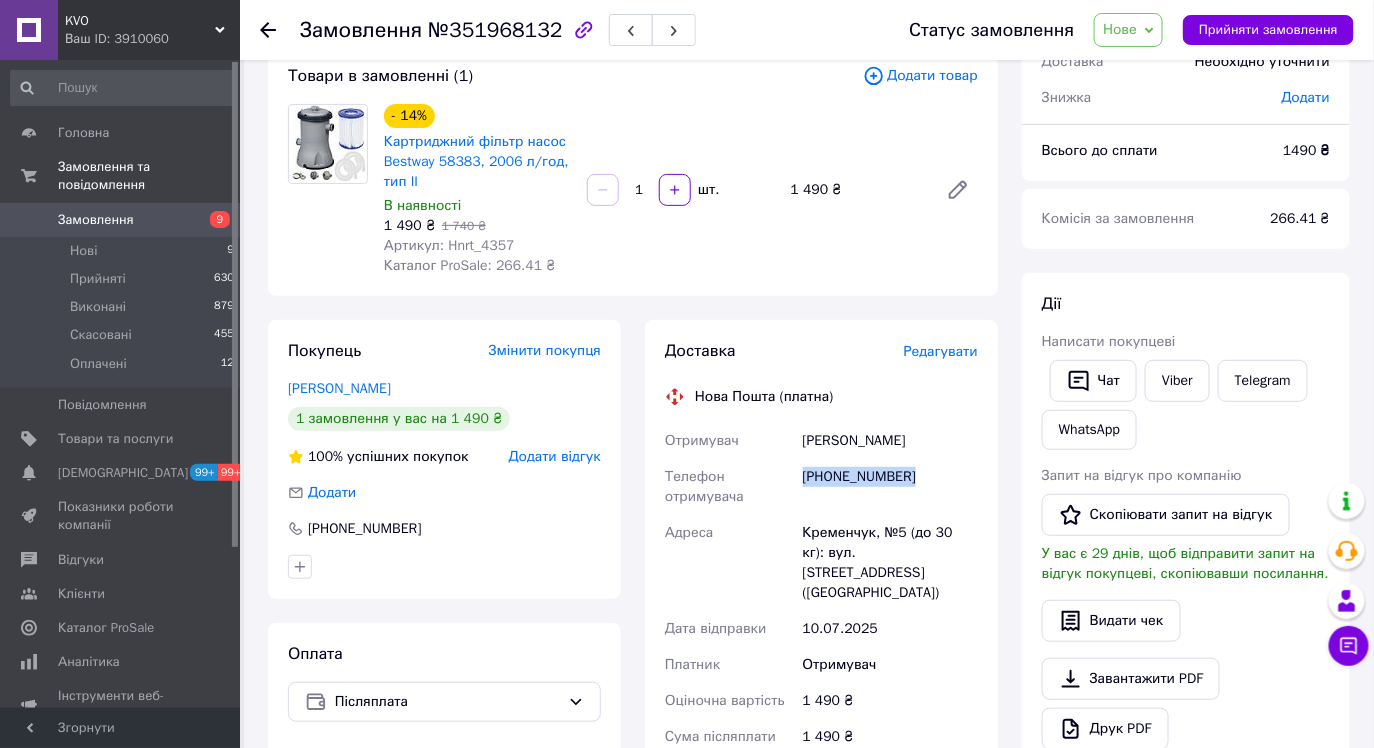 click on "+380682509991" at bounding box center [890, 487] 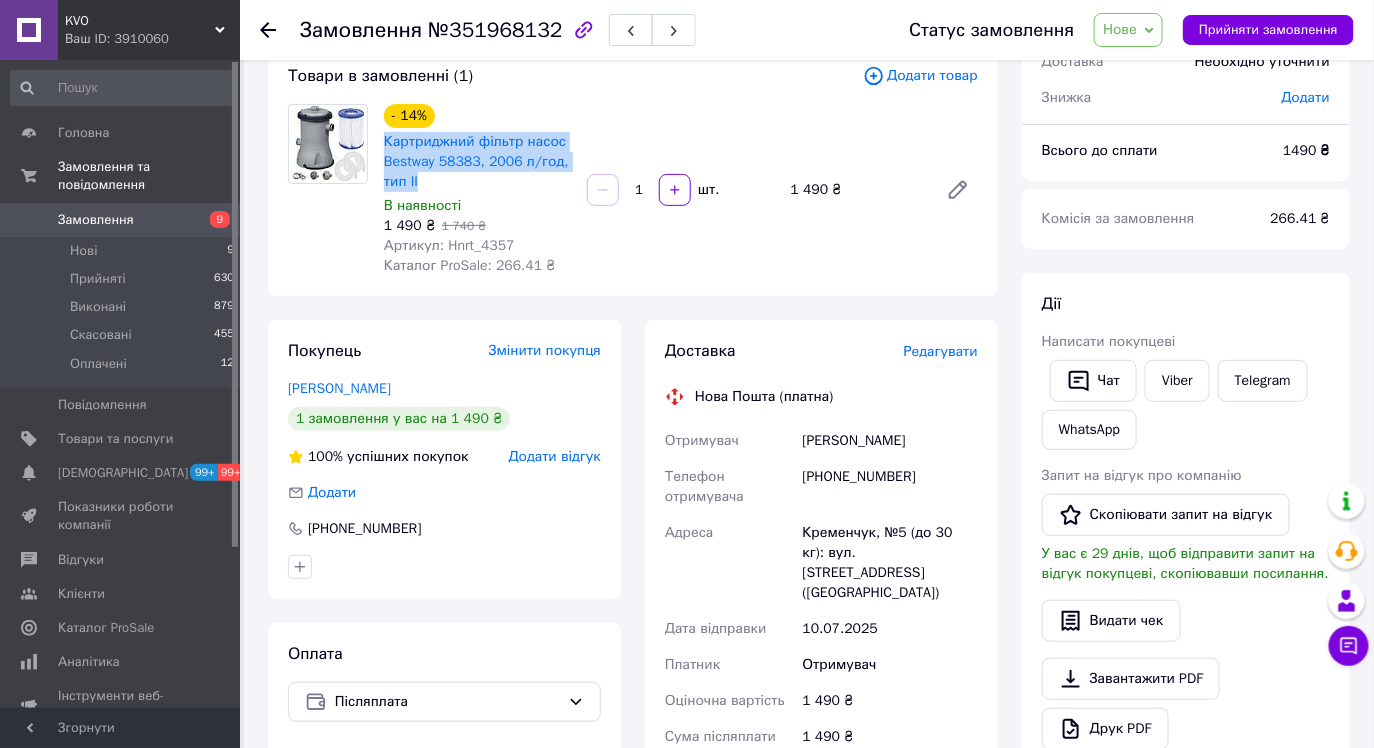 drag, startPoint x: 442, startPoint y: 178, endPoint x: 385, endPoint y: 150, distance: 63.505905 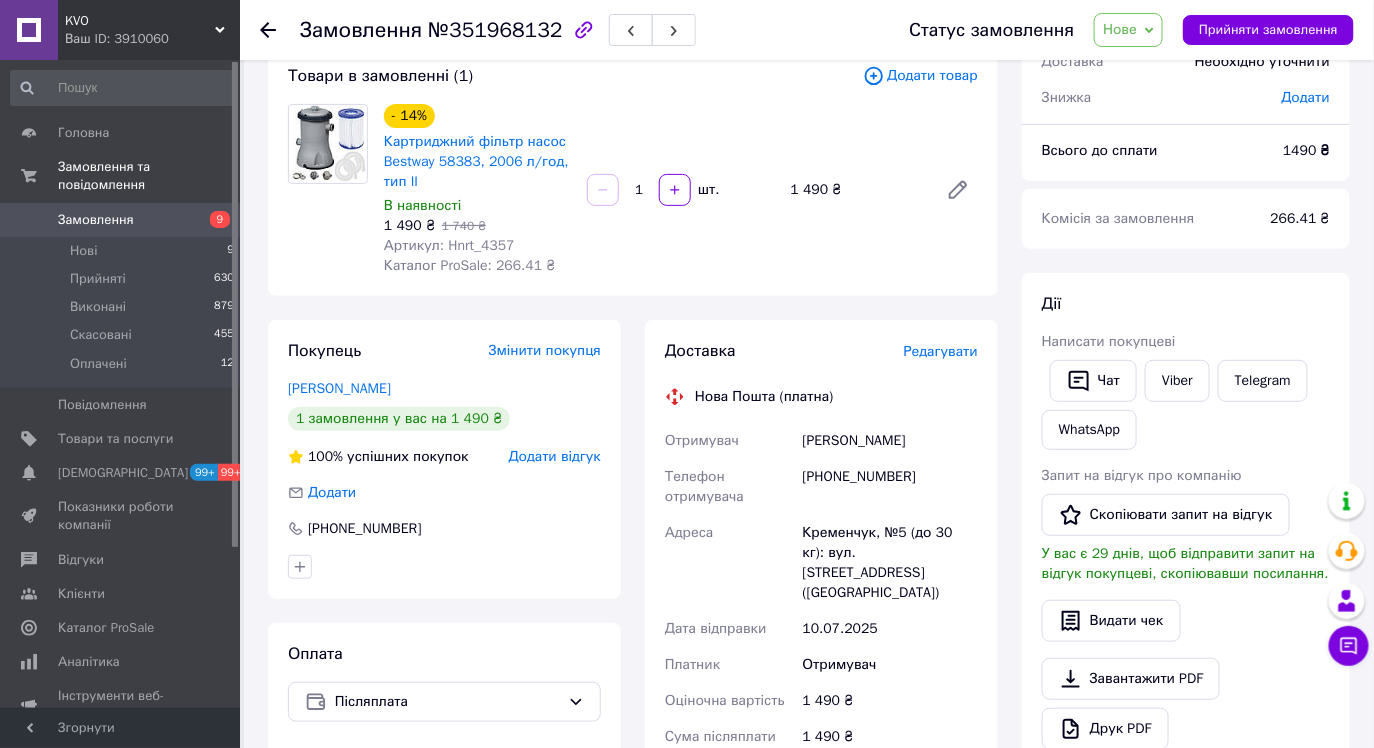 click on "+380682509991" at bounding box center [890, 487] 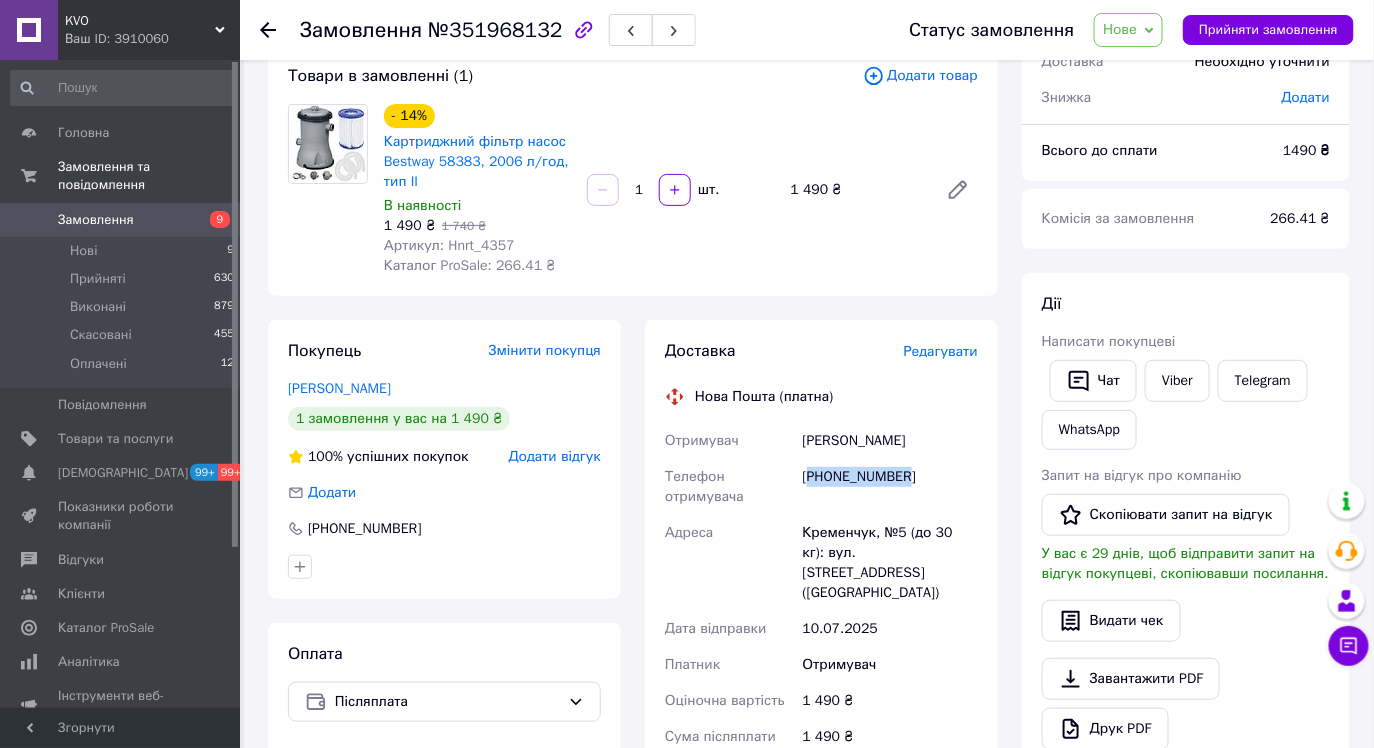 click on "+380682509991" at bounding box center [890, 487] 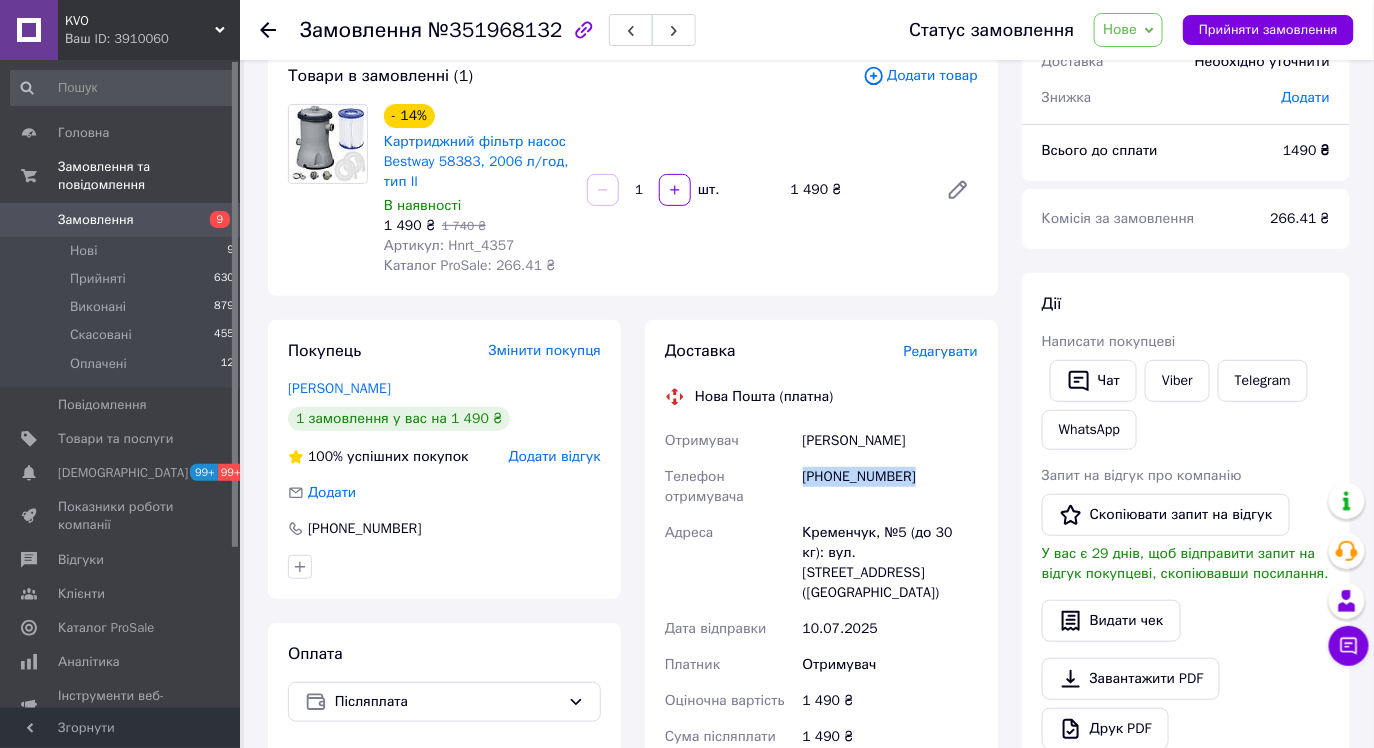 click on "+380682509991" at bounding box center [890, 487] 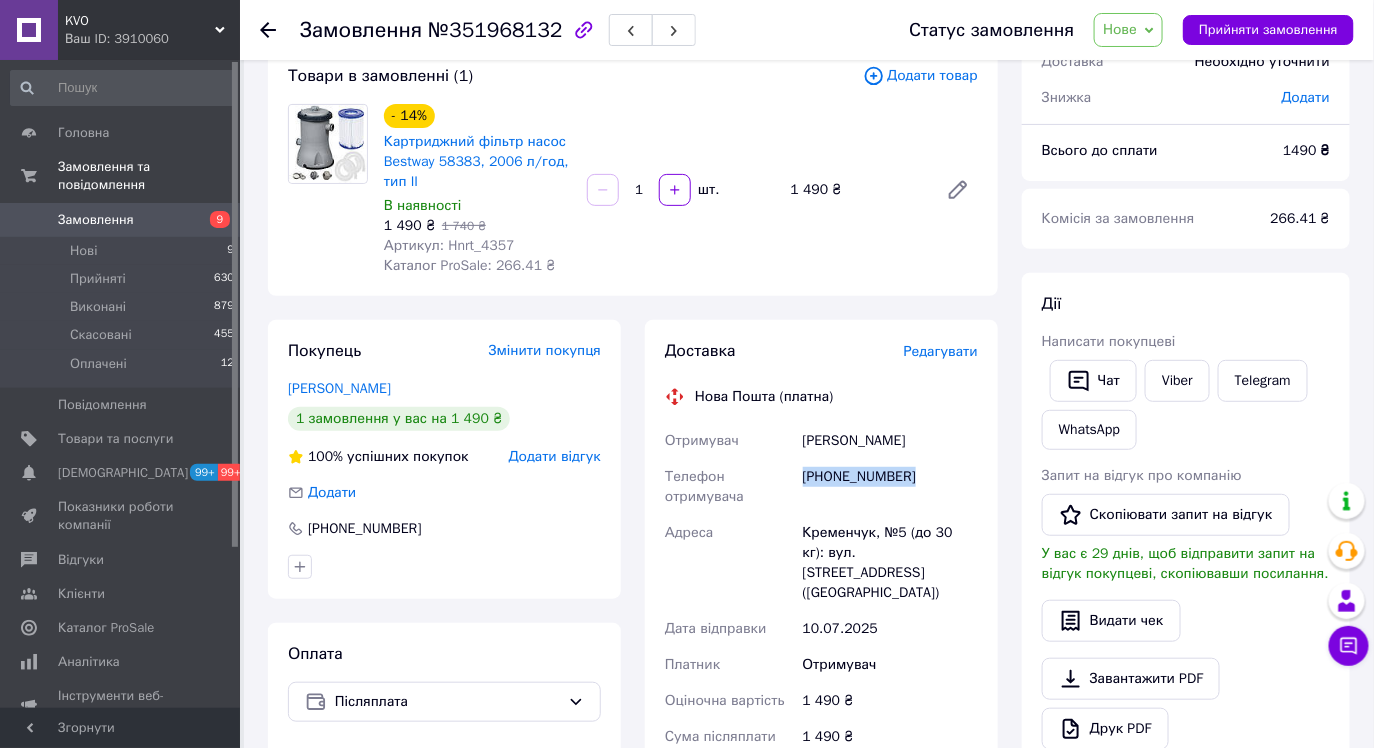 drag, startPoint x: 800, startPoint y: 442, endPoint x: 949, endPoint y: 438, distance: 149.05368 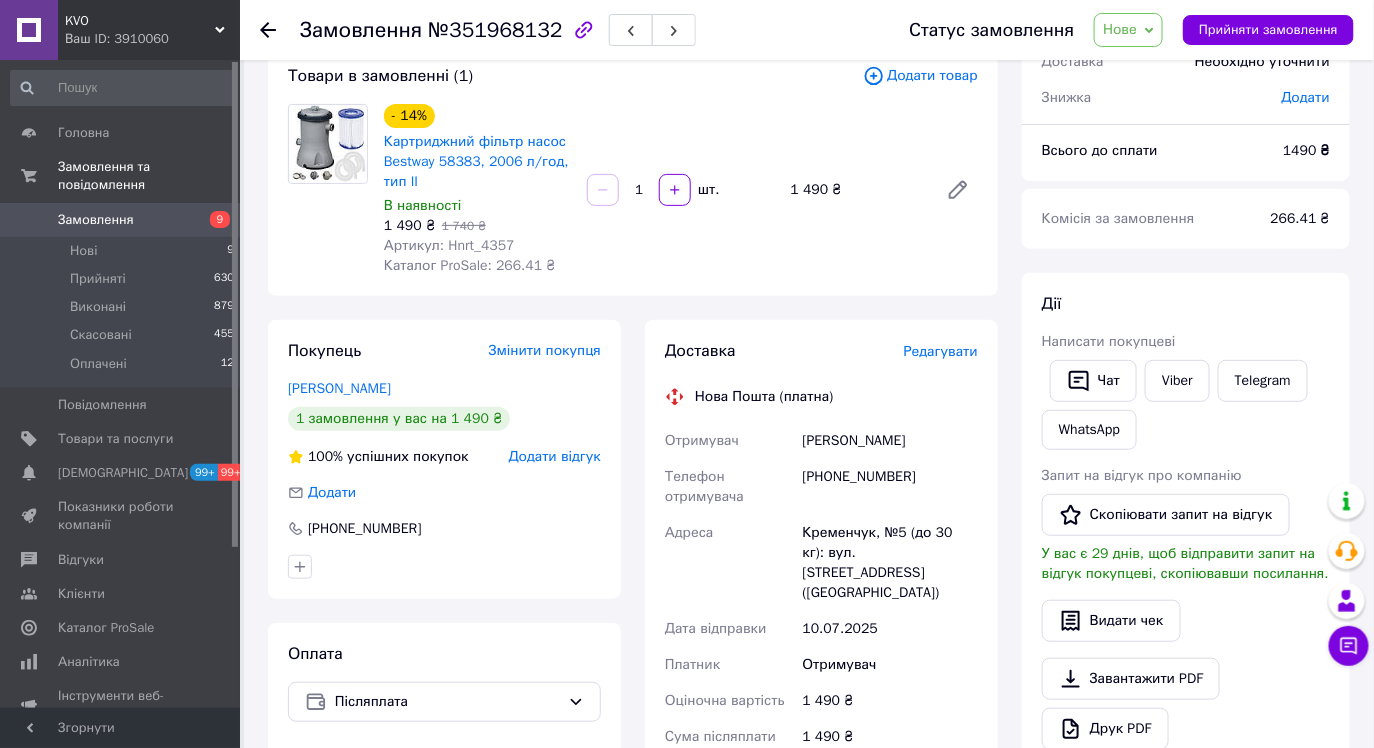 click on "Кременчук, №5 (до 30 кг): вул. Космічна, 1 (Раківка)" at bounding box center [890, 563] 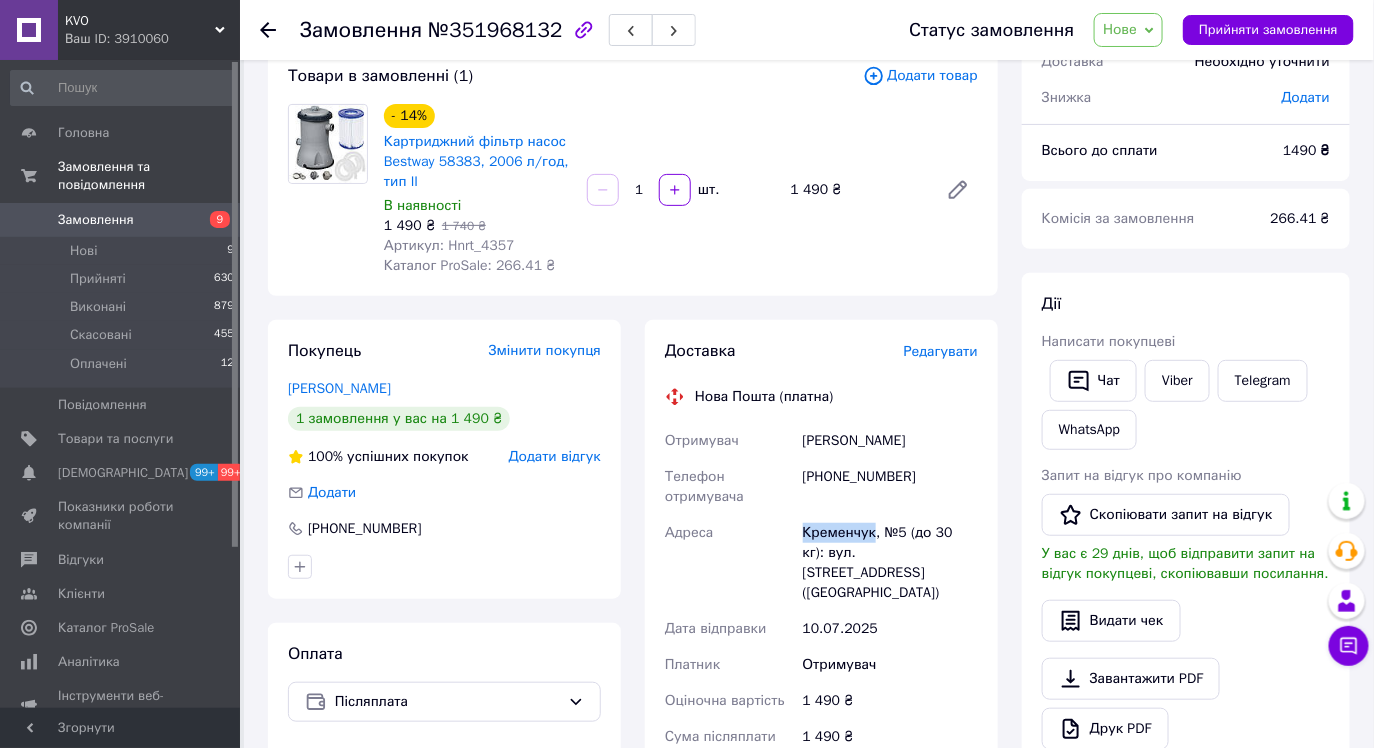 click on "Кременчук, №5 (до 30 кг): вул. Космічна, 1 (Раківка)" at bounding box center (890, 563) 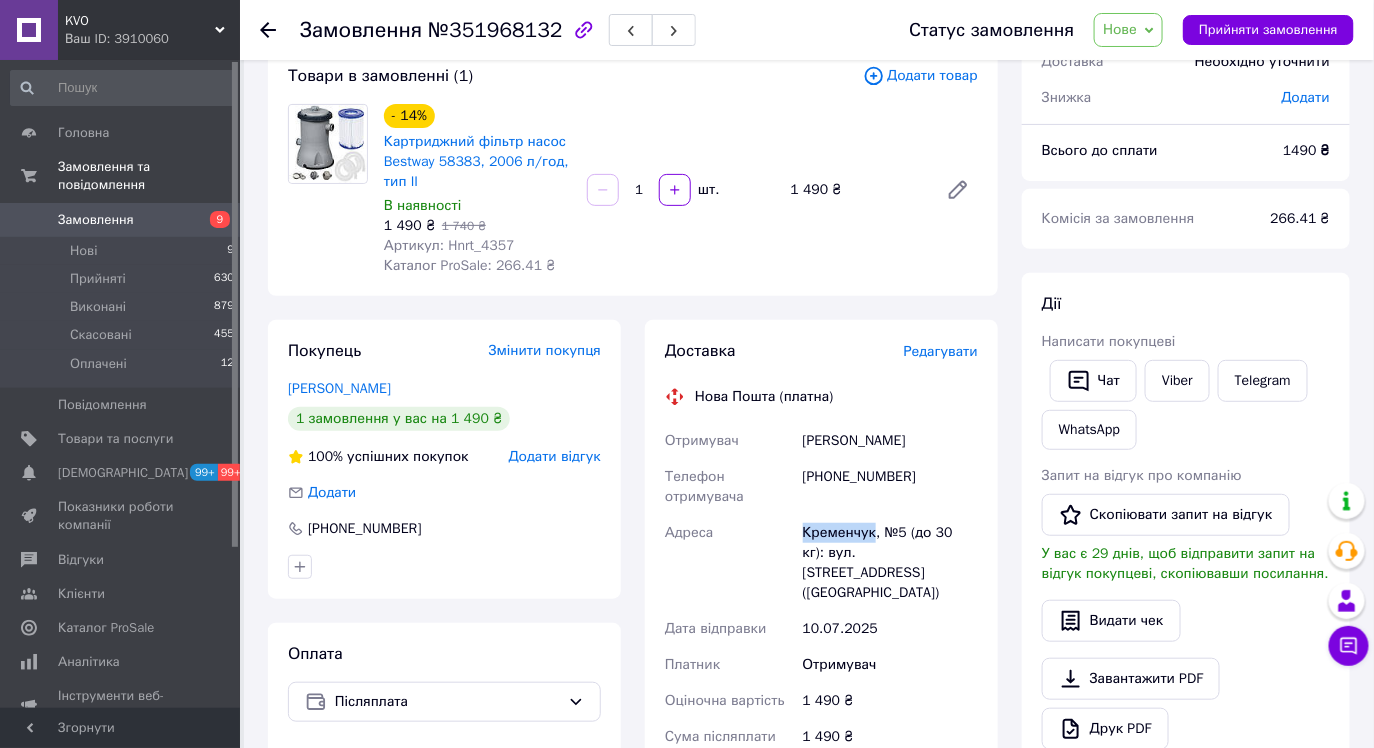 click on "Замовлення" at bounding box center (121, 220) 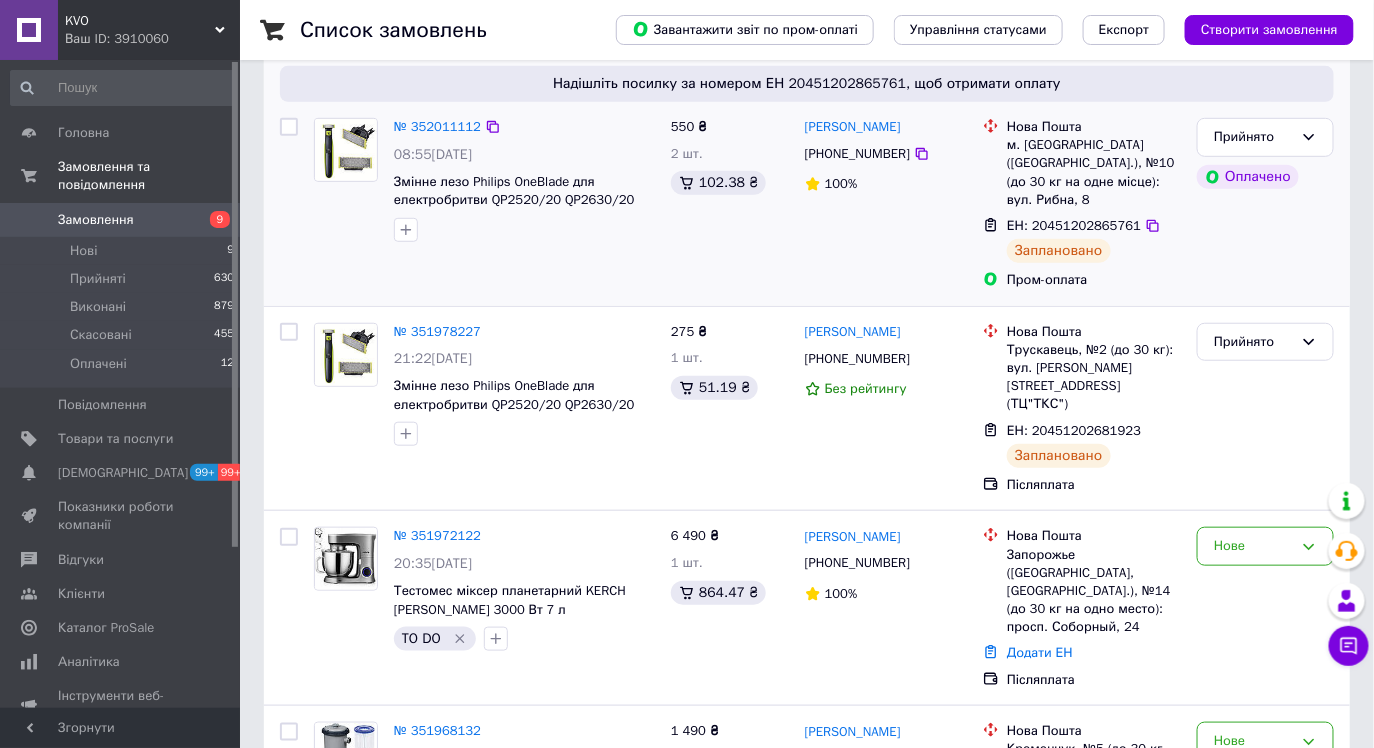 scroll, scrollTop: 327, scrollLeft: 0, axis: vertical 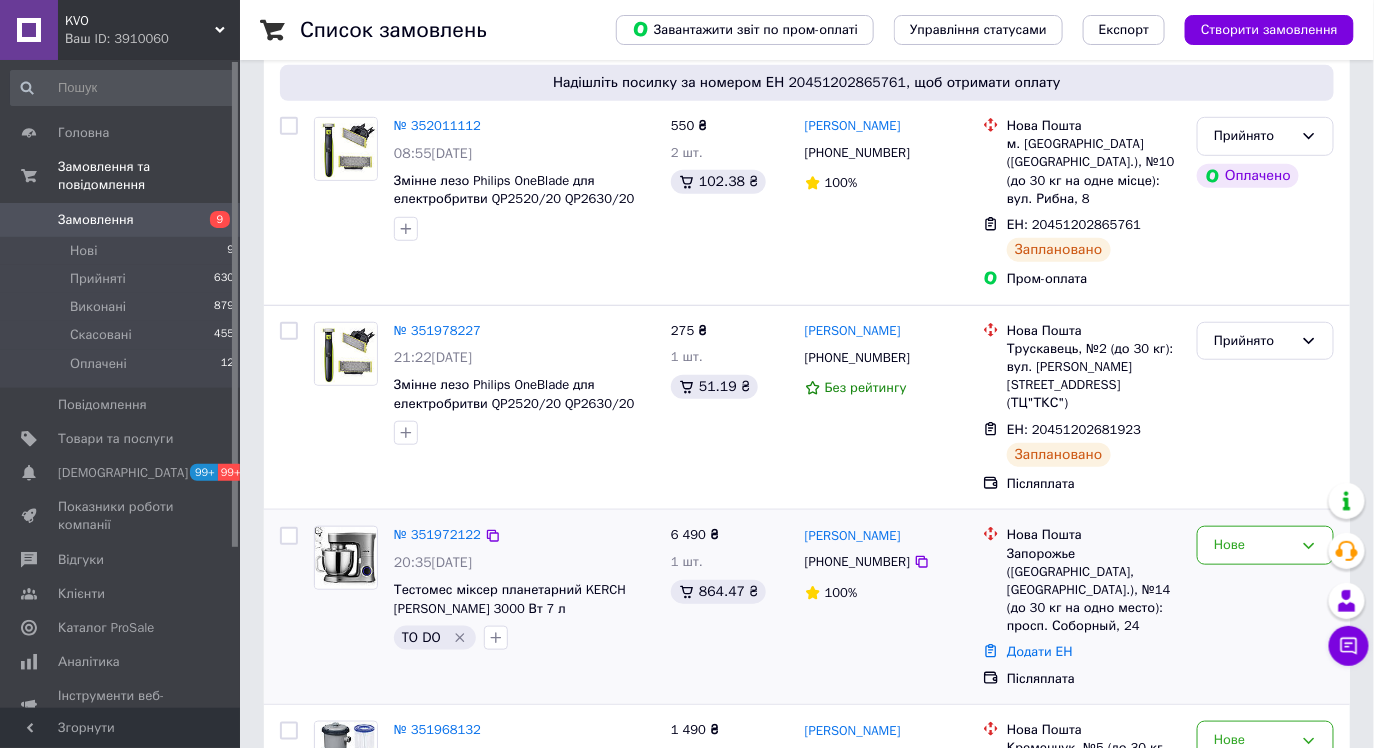 click 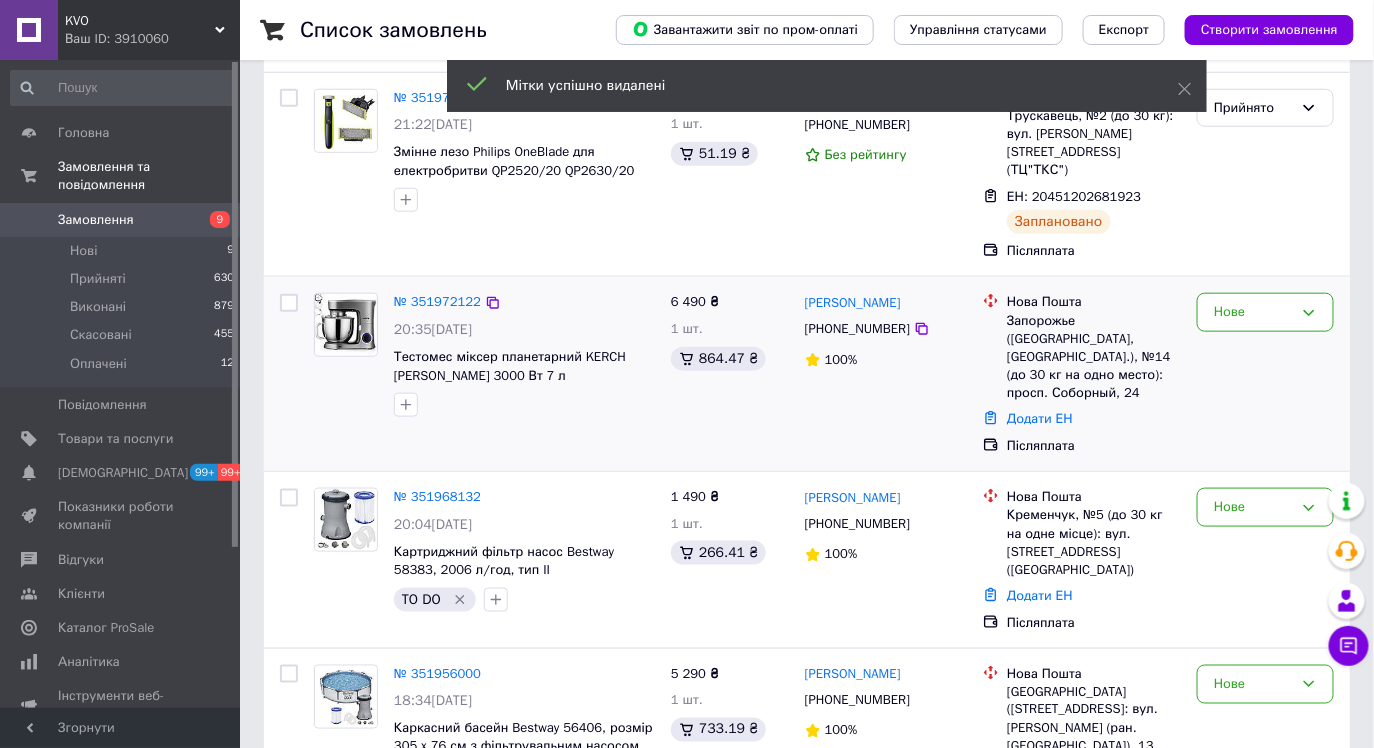 scroll, scrollTop: 565, scrollLeft: 0, axis: vertical 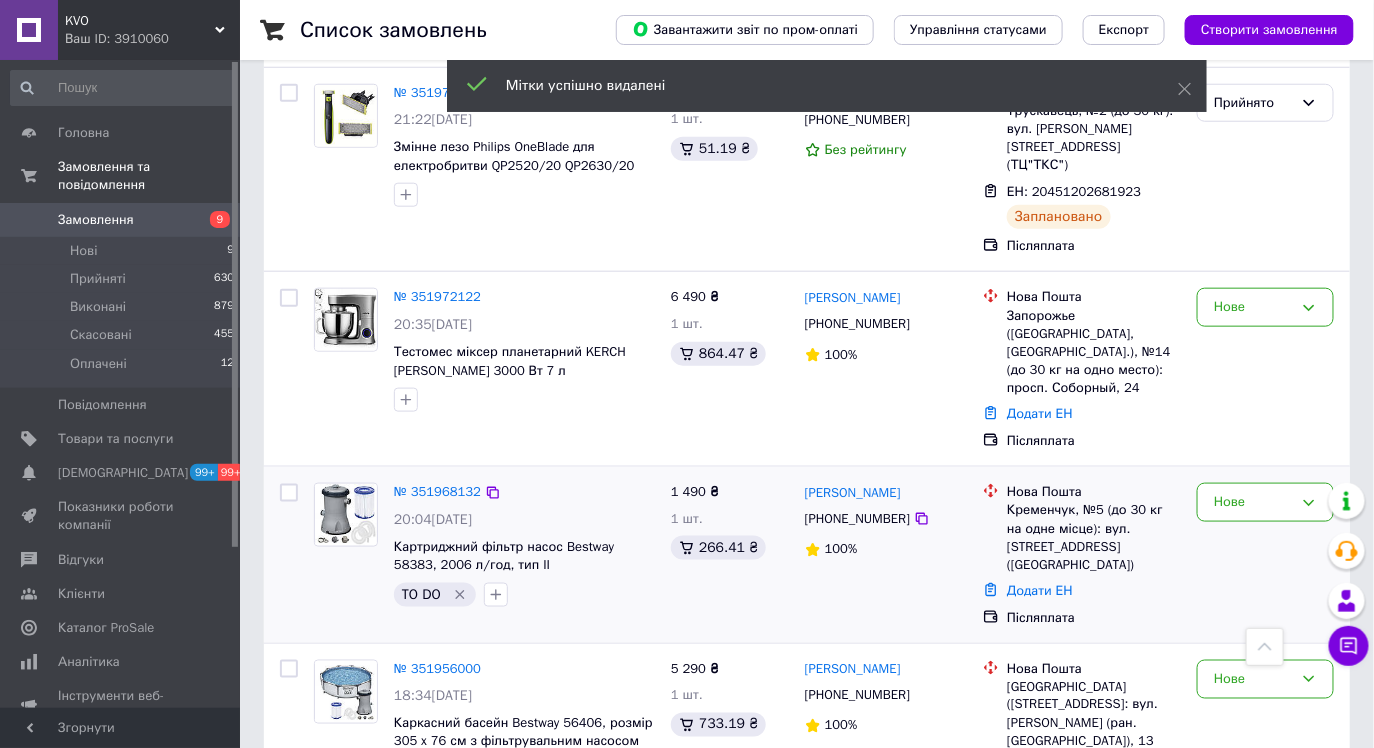 click 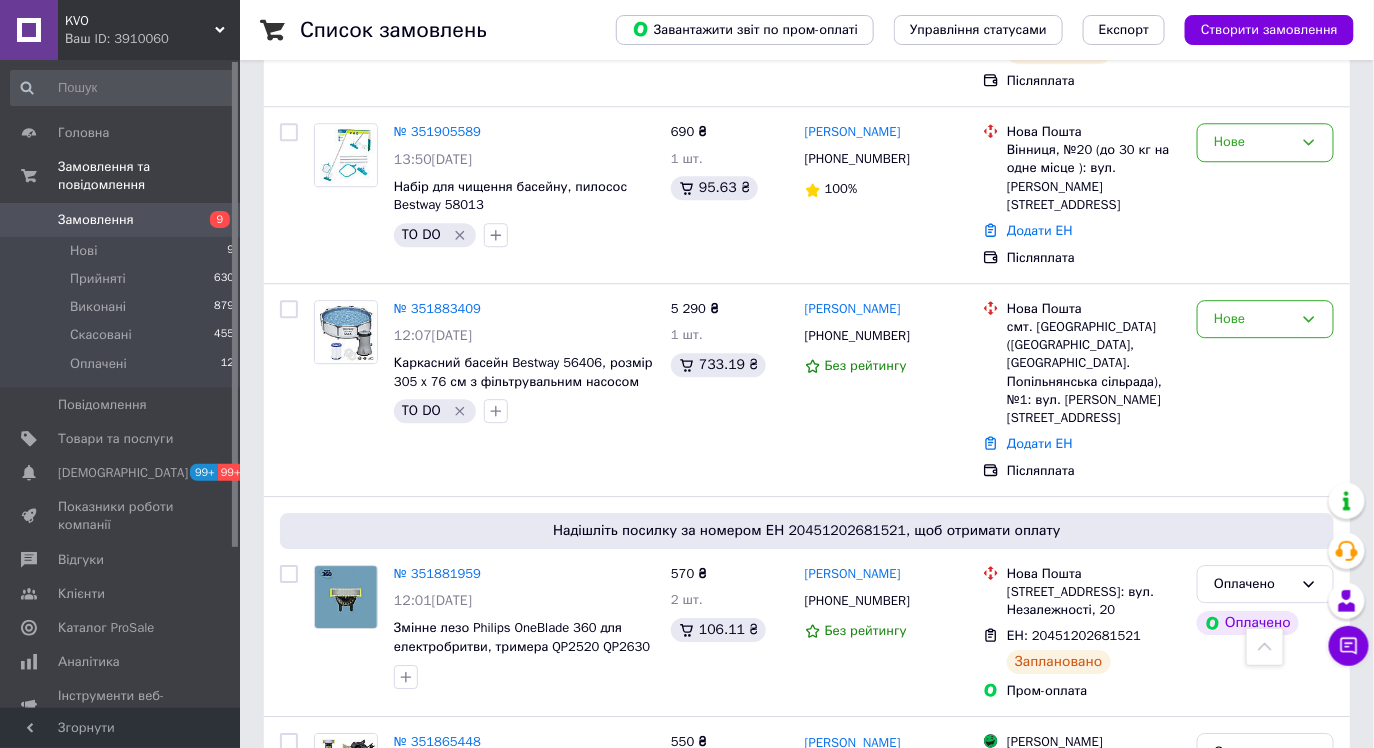 scroll, scrollTop: 1711, scrollLeft: 0, axis: vertical 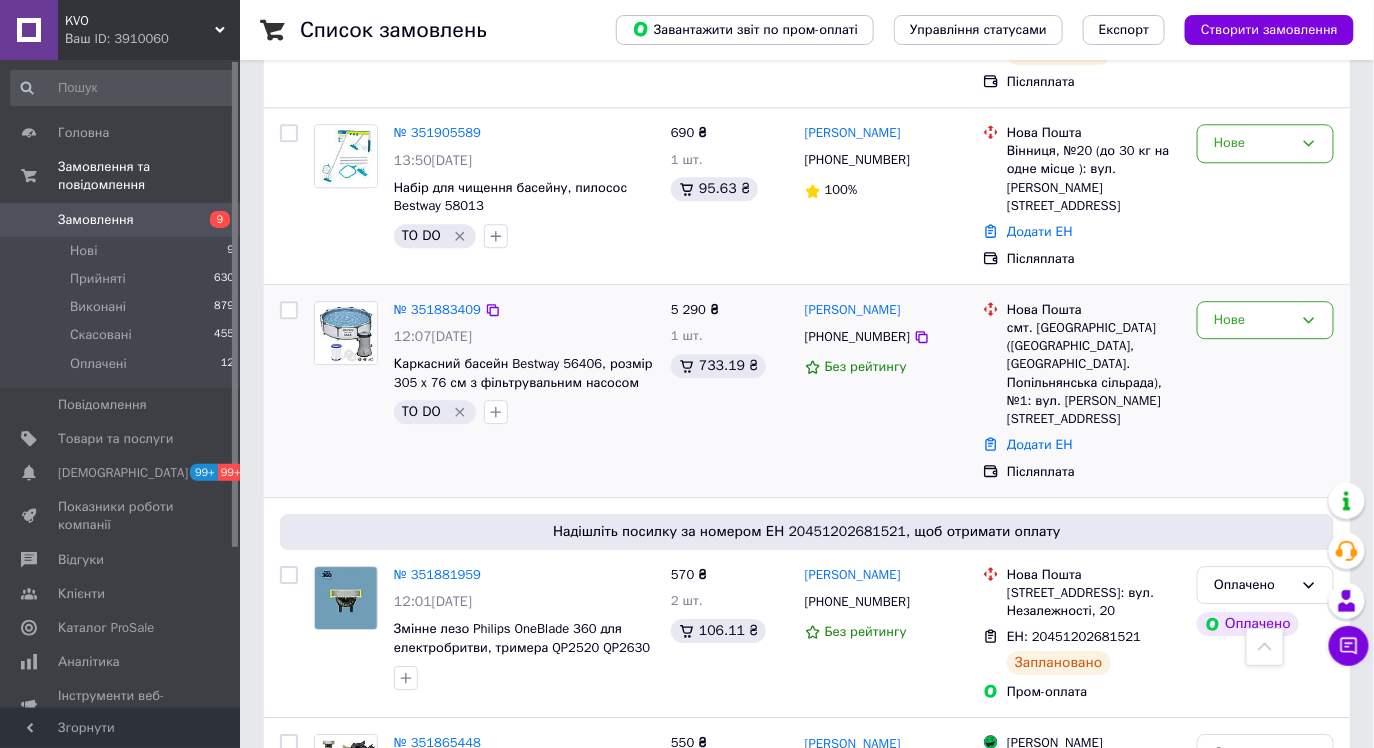 click 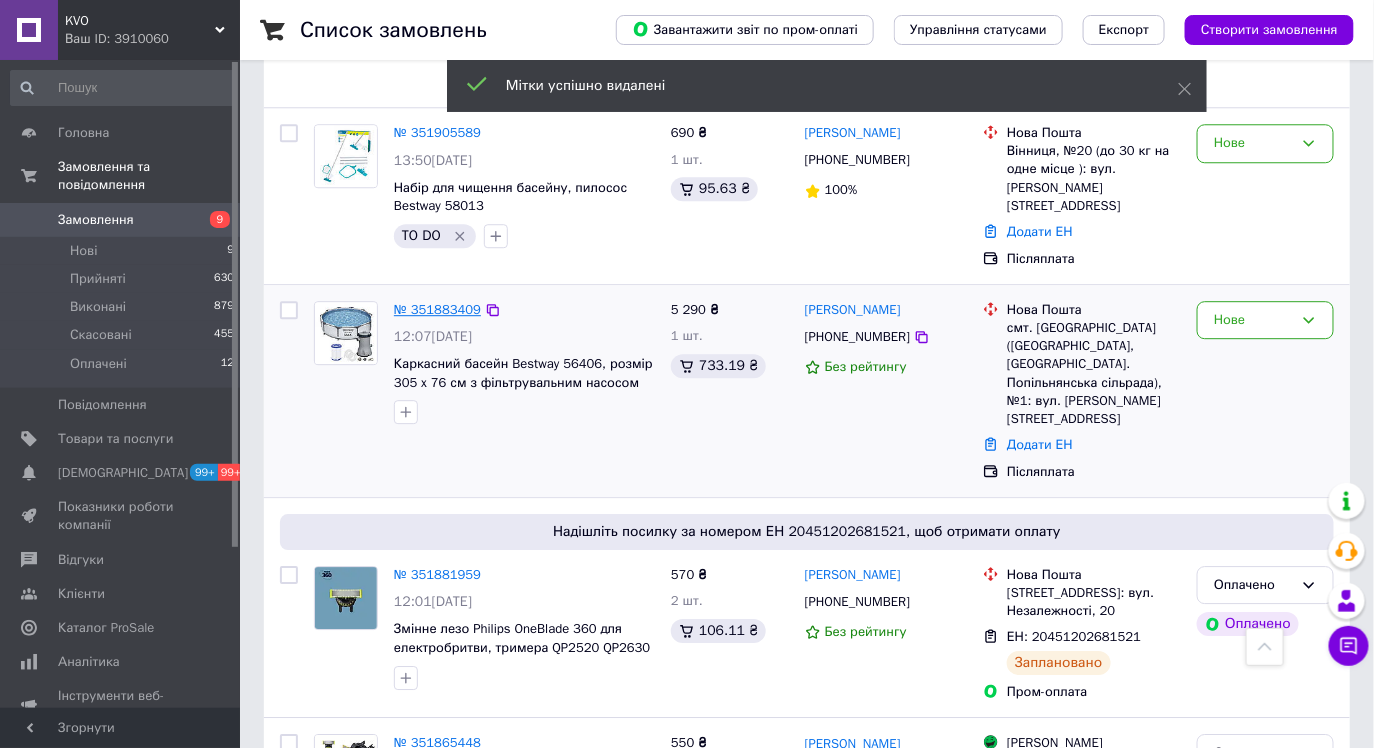 click on "№ 351883409" at bounding box center (437, 309) 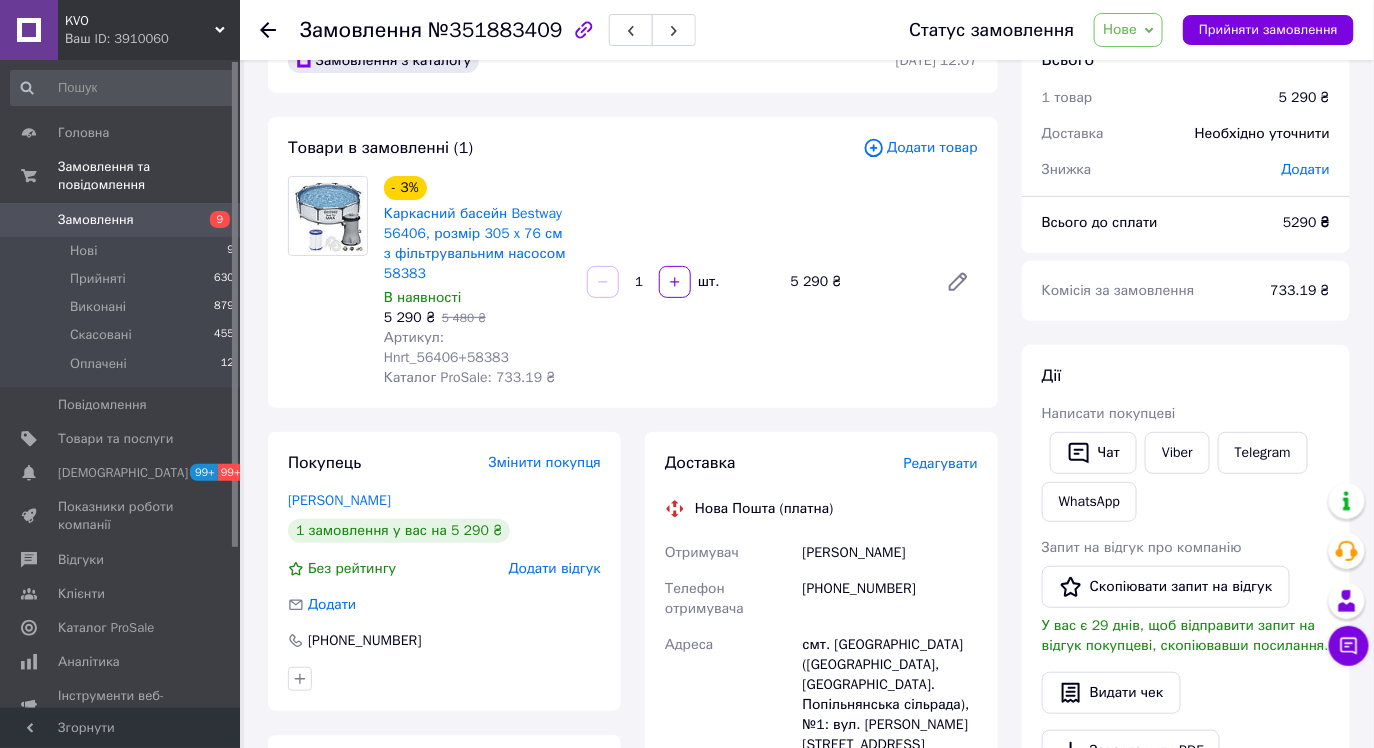 scroll, scrollTop: 27, scrollLeft: 0, axis: vertical 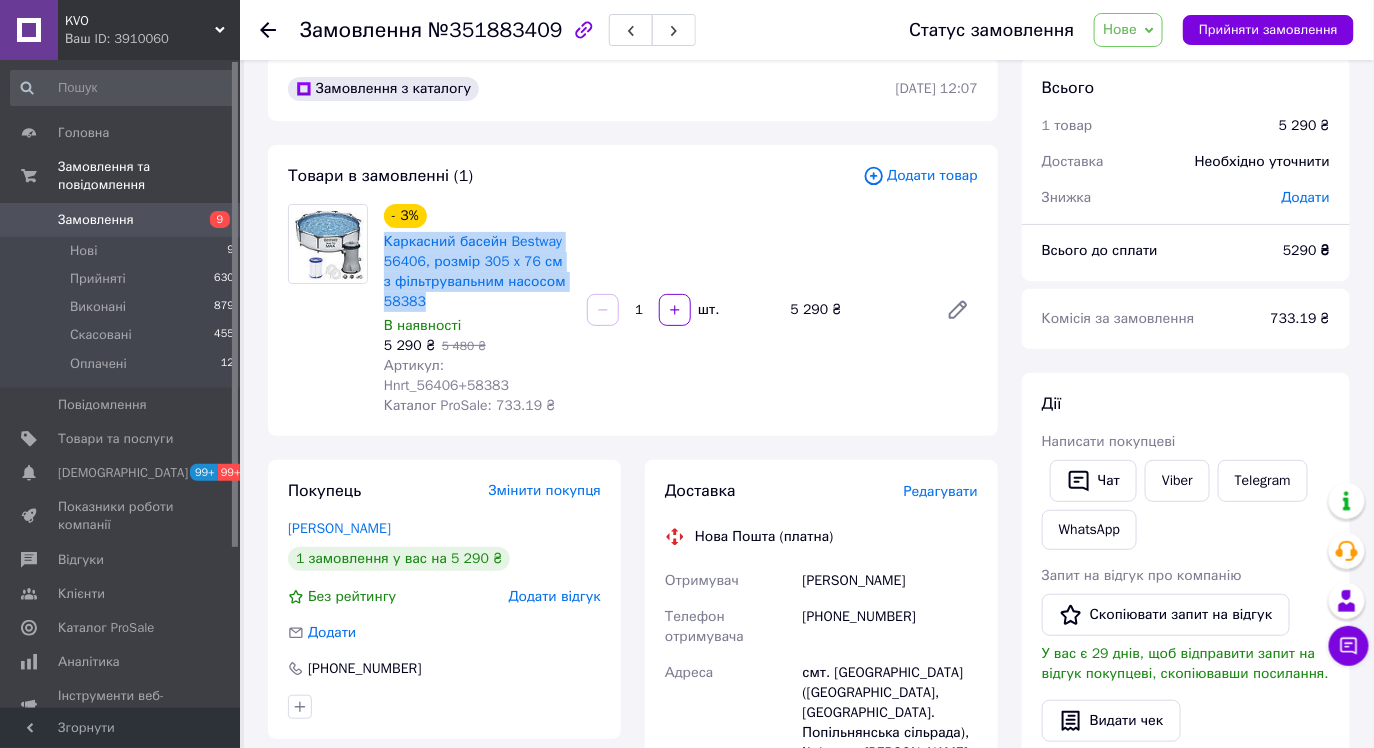 drag, startPoint x: 437, startPoint y: 306, endPoint x: 383, endPoint y: 244, distance: 82.219215 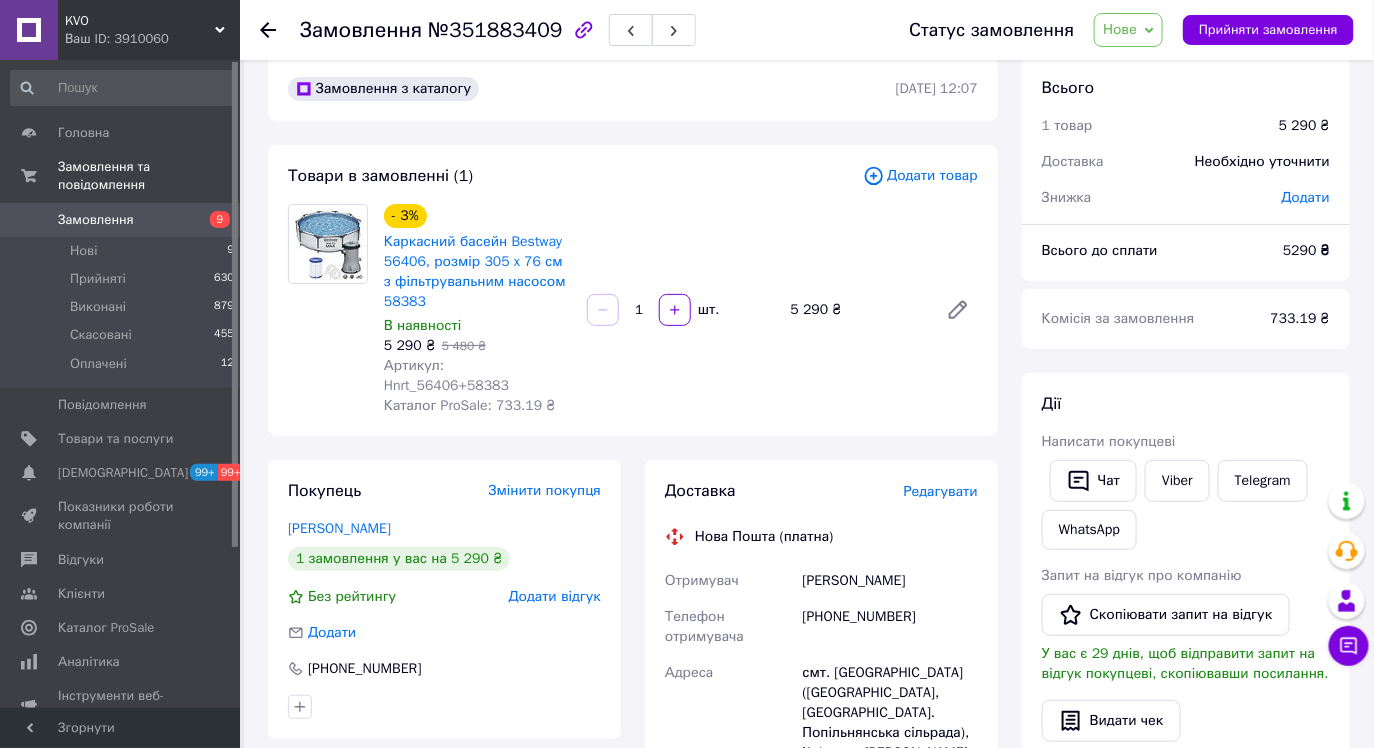 click on "+380982078603" at bounding box center (890, 627) 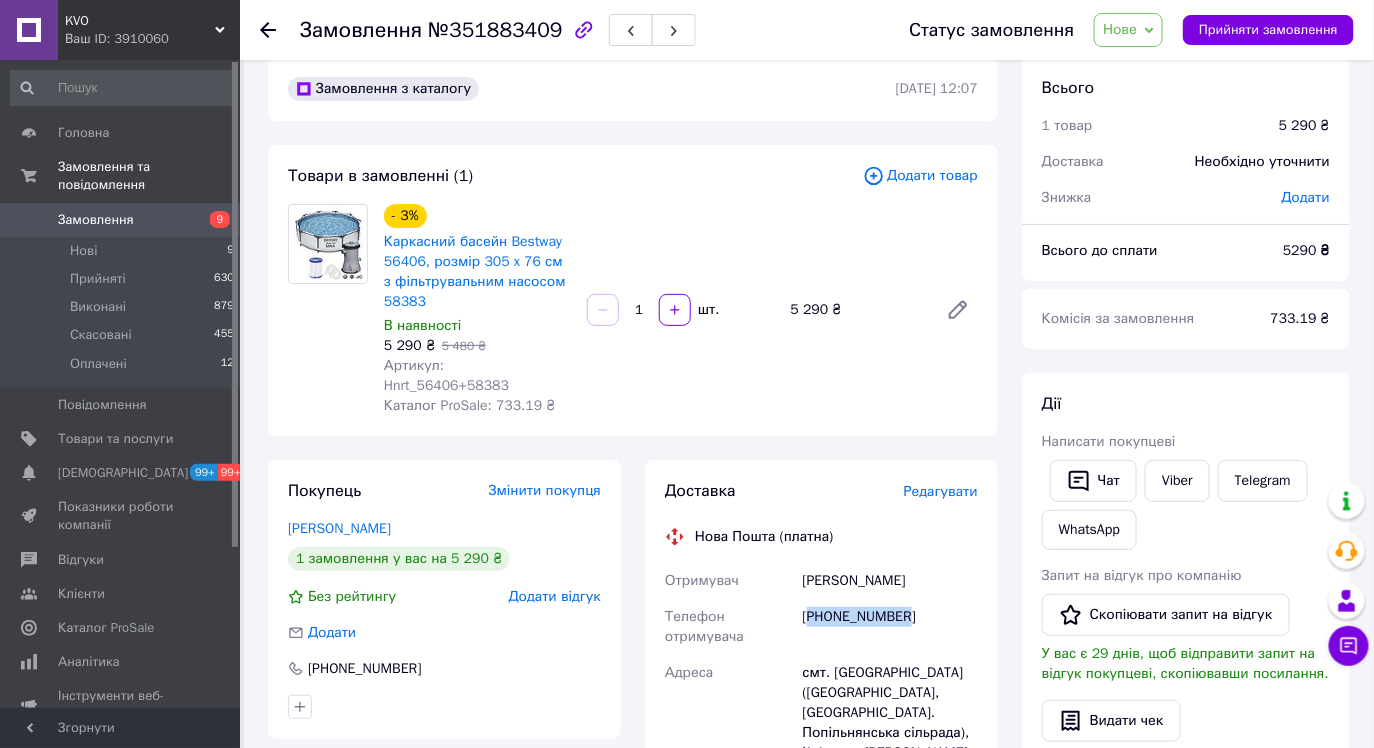 click on "+380982078603" at bounding box center (890, 627) 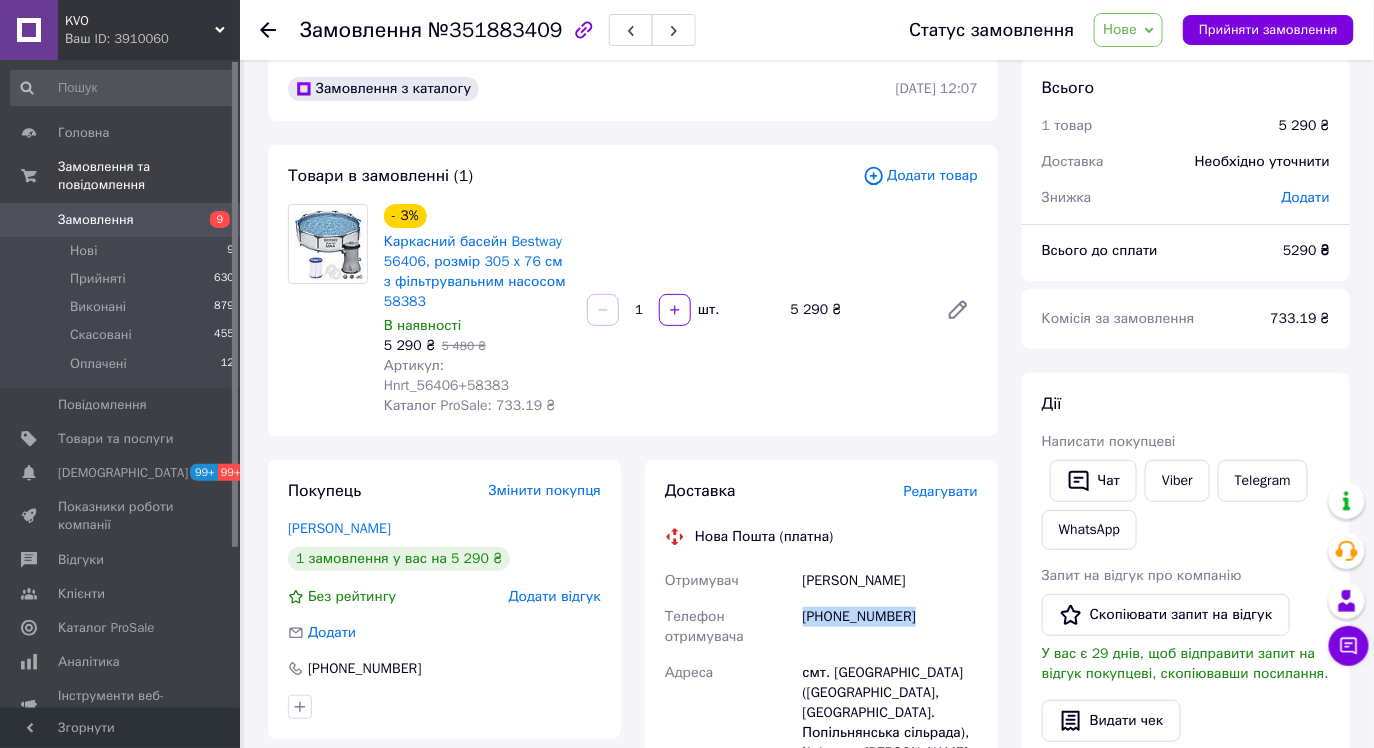 click on "+380982078603" at bounding box center [890, 627] 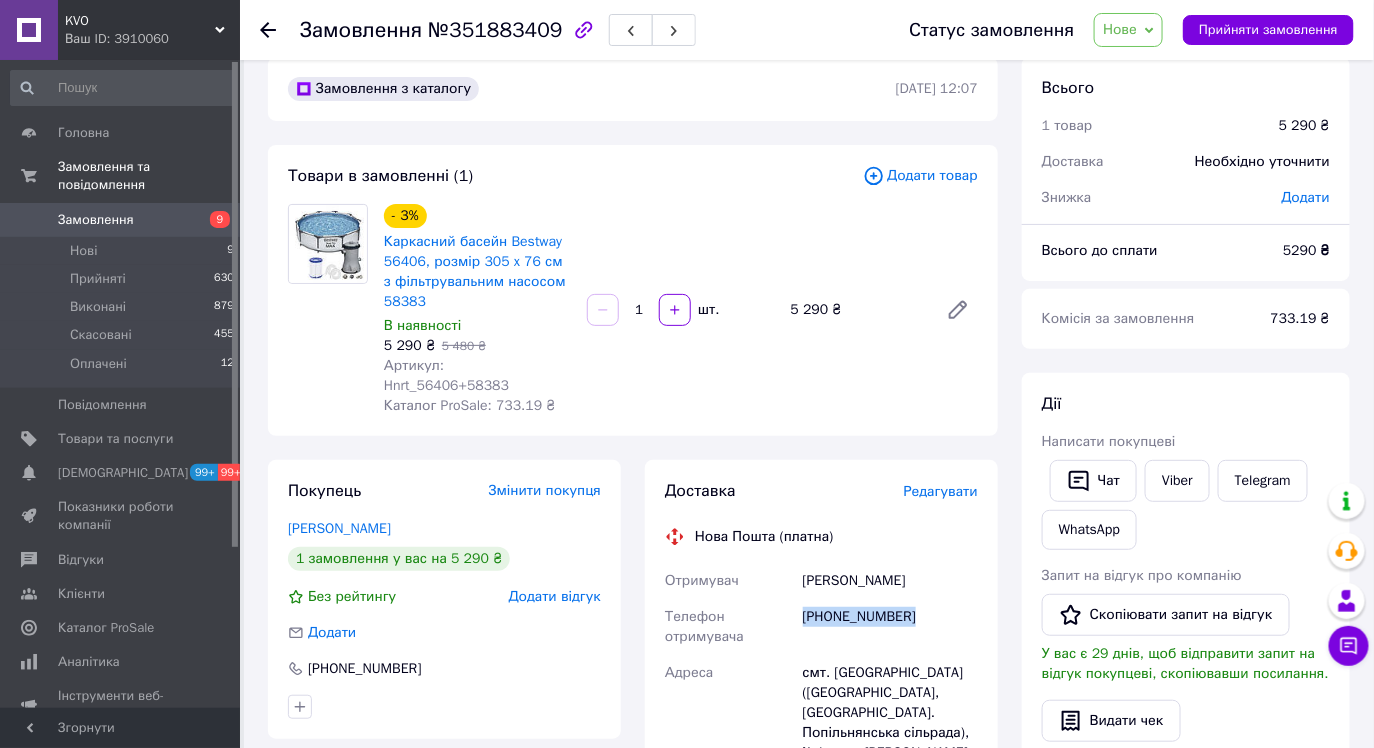 drag, startPoint x: 793, startPoint y: 574, endPoint x: 928, endPoint y: 572, distance: 135.01482 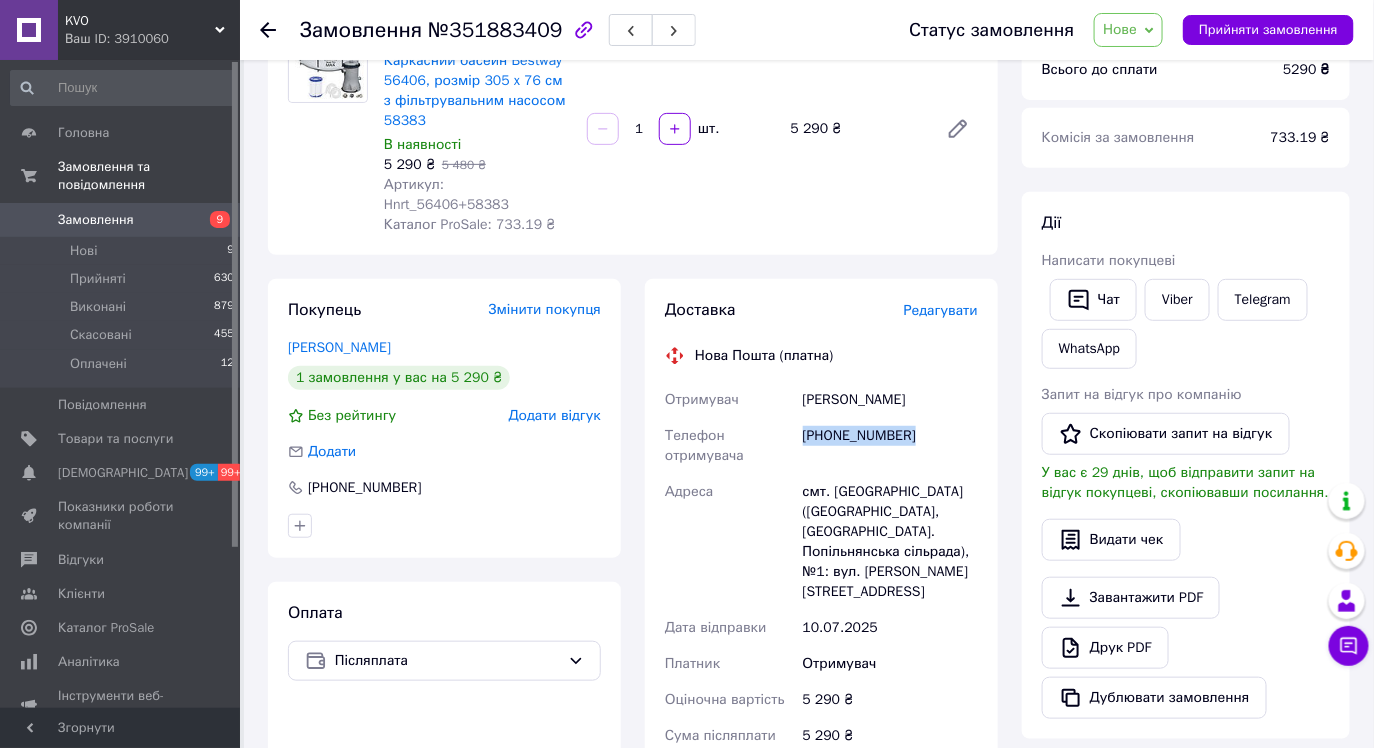 scroll, scrollTop: 214, scrollLeft: 0, axis: vertical 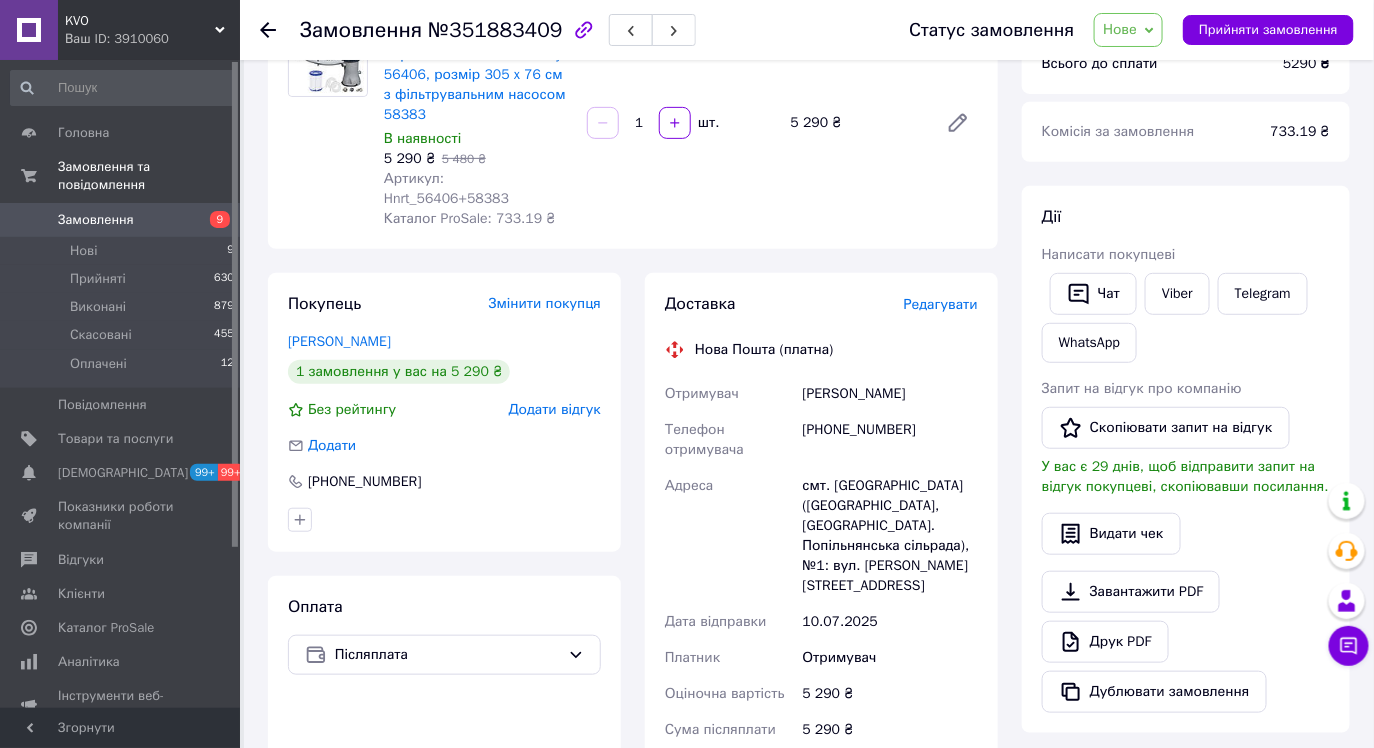 click on "смт. Попільня (Житомирська обл., Житомирський р-н. Попільнянська сільрада), №1: вул. Богдана Хмельницького, 37 Б" at bounding box center (890, 536) 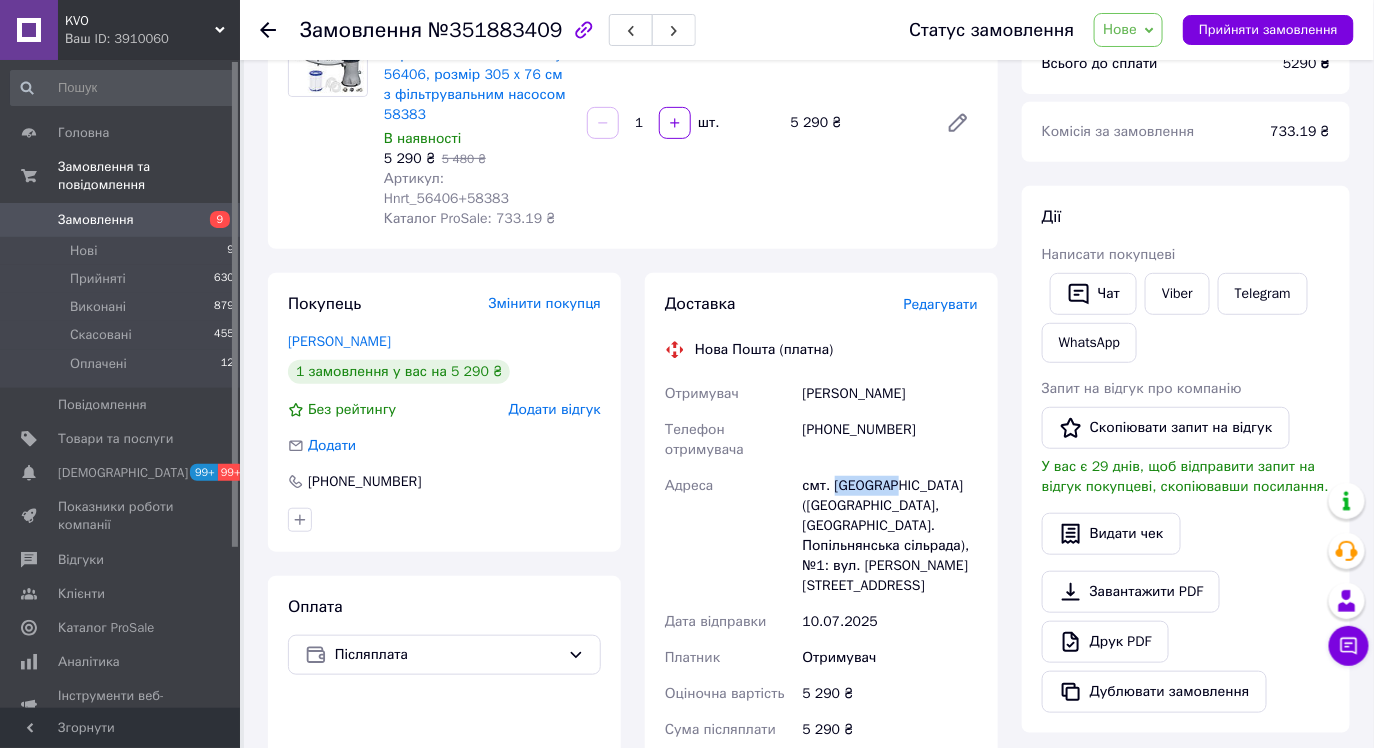 click on "смт. Попільня (Житомирська обл., Житомирський р-н. Попільнянська сільрада), №1: вул. Богдана Хмельницького, 37 Б" at bounding box center [890, 536] 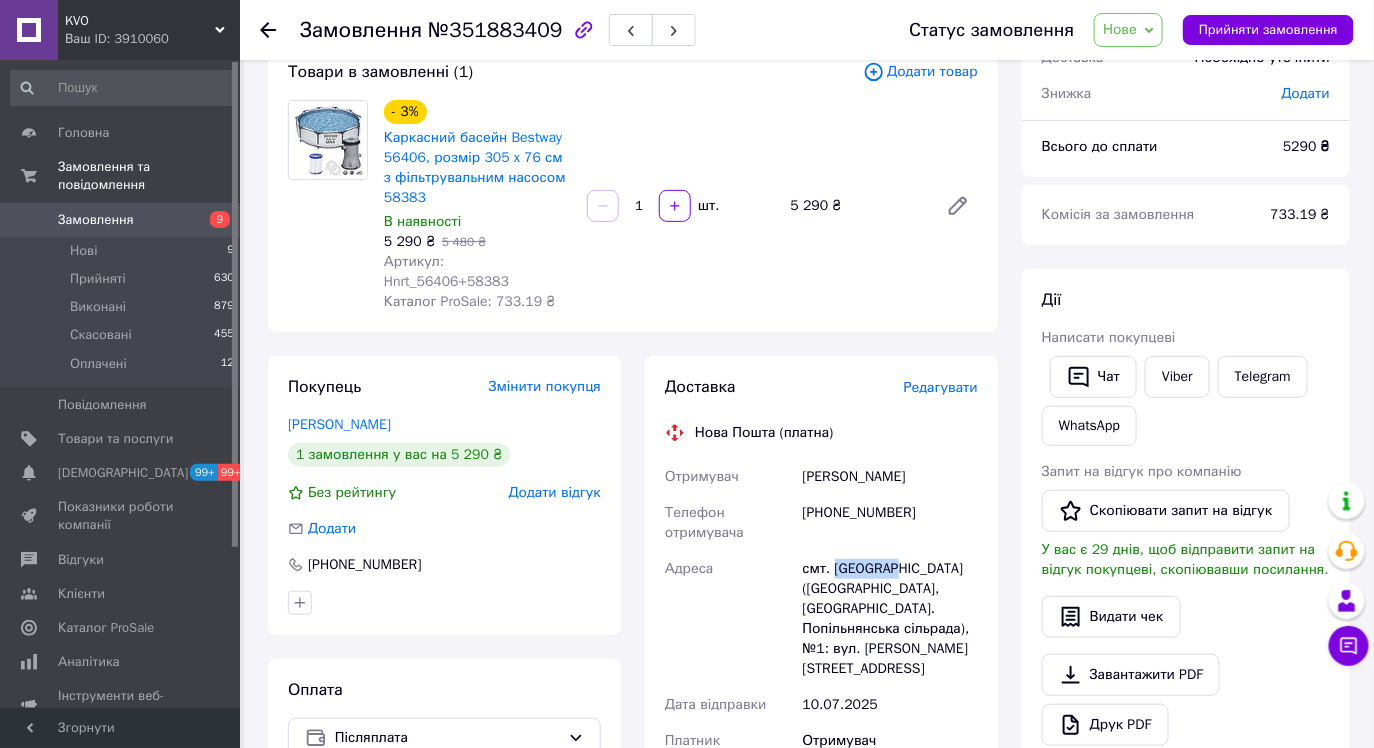 scroll, scrollTop: 129, scrollLeft: 0, axis: vertical 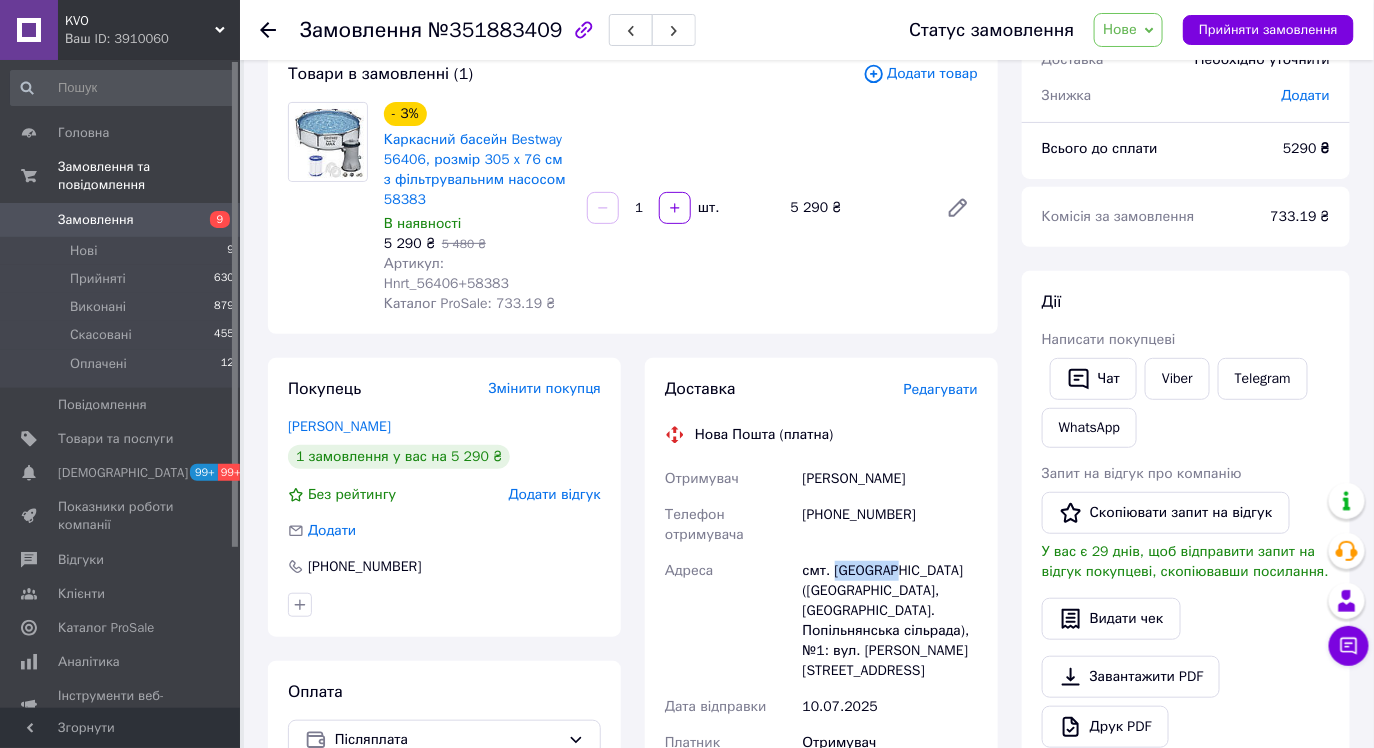click on "Замовлення" at bounding box center [121, 220] 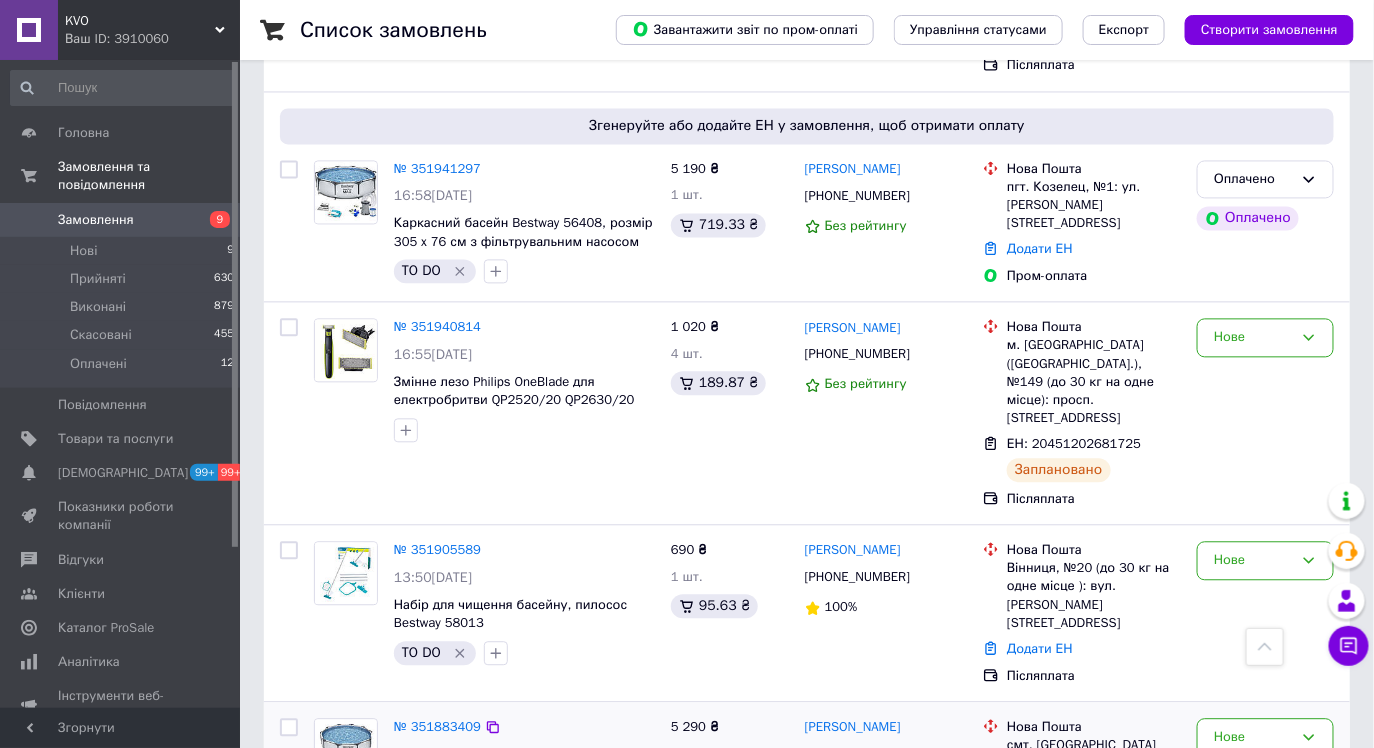 scroll, scrollTop: 1293, scrollLeft: 0, axis: vertical 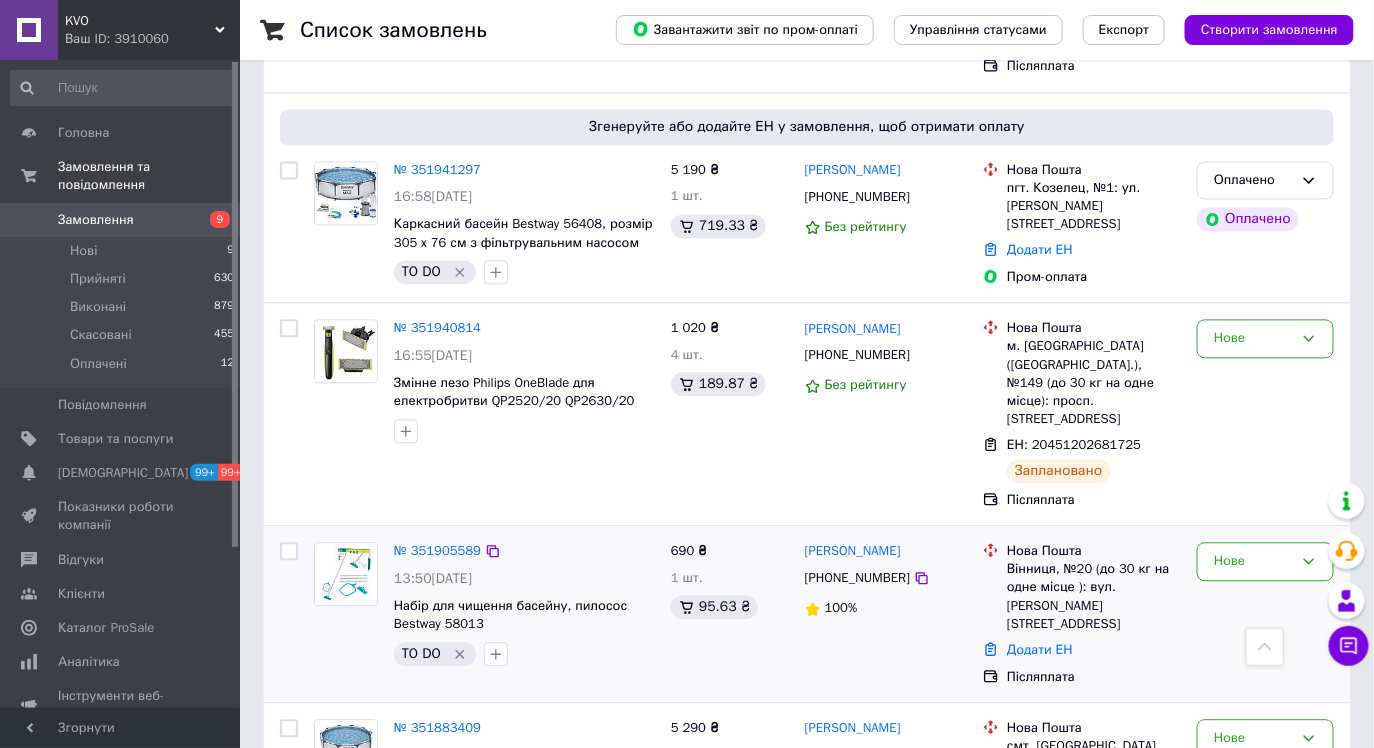 click 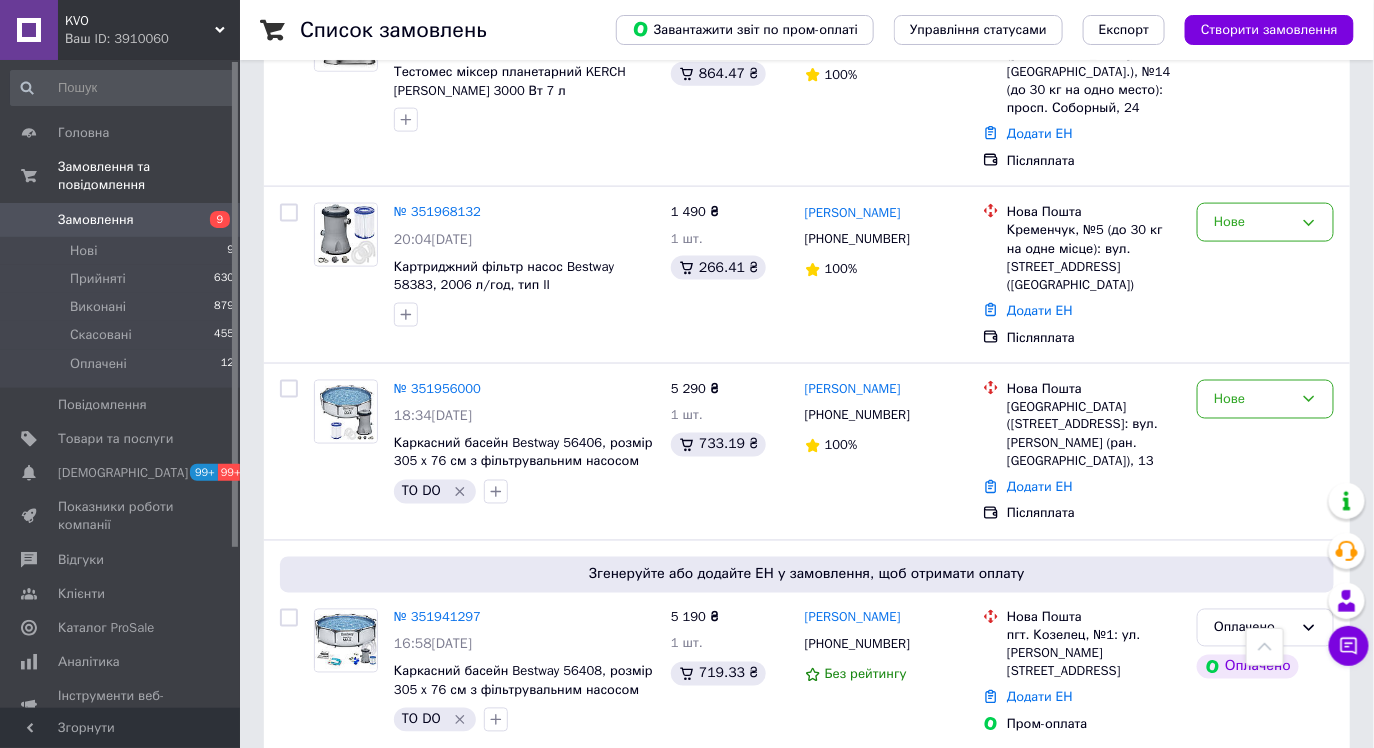 scroll, scrollTop: 850, scrollLeft: 0, axis: vertical 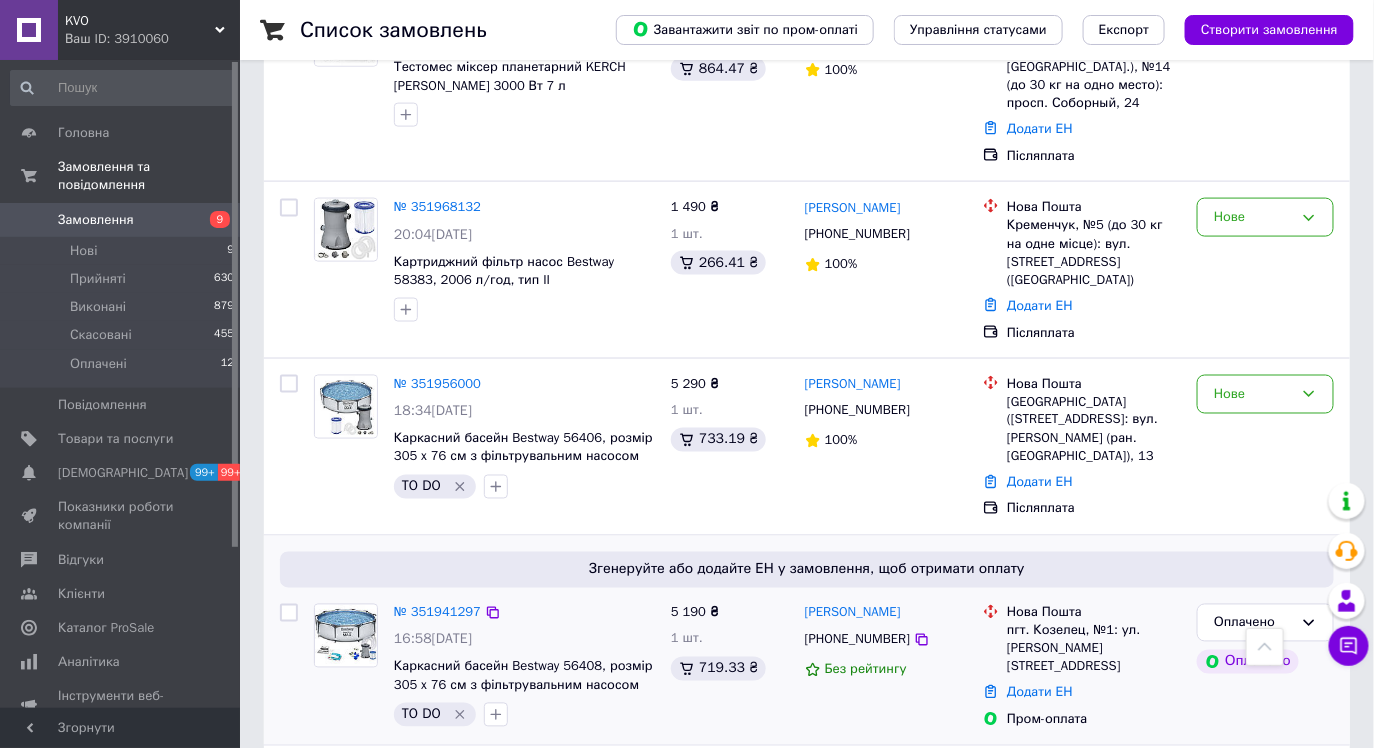 click 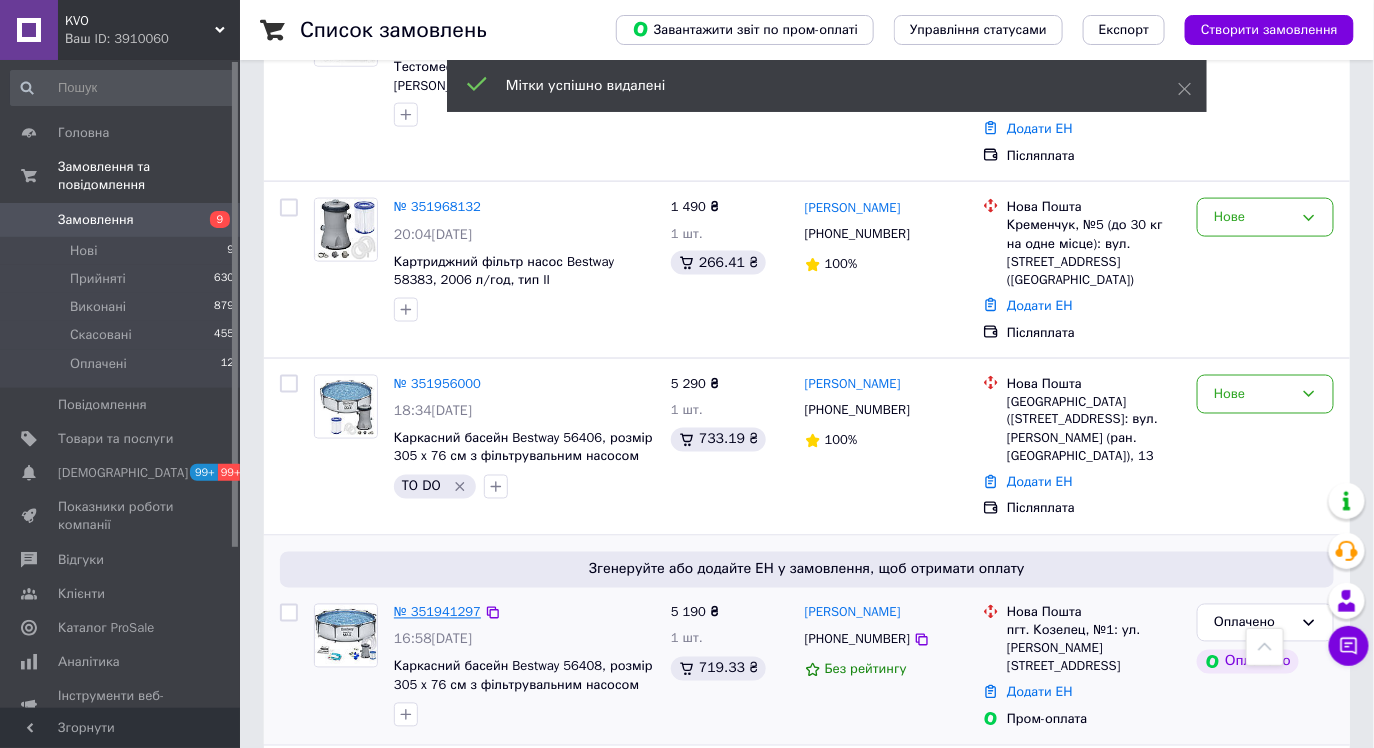 click on "№ 351941297" at bounding box center [437, 612] 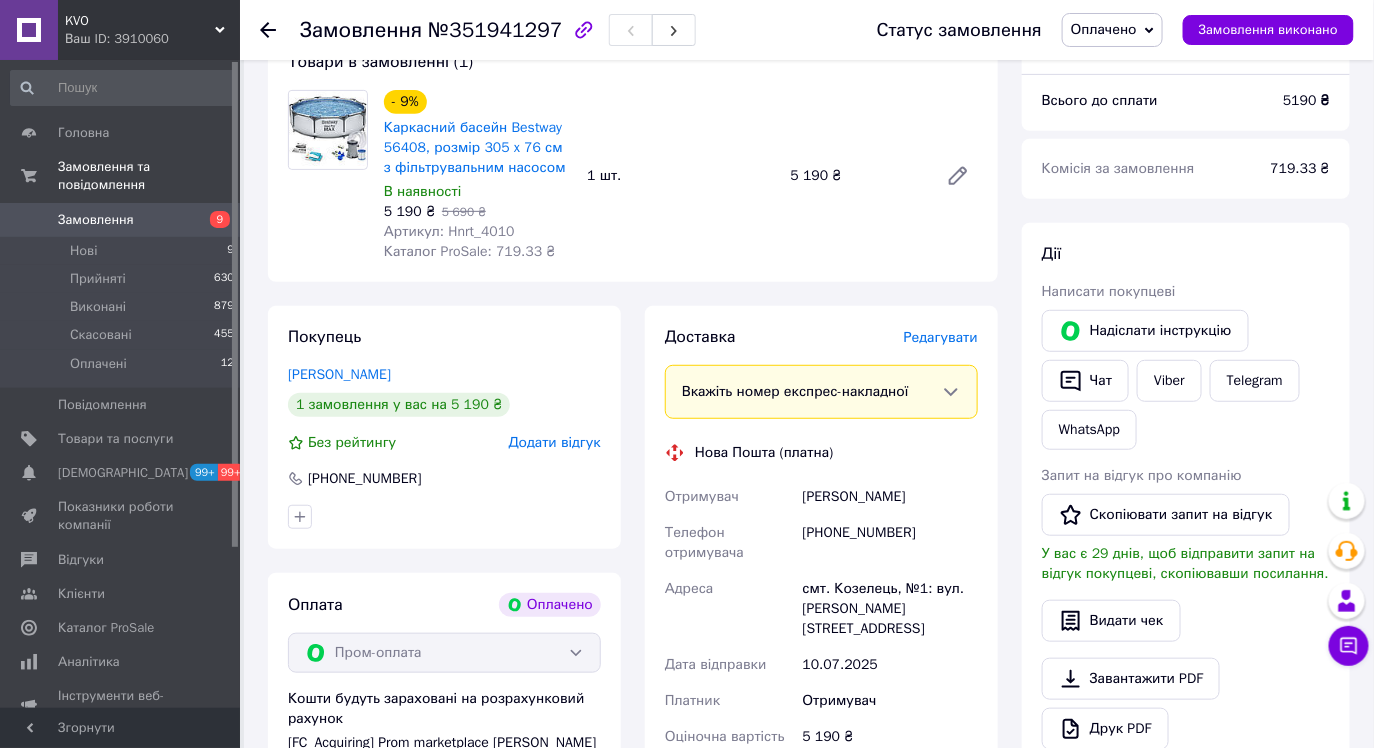 scroll, scrollTop: 178, scrollLeft: 0, axis: vertical 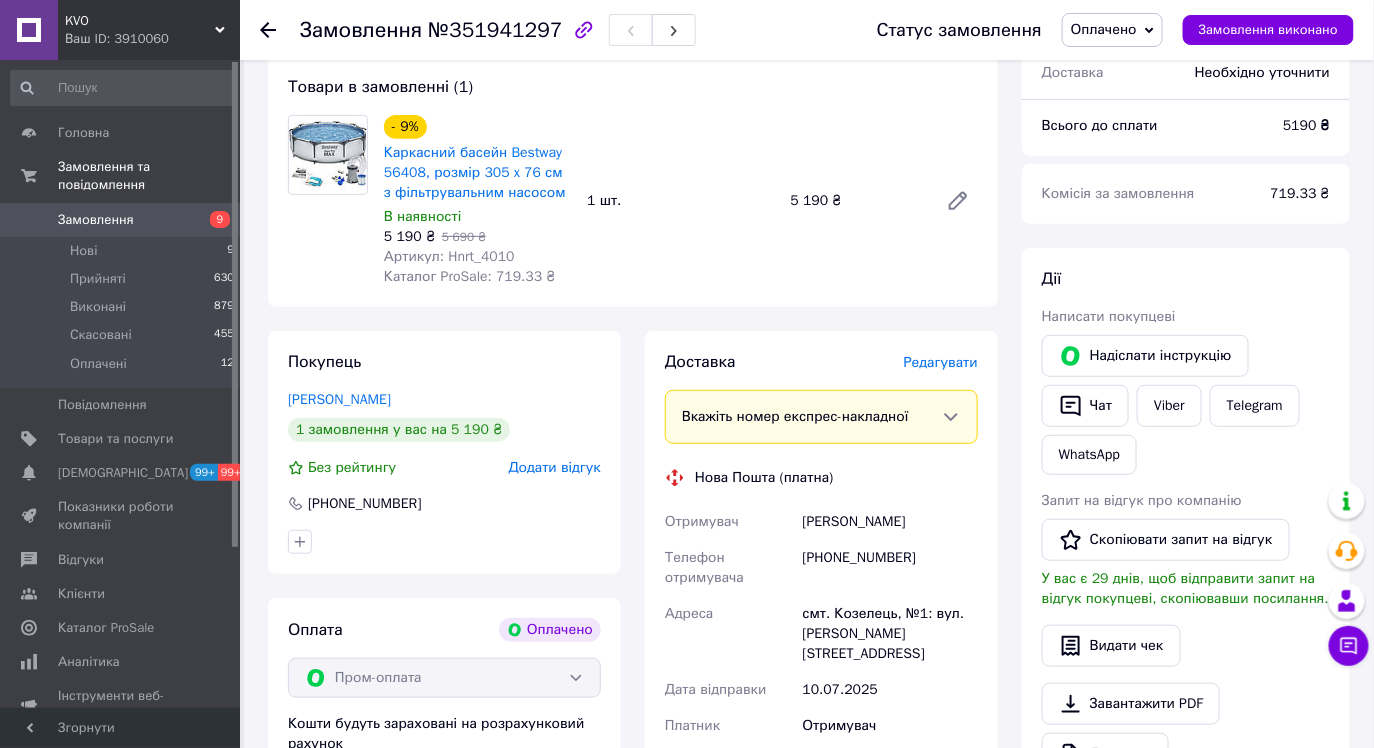 click on "+380639389549" at bounding box center (890, 568) 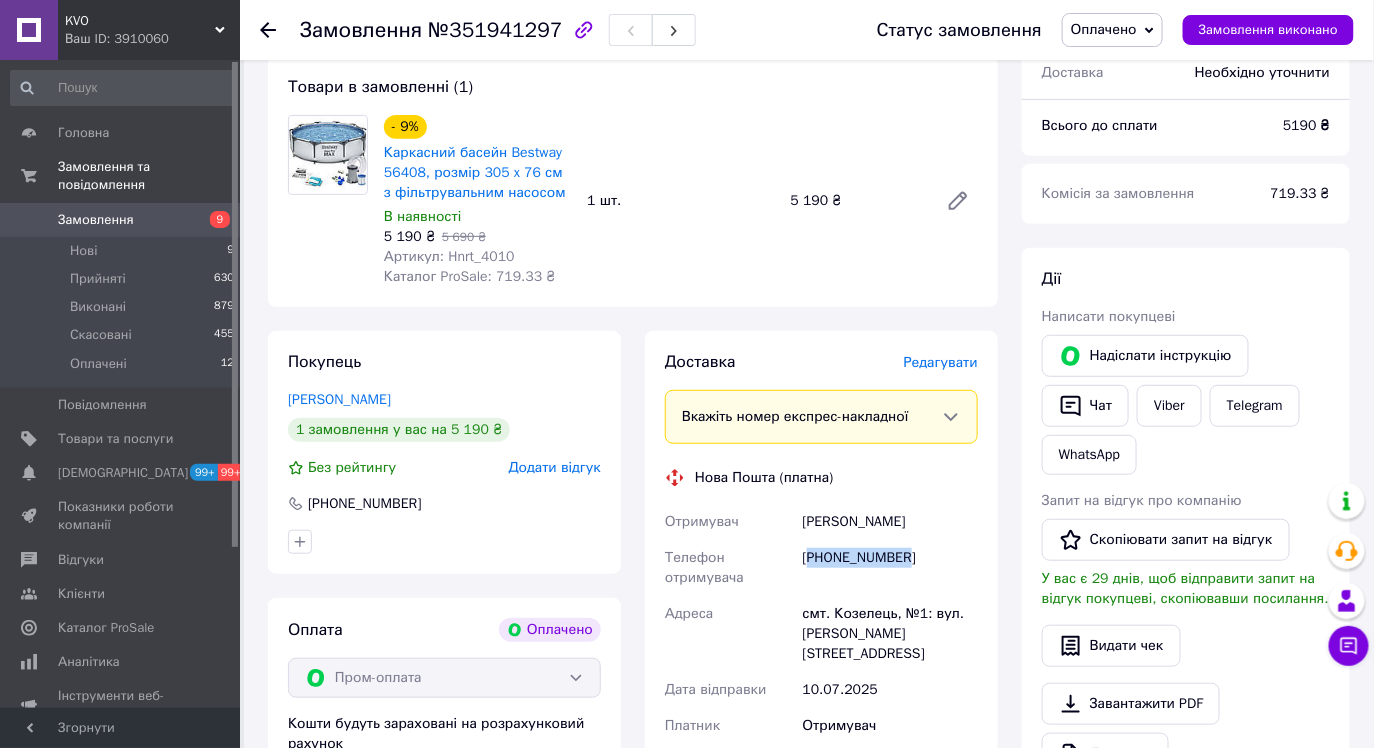 click on "+380639389549" at bounding box center [890, 568] 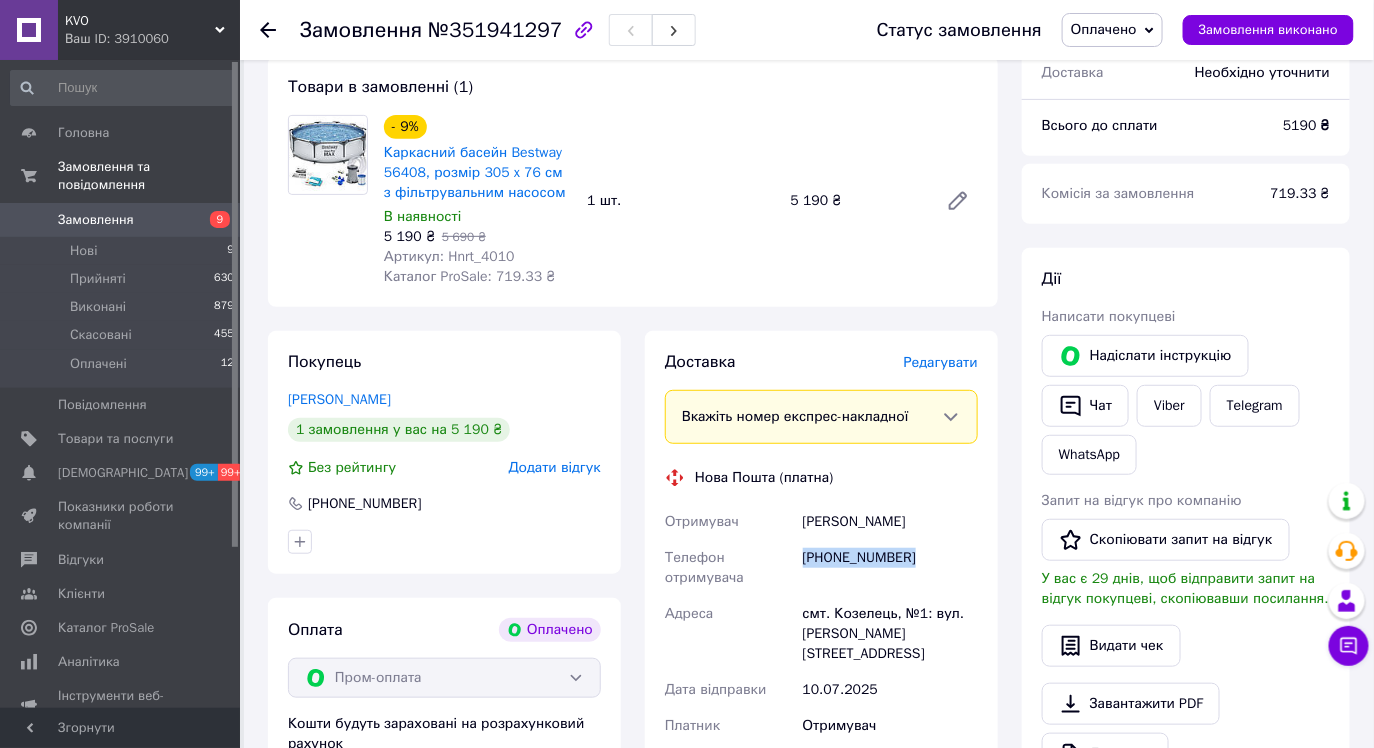 click on "+380639389549" at bounding box center (890, 568) 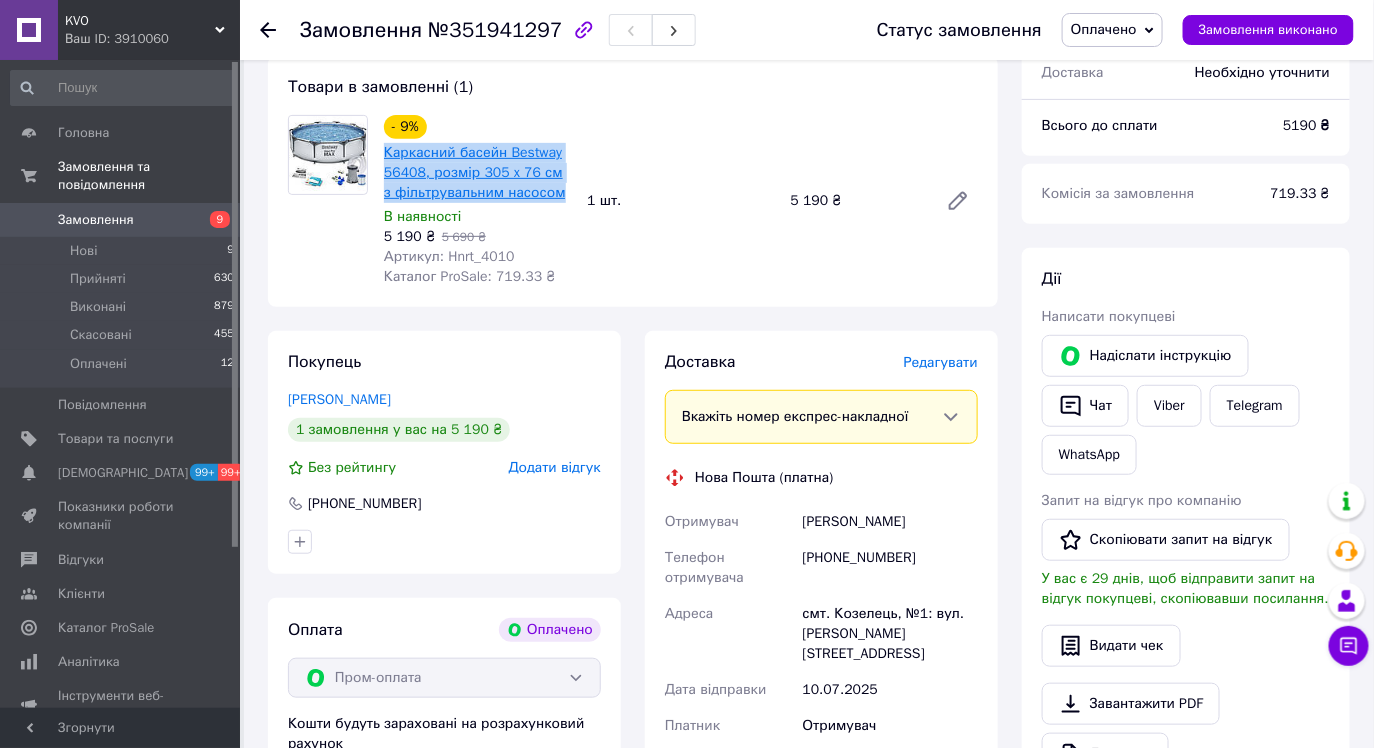 drag, startPoint x: 570, startPoint y: 193, endPoint x: 385, endPoint y: 146, distance: 190.87692 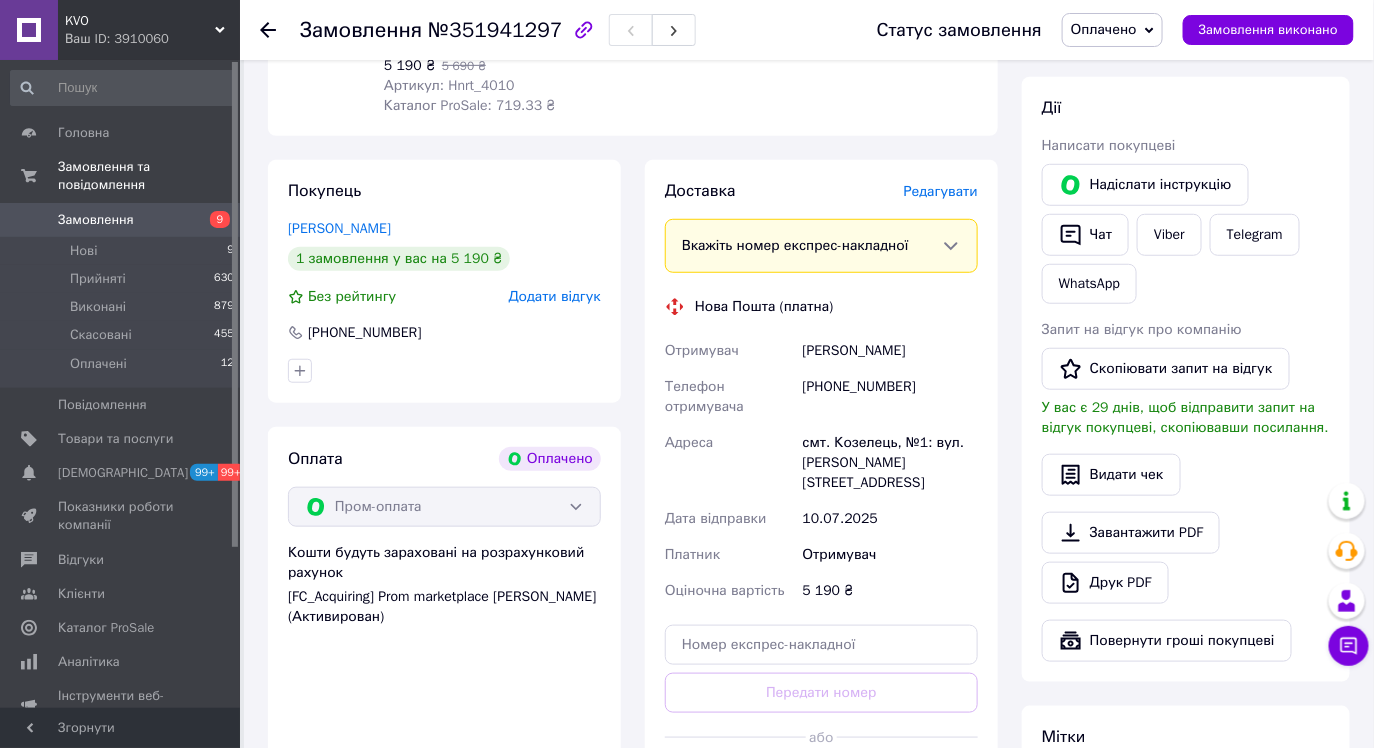 scroll, scrollTop: 351, scrollLeft: 0, axis: vertical 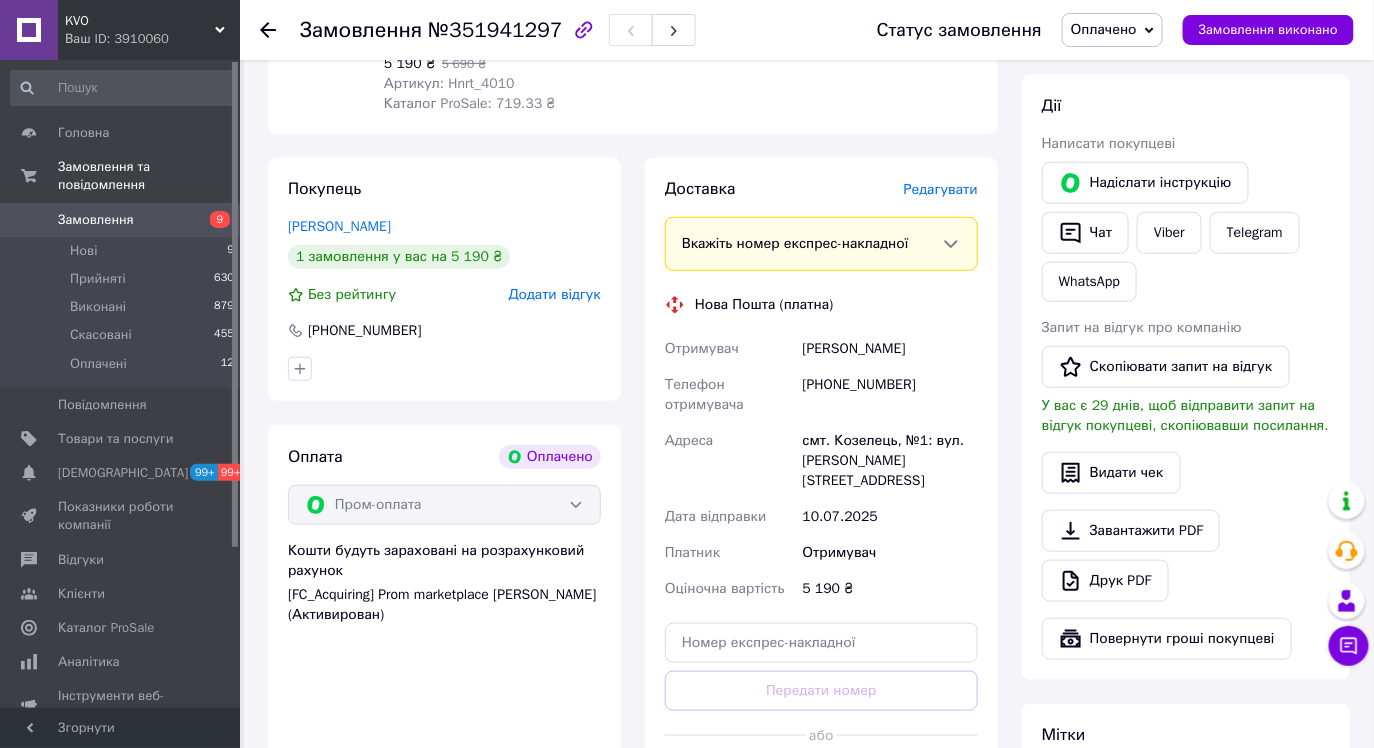 click on "+380639389549" at bounding box center [890, 395] 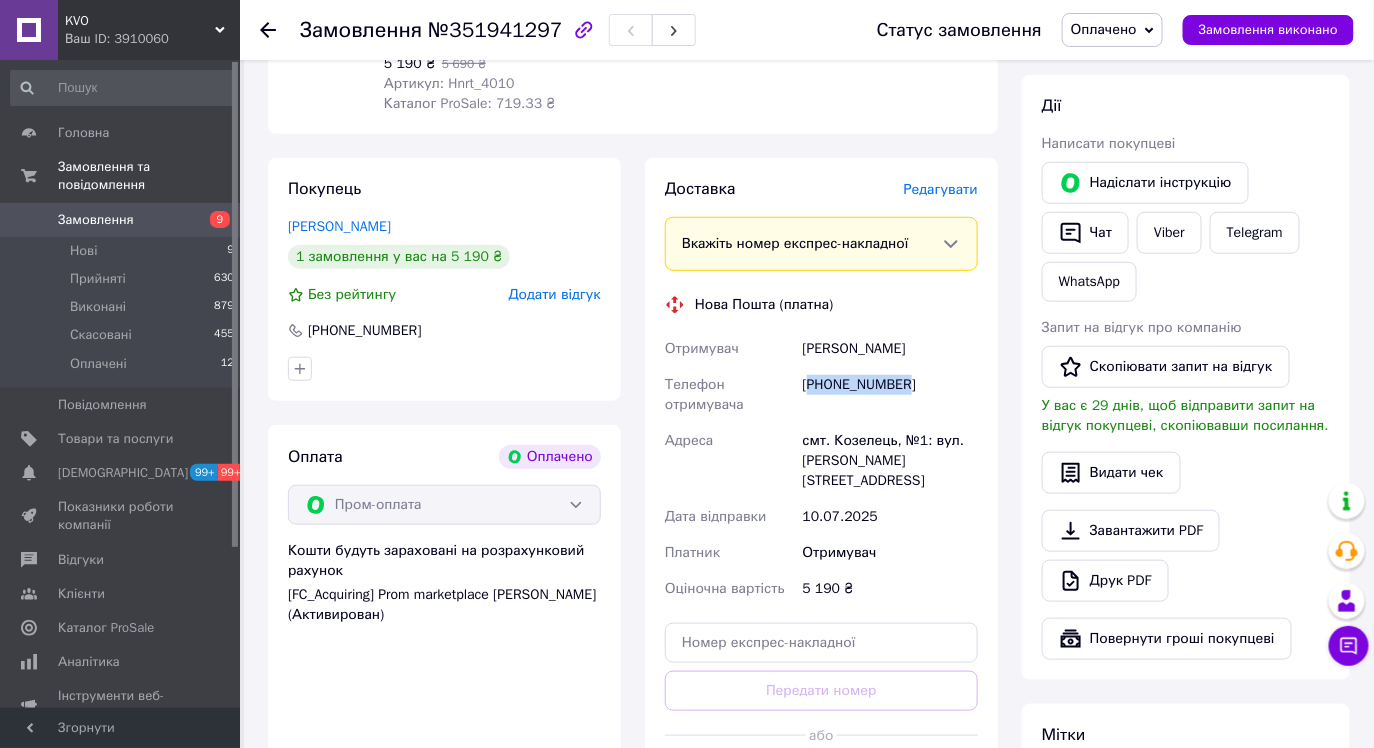 click on "+380639389549" at bounding box center [890, 395] 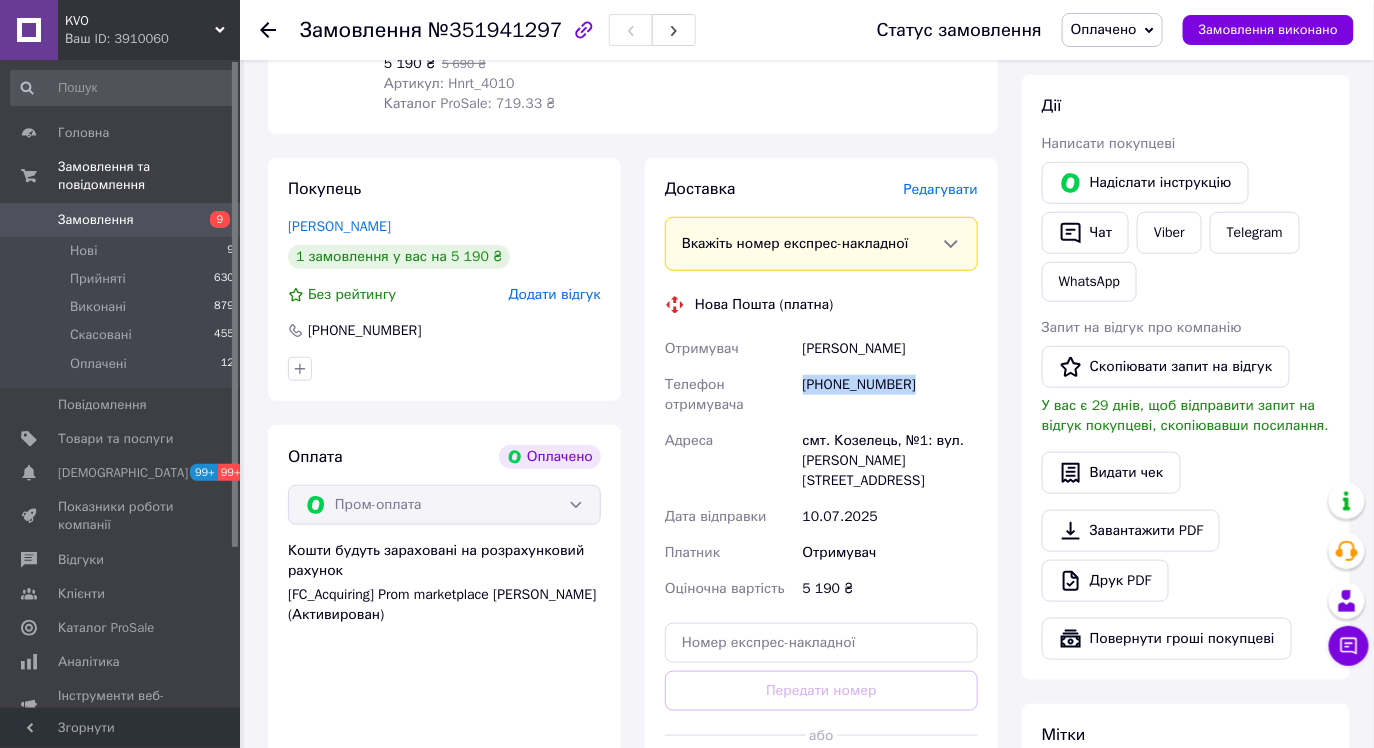 click on "+380639389549" at bounding box center [890, 395] 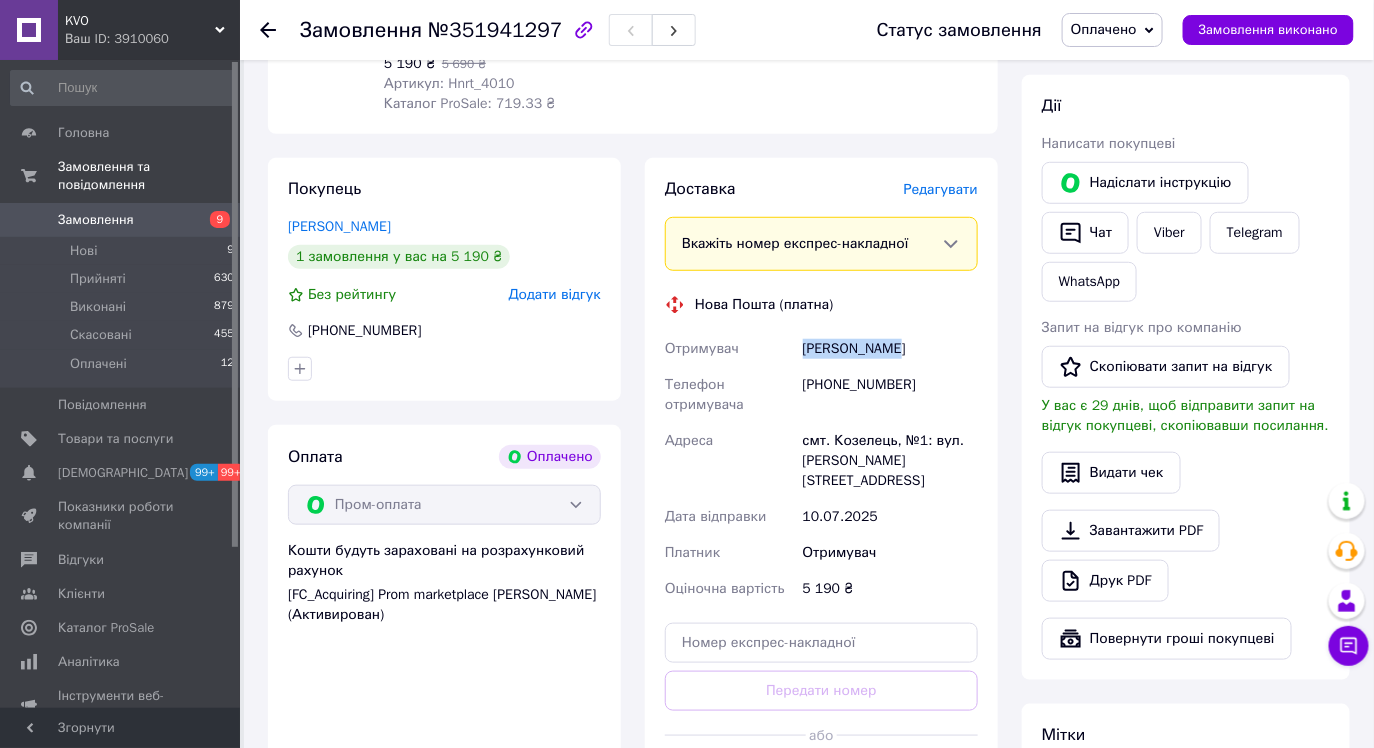 drag, startPoint x: 791, startPoint y: 350, endPoint x: 930, endPoint y: 348, distance: 139.01439 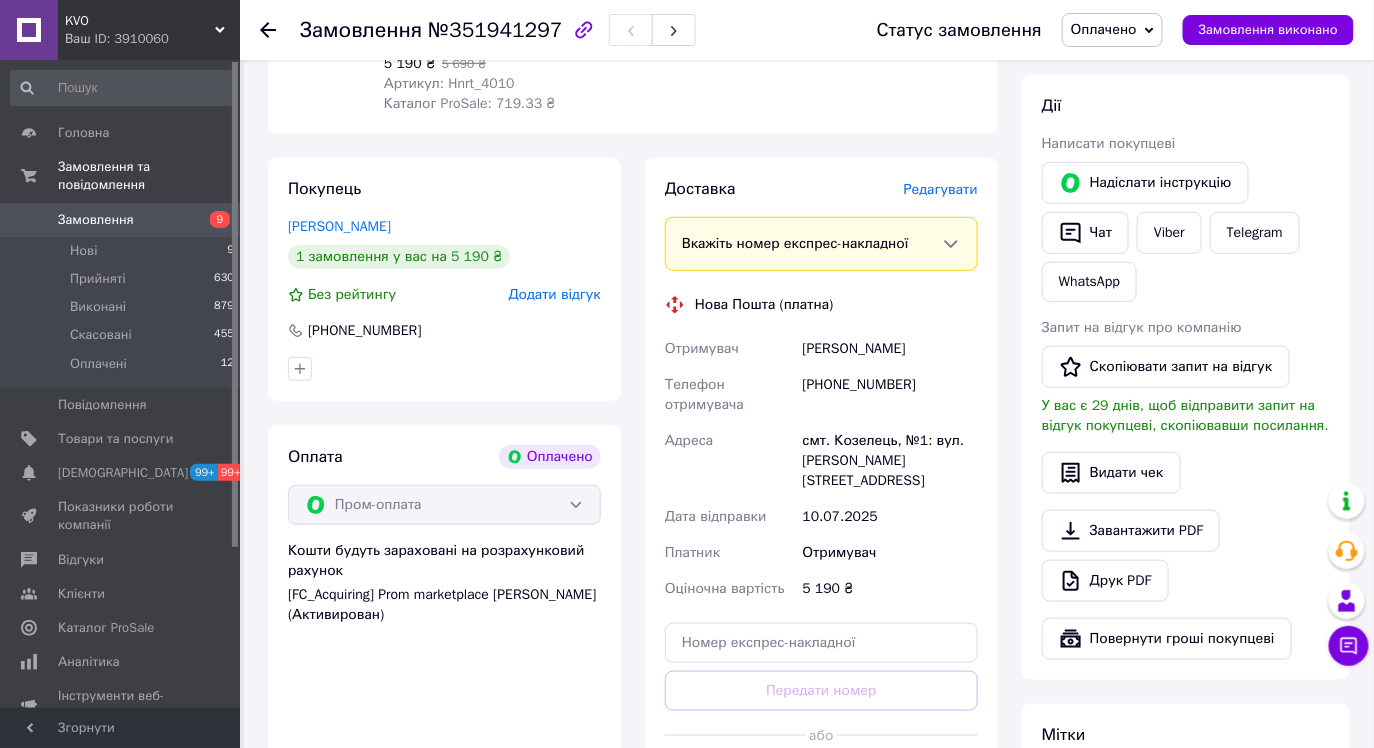 click on "смт. Козелець, №1: вул. Івана Котляревського, 14" at bounding box center [890, 461] 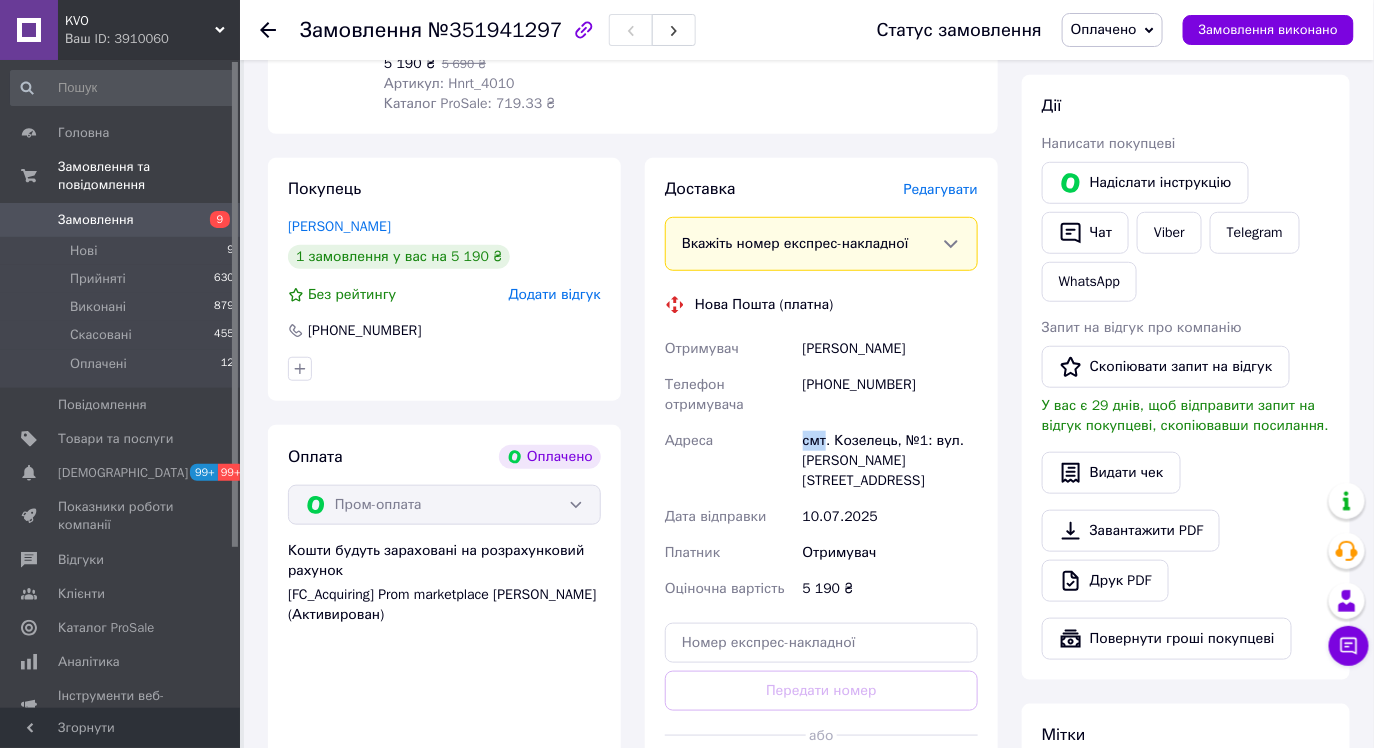 click on "смт. Козелець, №1: вул. Івана Котляревського, 14" at bounding box center (890, 461) 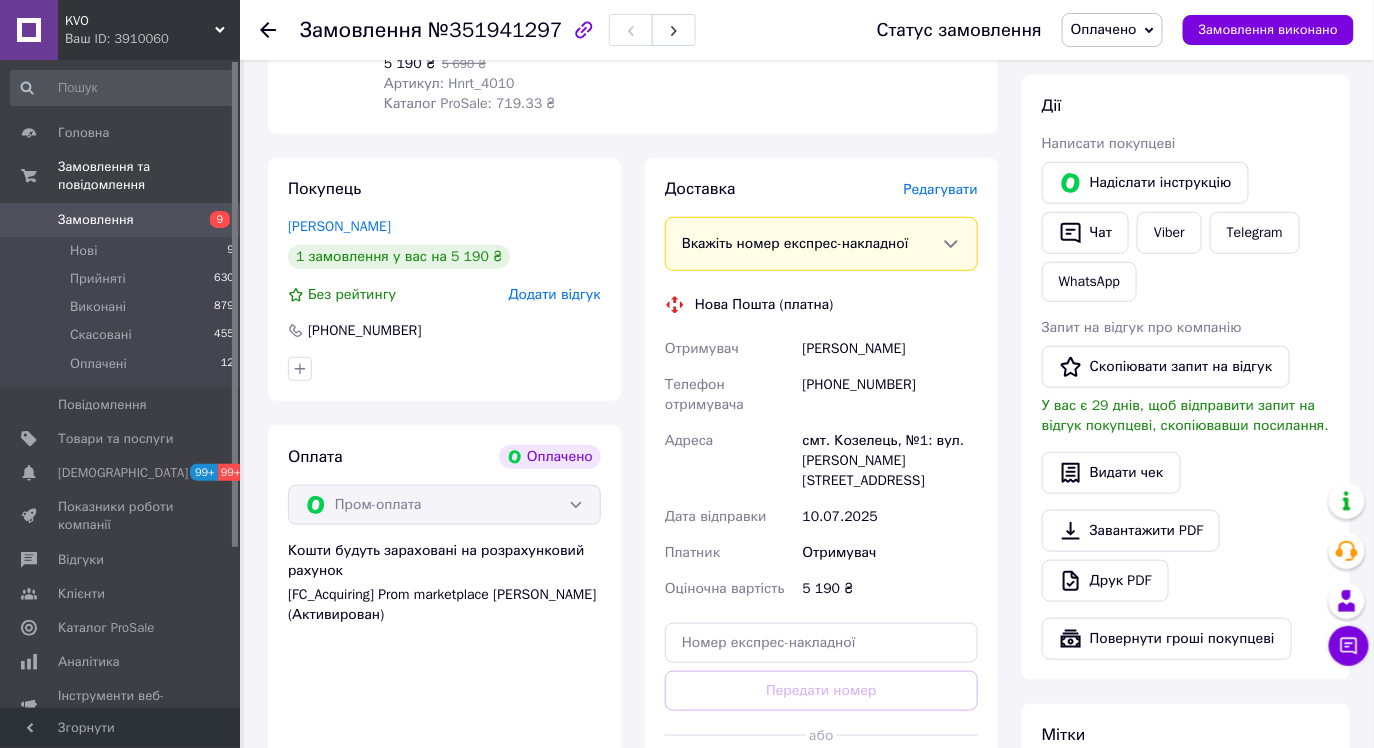 click on "смт. Козелець, №1: вул. Івана Котляревського, 14" at bounding box center (890, 461) 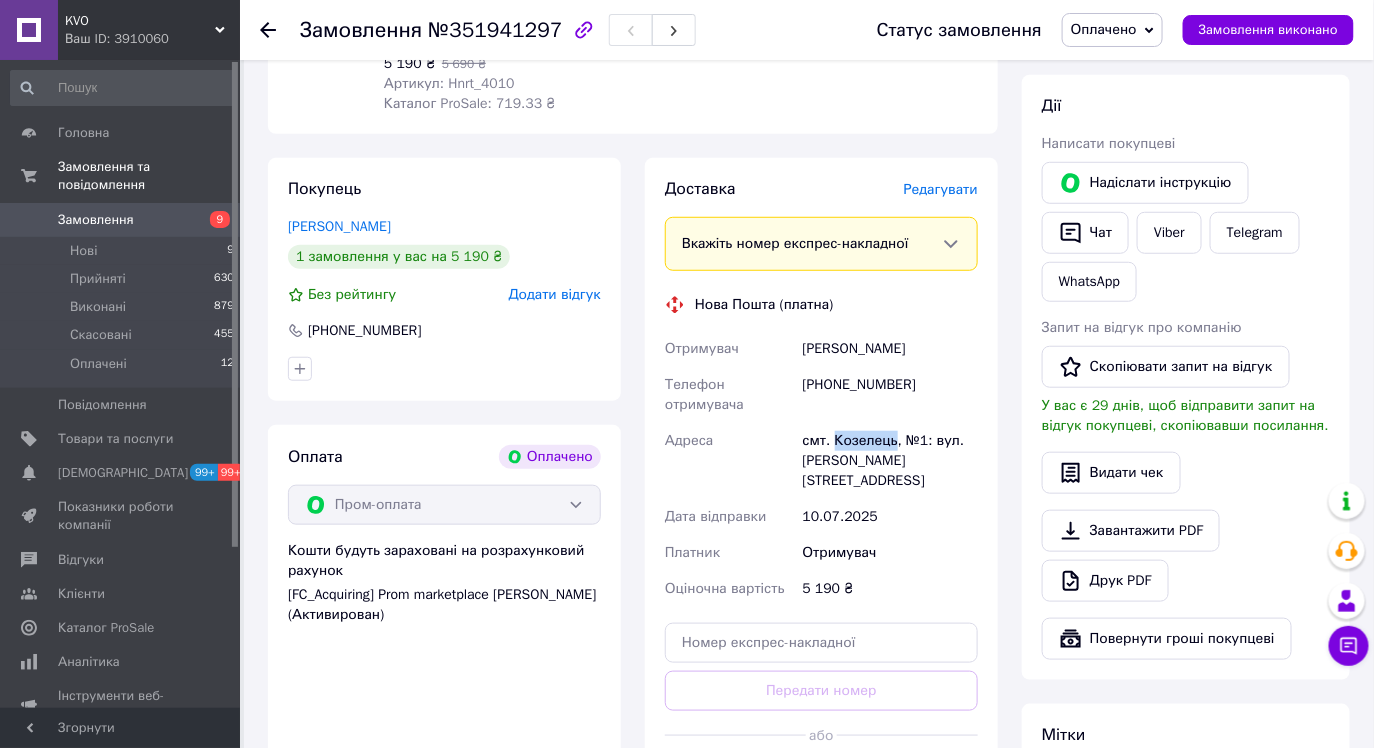 click on "смт. Козелець, №1: вул. Івана Котляревського, 14" at bounding box center [890, 461] 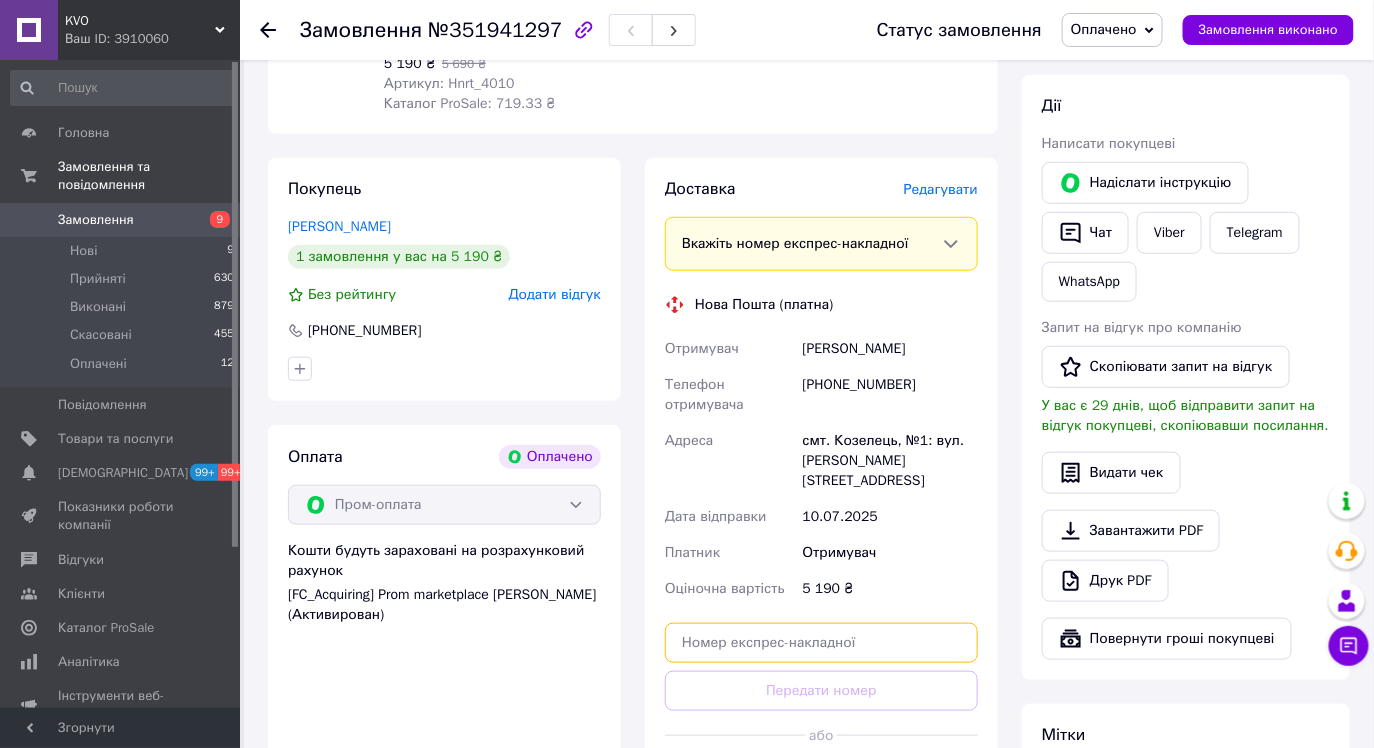 click at bounding box center (821, 643) 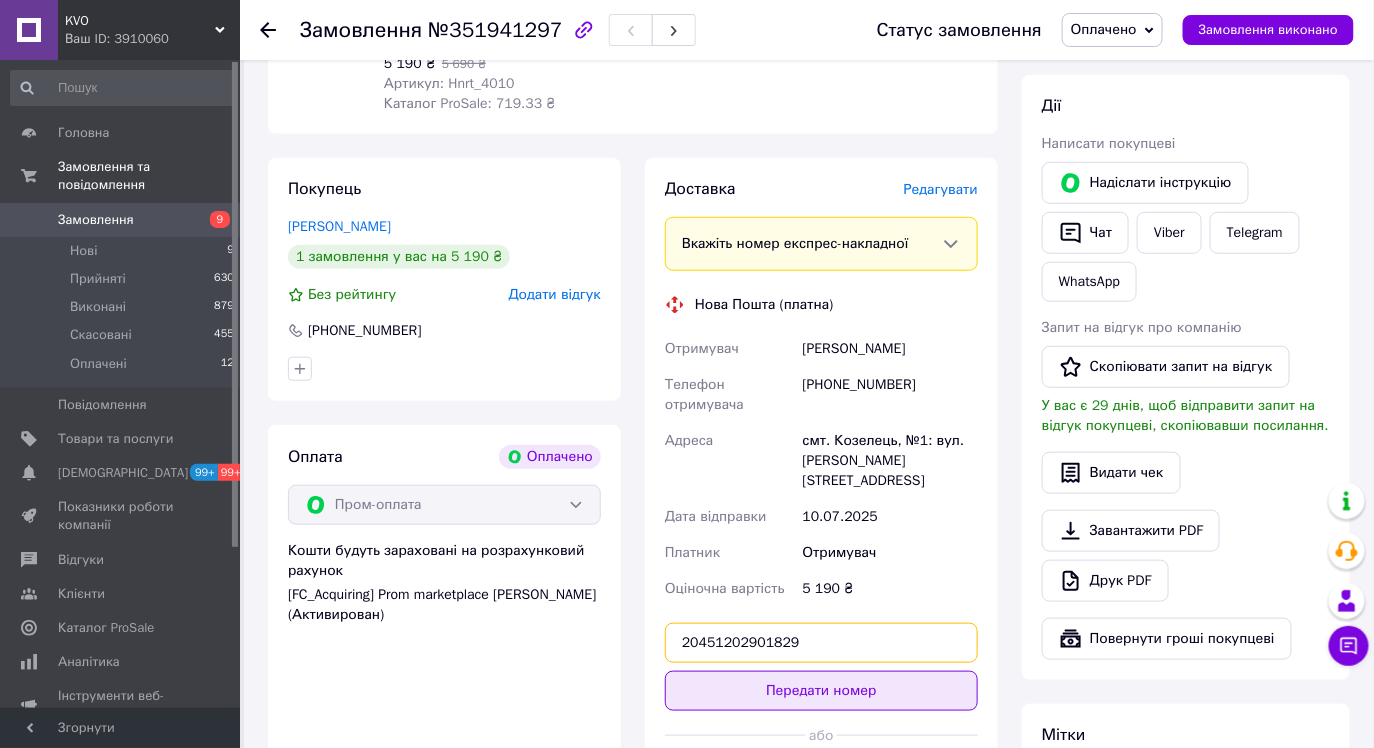 type on "20451202901829" 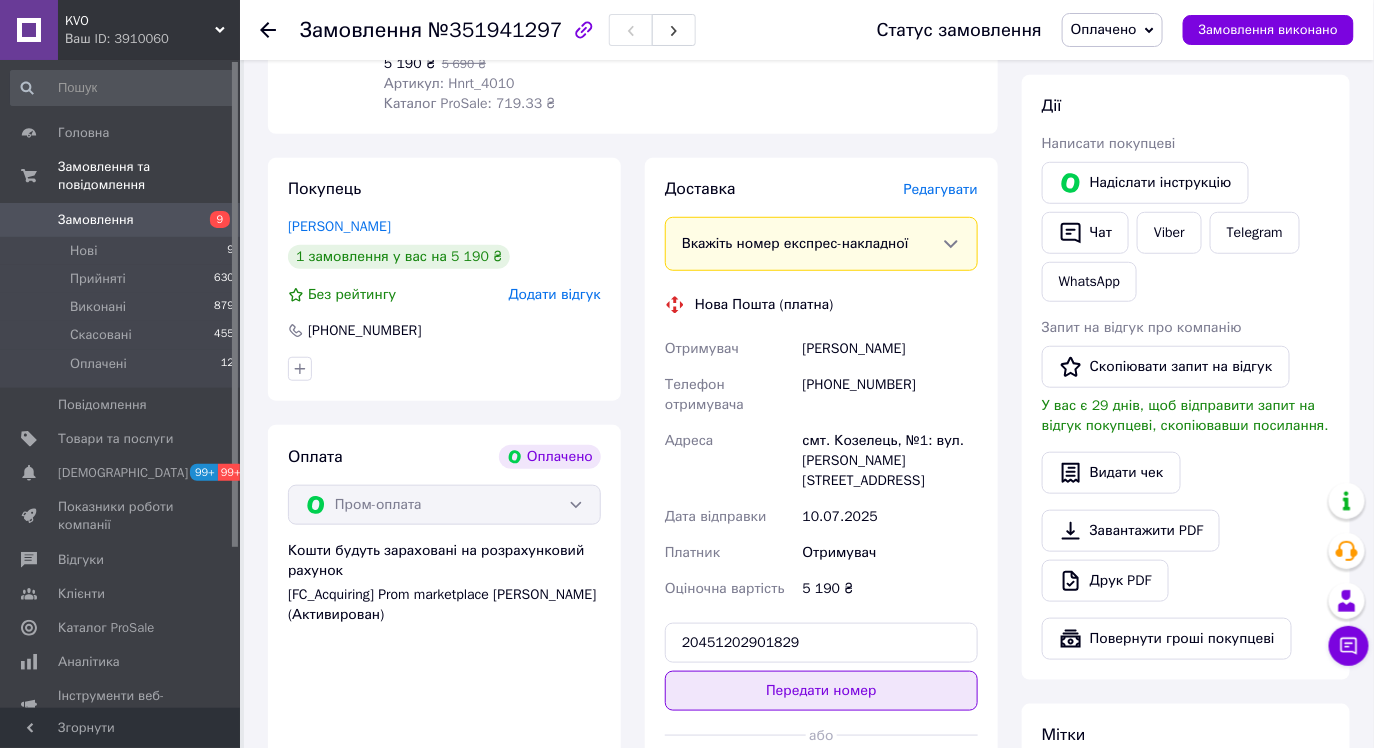 click on "Передати номер" at bounding box center [821, 691] 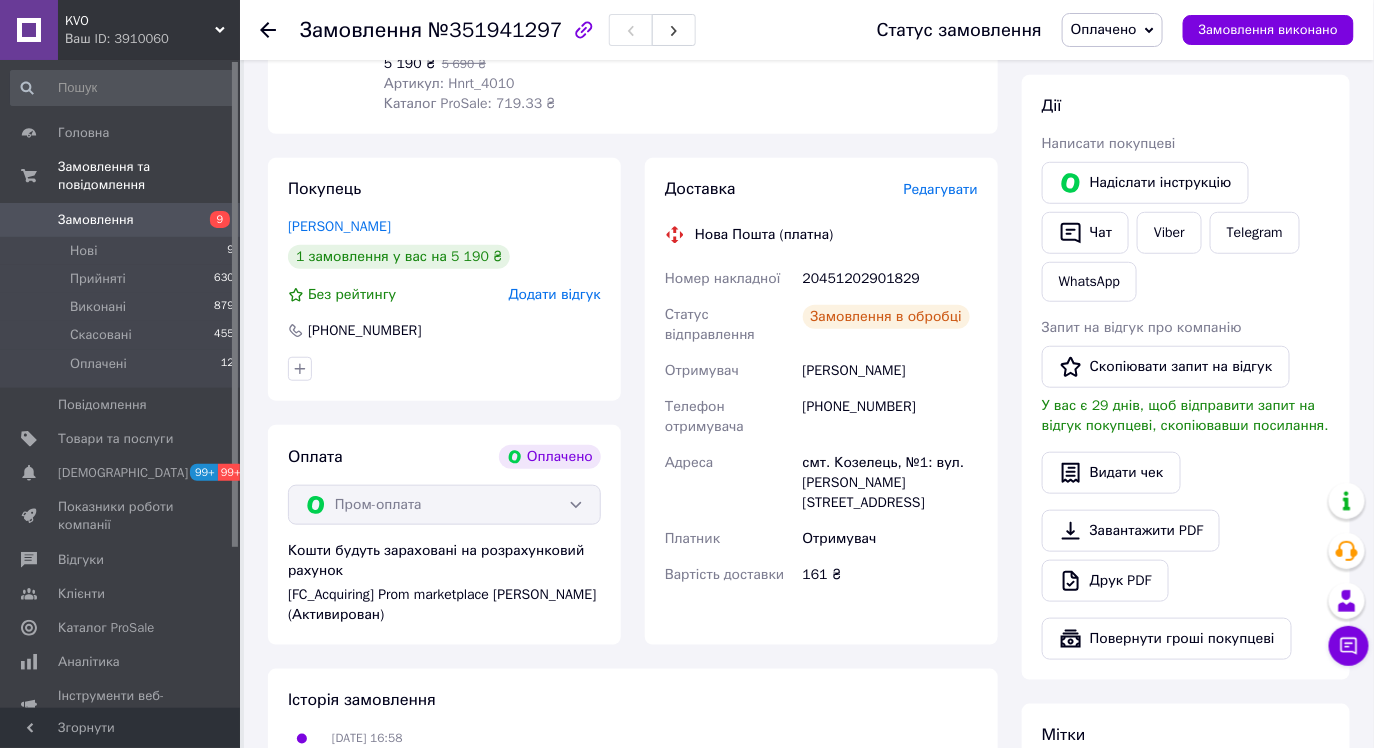 click on "Замовлення" at bounding box center (121, 220) 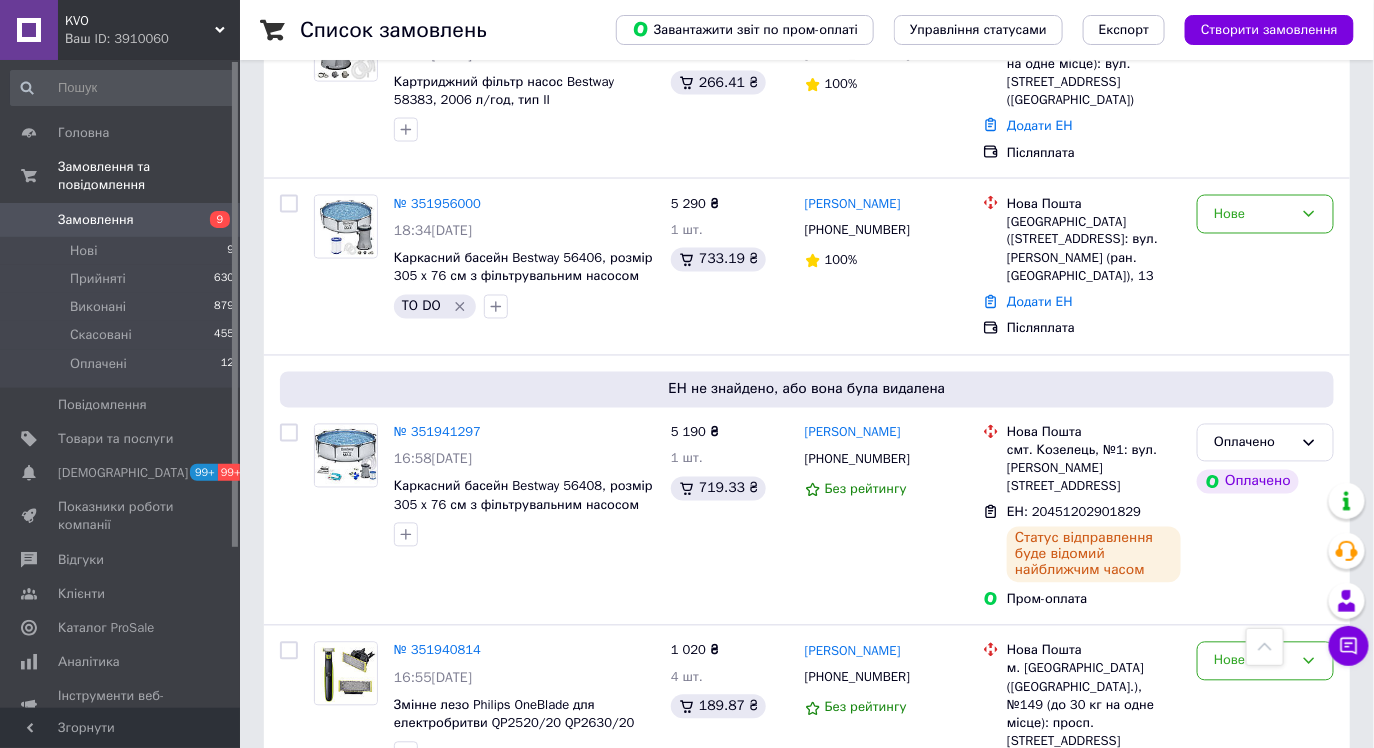 scroll, scrollTop: 1010, scrollLeft: 0, axis: vertical 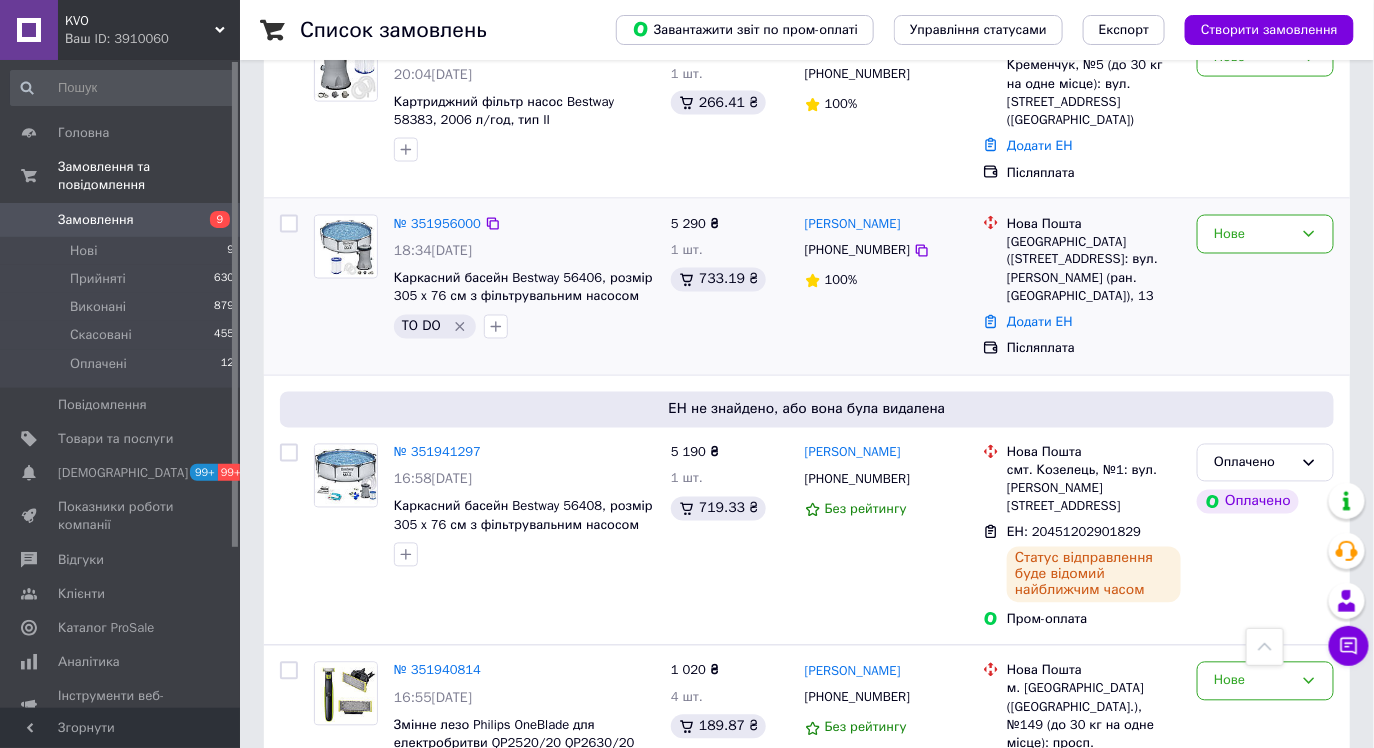 click 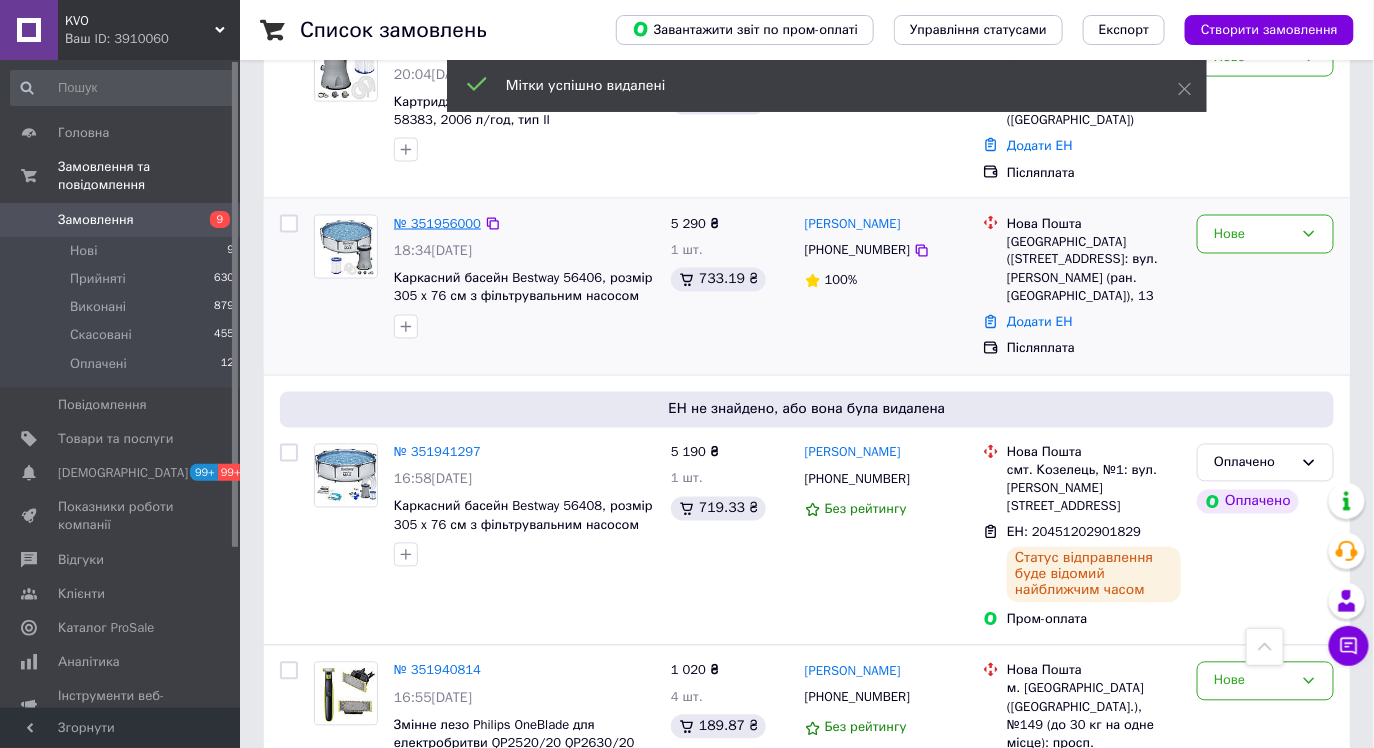 click on "№ 351956000" at bounding box center (437, 223) 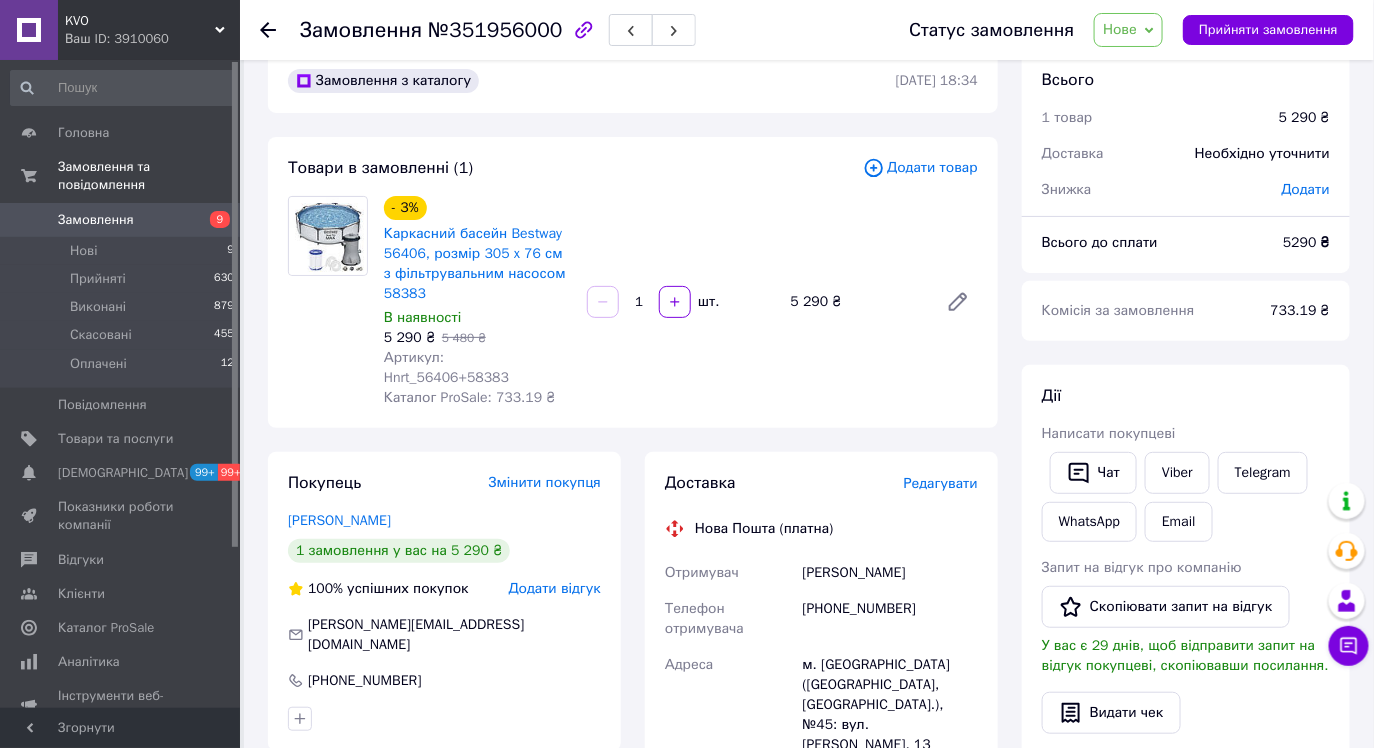 scroll, scrollTop: 32, scrollLeft: 0, axis: vertical 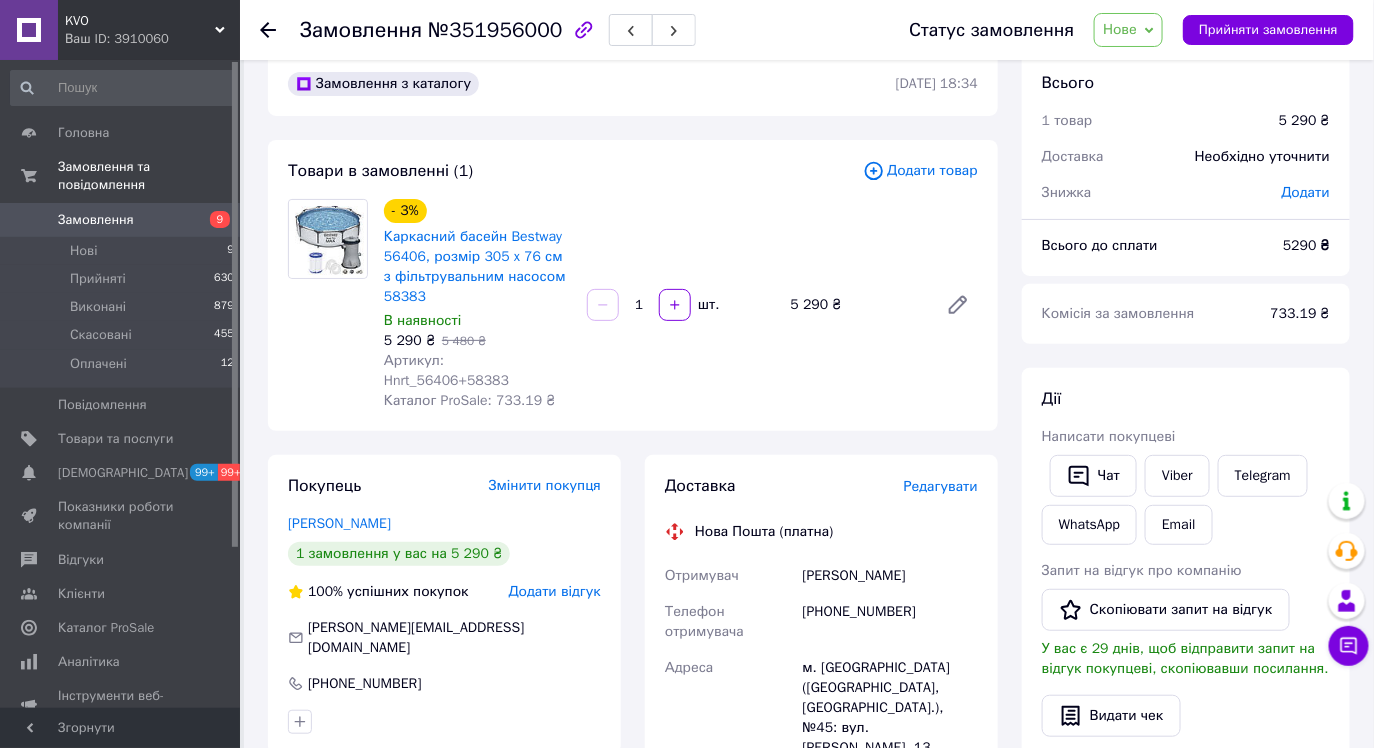click on "м. Запоріжжя (Запорізька обл., Запорізький р-н.), №45: вул. Василя Сергієнка, 13" at bounding box center (890, 708) 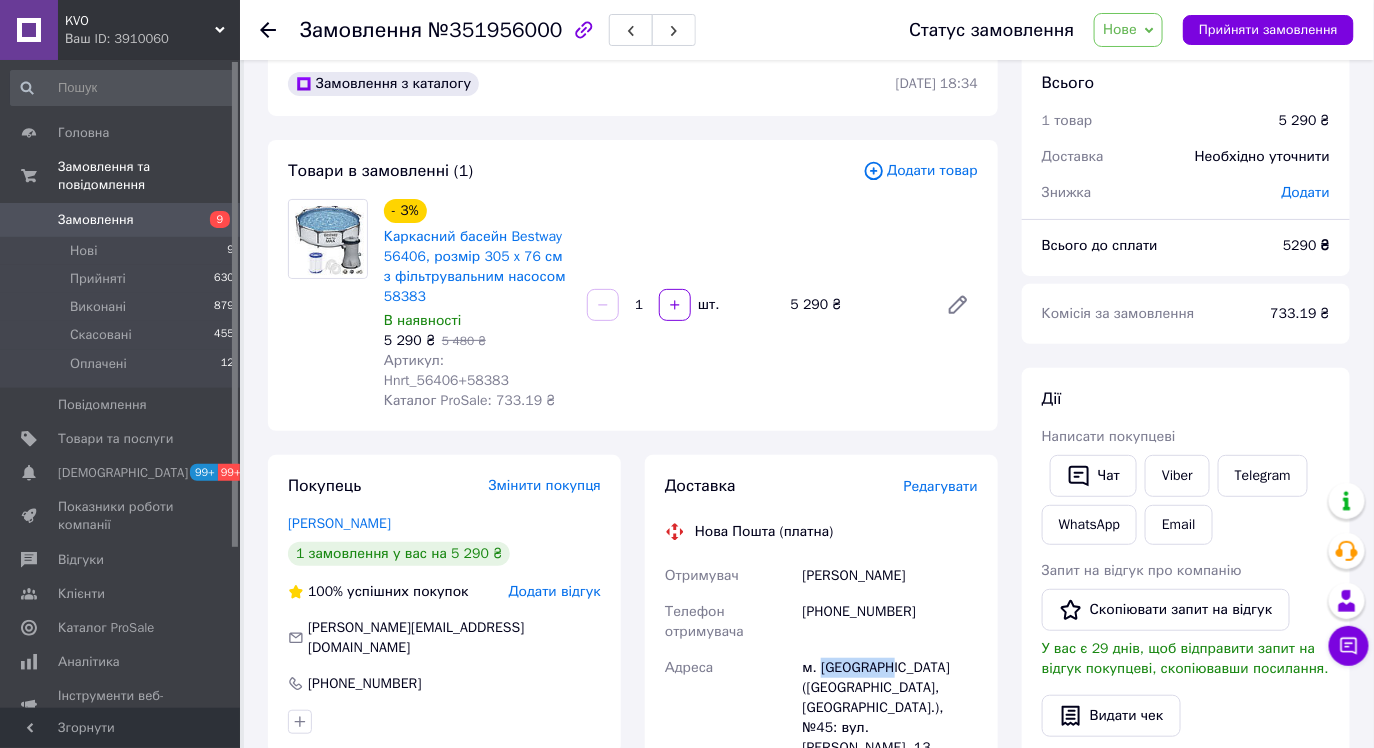 click on "м. Запоріжжя (Запорізька обл., Запорізький р-н.), №45: вул. Василя Сергієнка, 13" at bounding box center (890, 708) 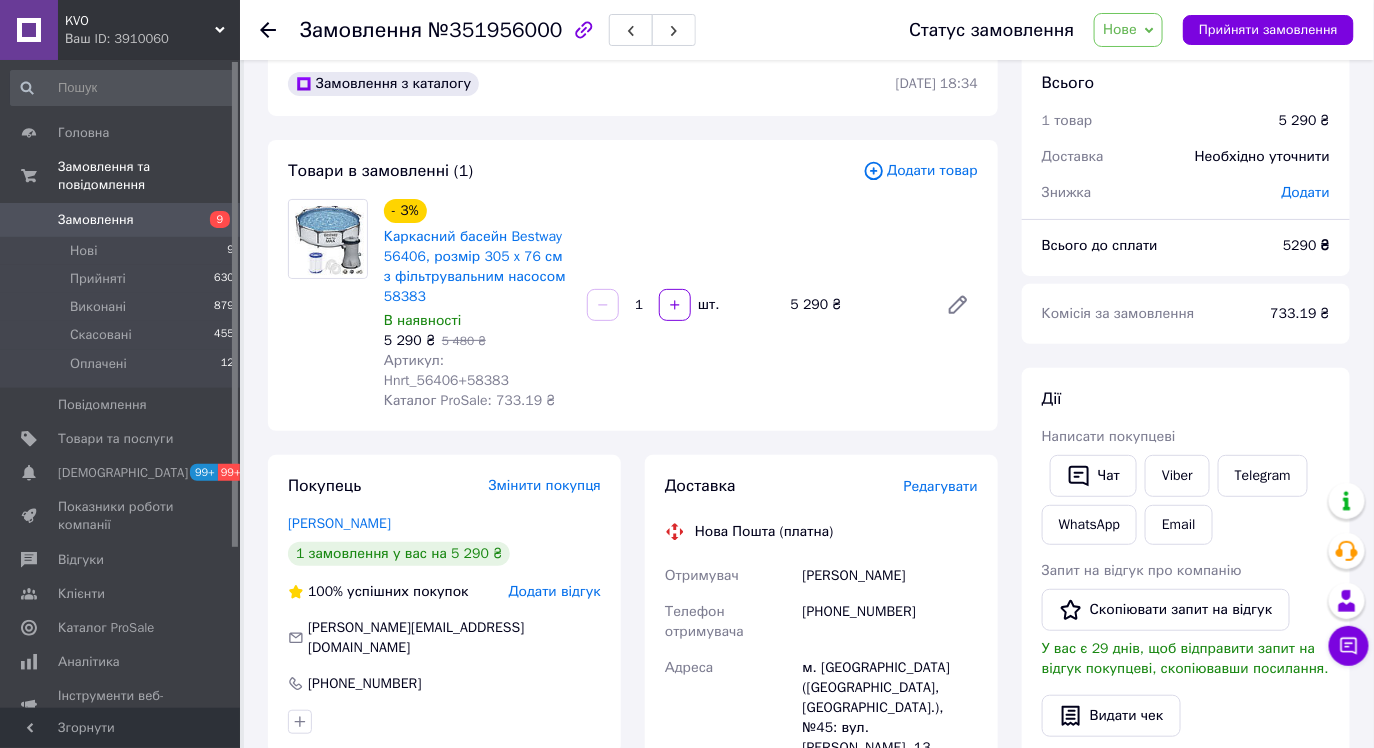 click on "Покупець Змінити покупця Чернецов Владимир 1 замовлення у вас на 5 290 ₴ 100%   успішних покупок Додати відгук v.m.chernetsov@gmail.com +380667411196 Оплата Післяплата" at bounding box center (444, 845) 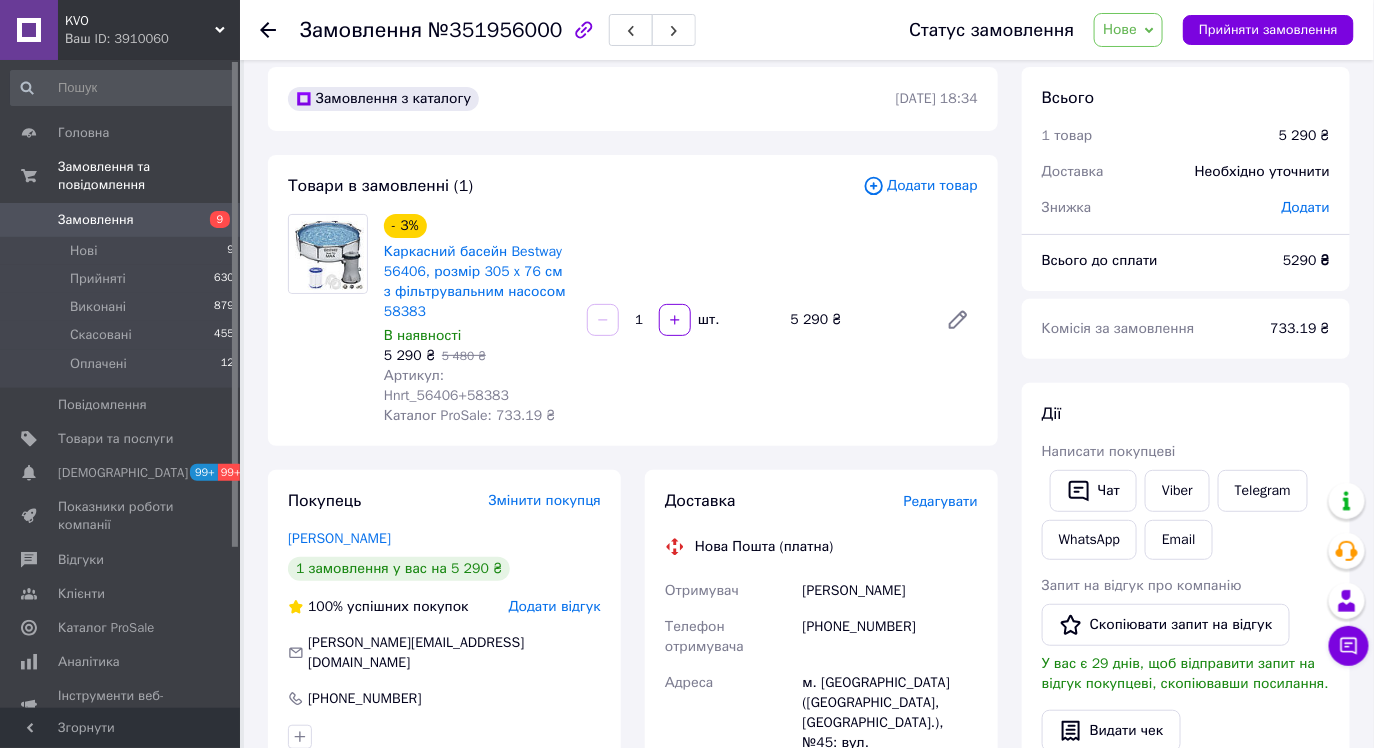 scroll, scrollTop: 0, scrollLeft: 0, axis: both 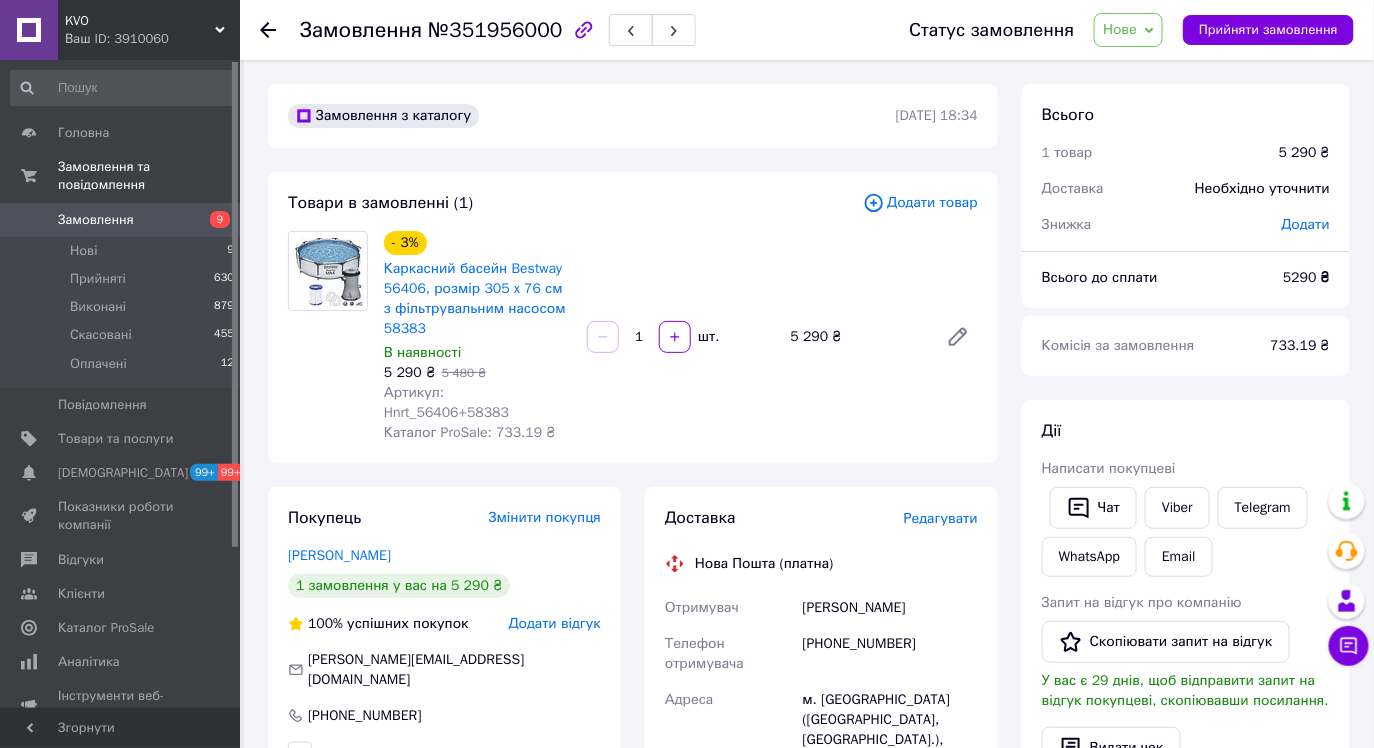 click on "+380667411196" at bounding box center (890, 654) 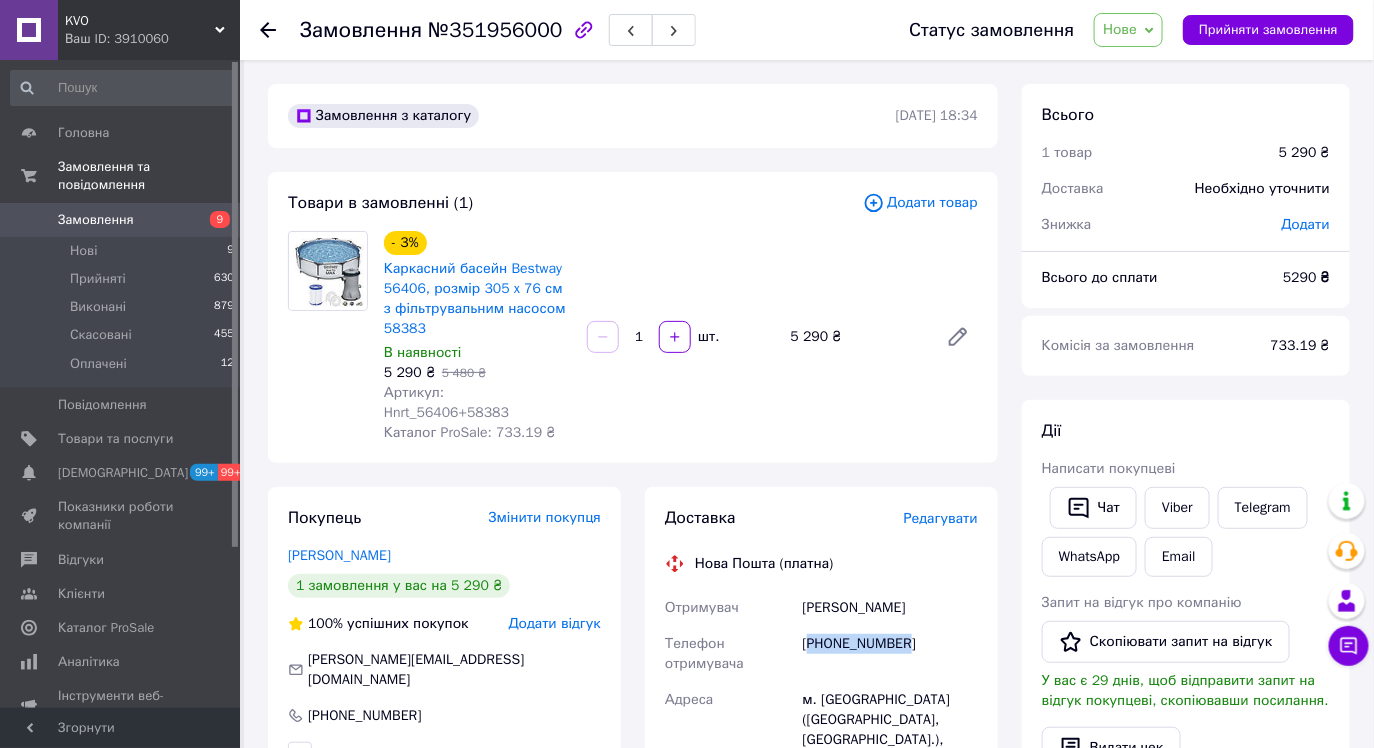 click on "+380667411196" at bounding box center (890, 654) 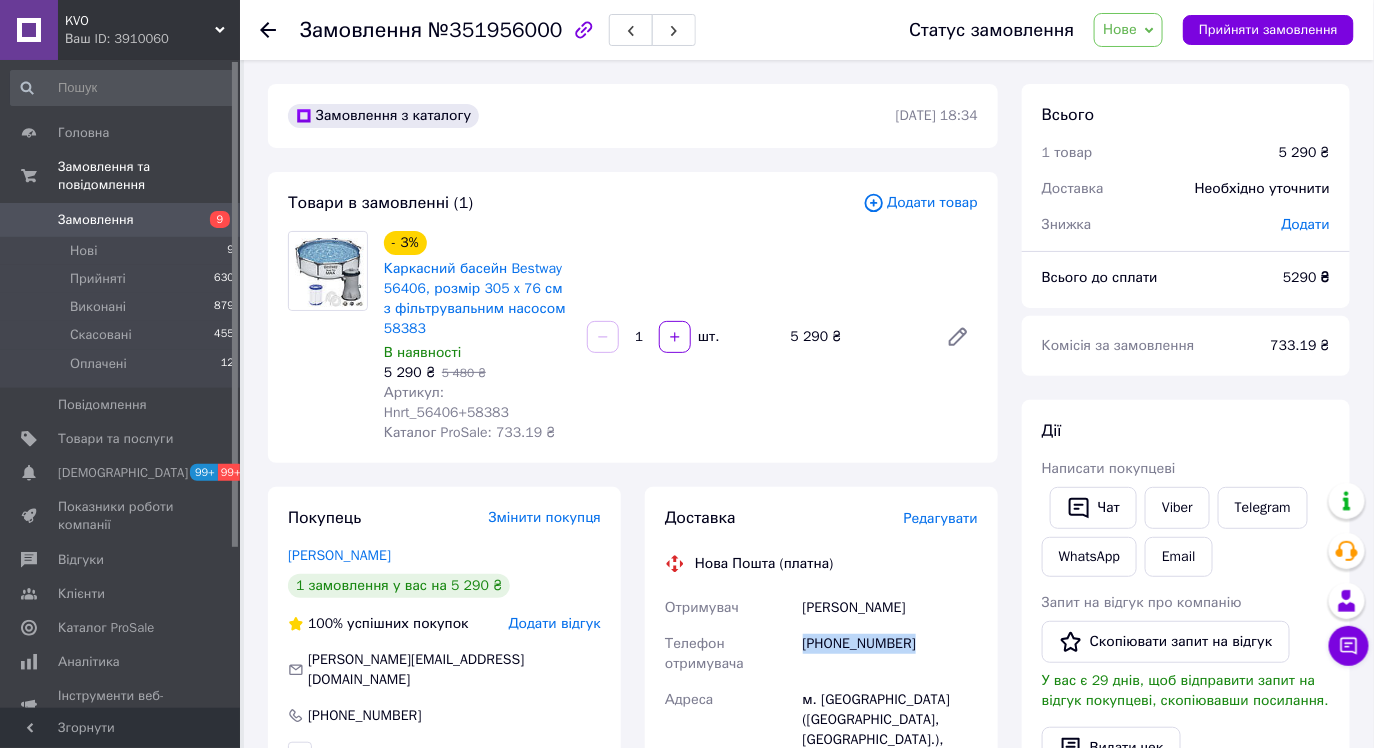 click on "+380667411196" at bounding box center (890, 654) 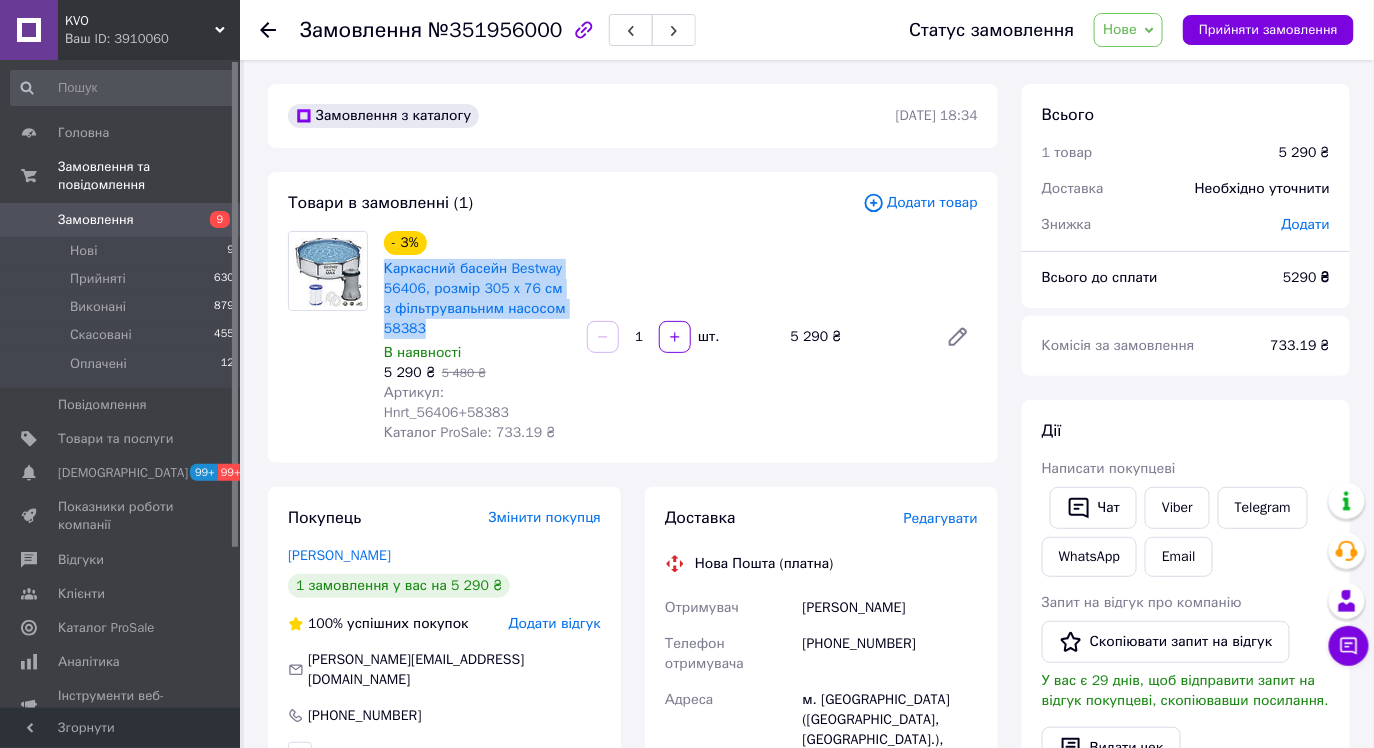drag, startPoint x: 436, startPoint y: 326, endPoint x: 429, endPoint y: 243, distance: 83.294655 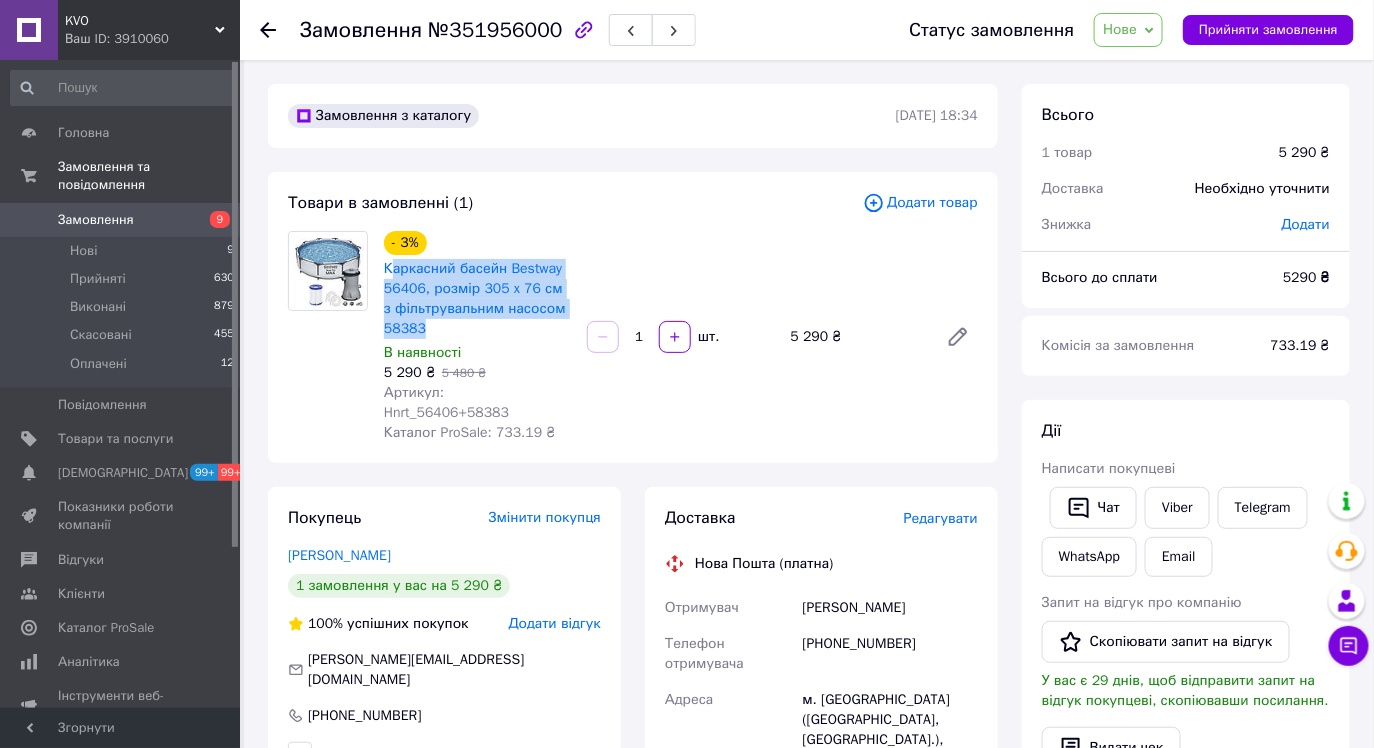 scroll, scrollTop: 126, scrollLeft: 0, axis: vertical 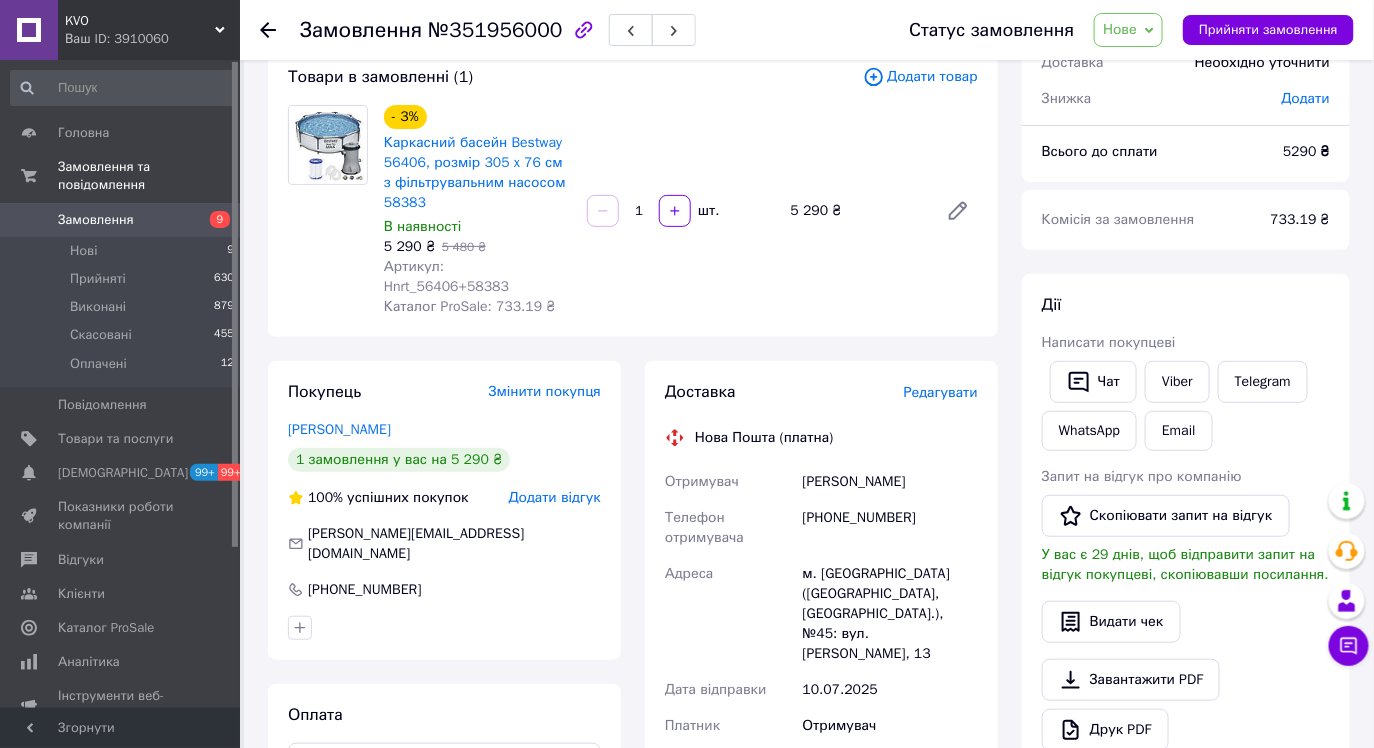 click on "+380667411196" at bounding box center [890, 528] 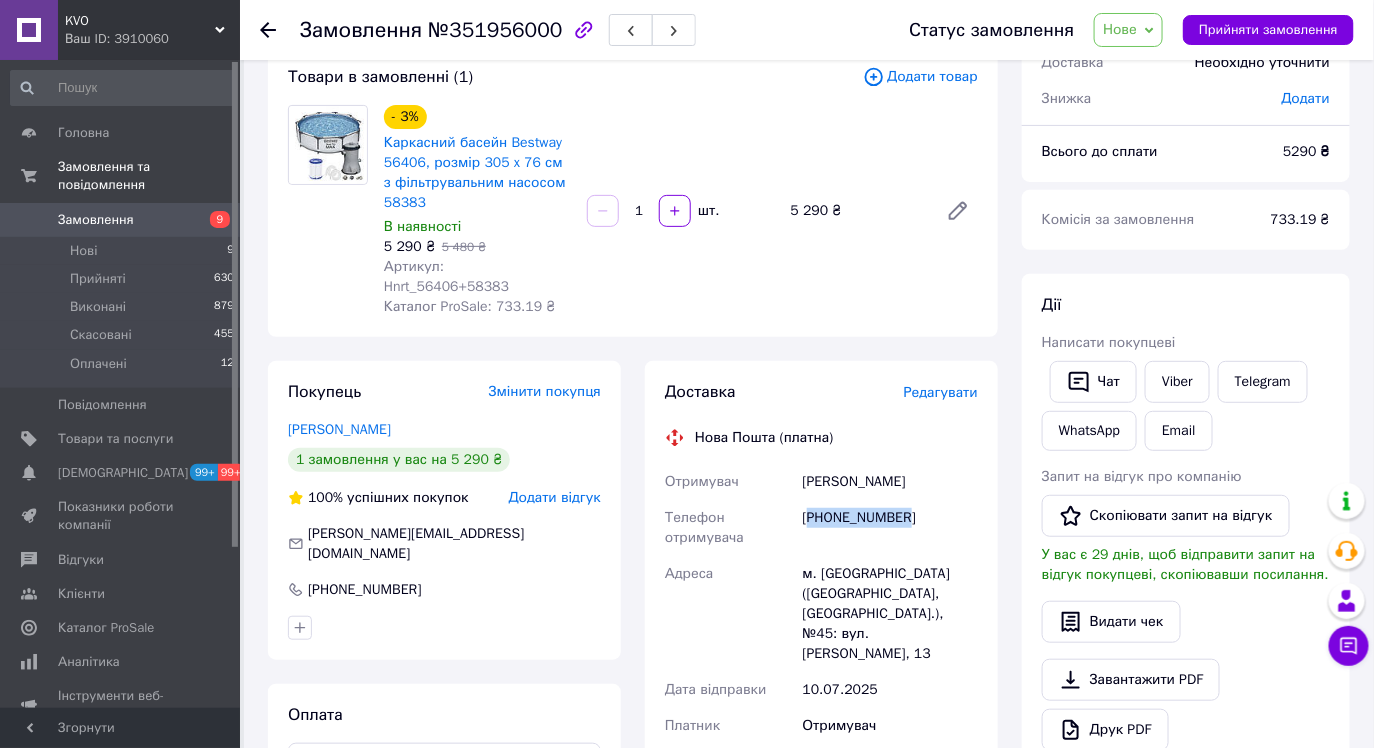 click on "+380667411196" at bounding box center (890, 528) 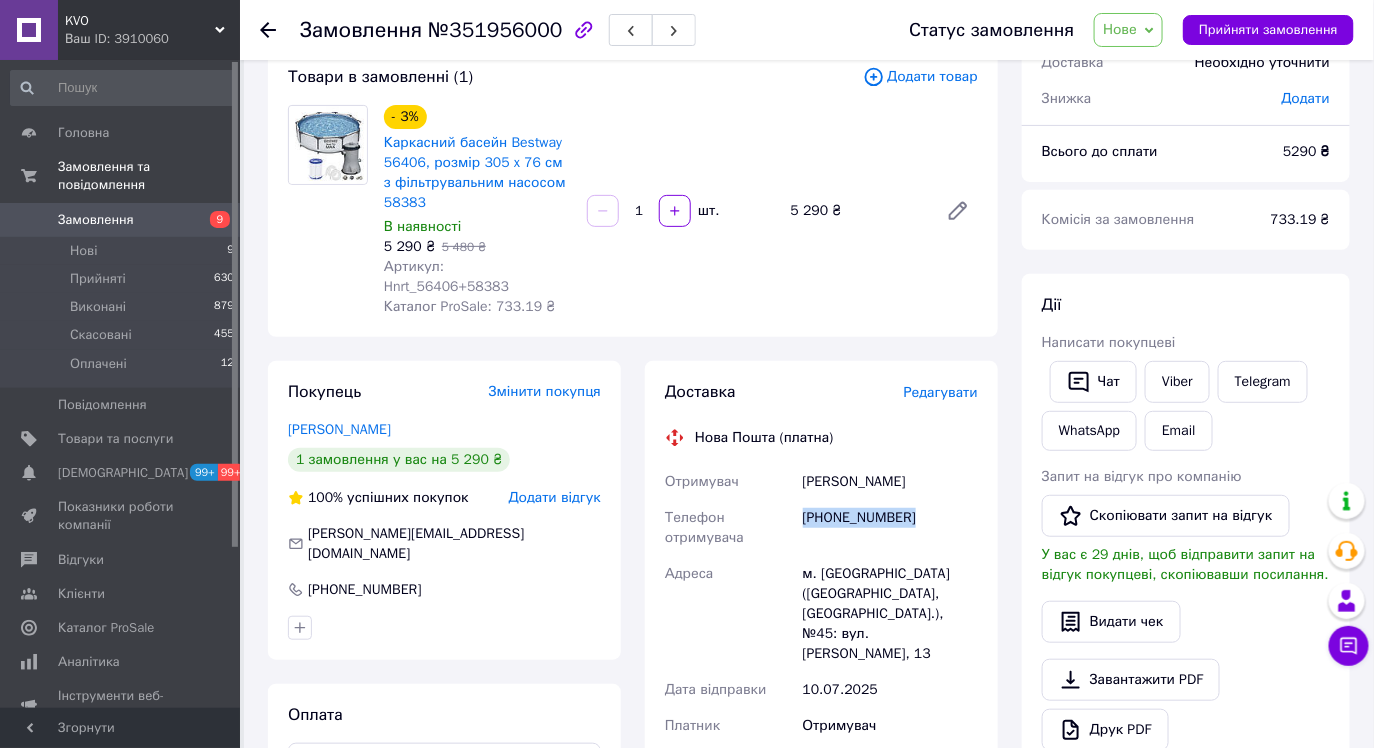 click on "+380667411196" at bounding box center [890, 528] 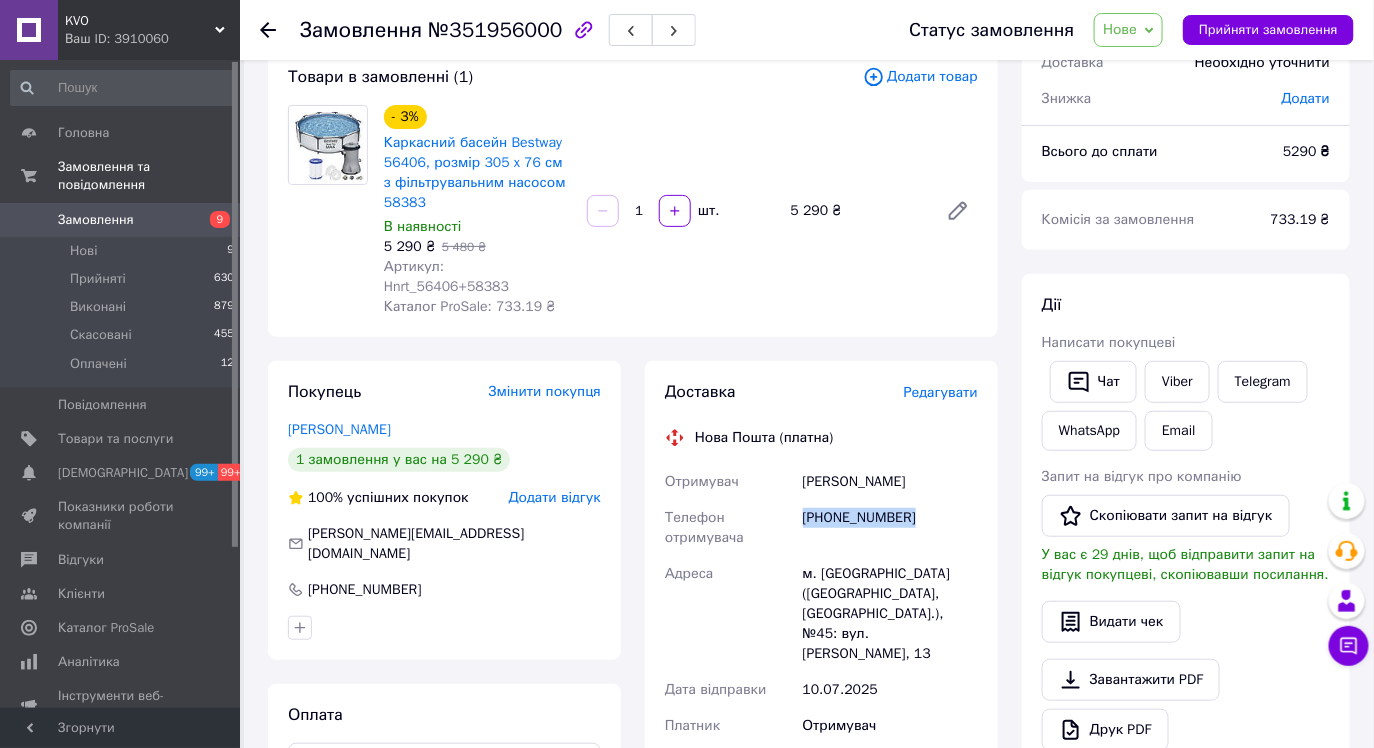 drag, startPoint x: 796, startPoint y: 481, endPoint x: 957, endPoint y: 476, distance: 161.07762 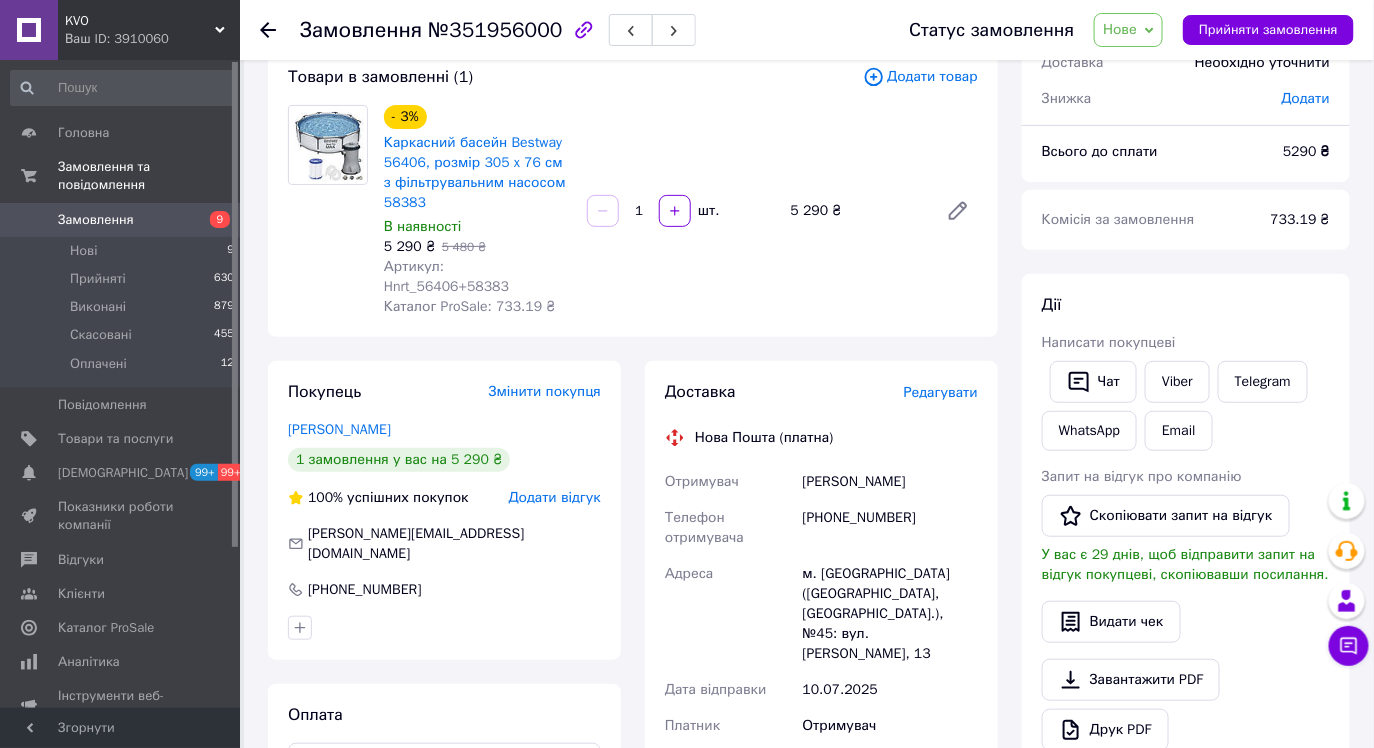 click on "м. Запоріжжя (Запорізька обл., Запорізький р-н.), №45: вул. Василя Сергієнка, 13" at bounding box center (890, 614) 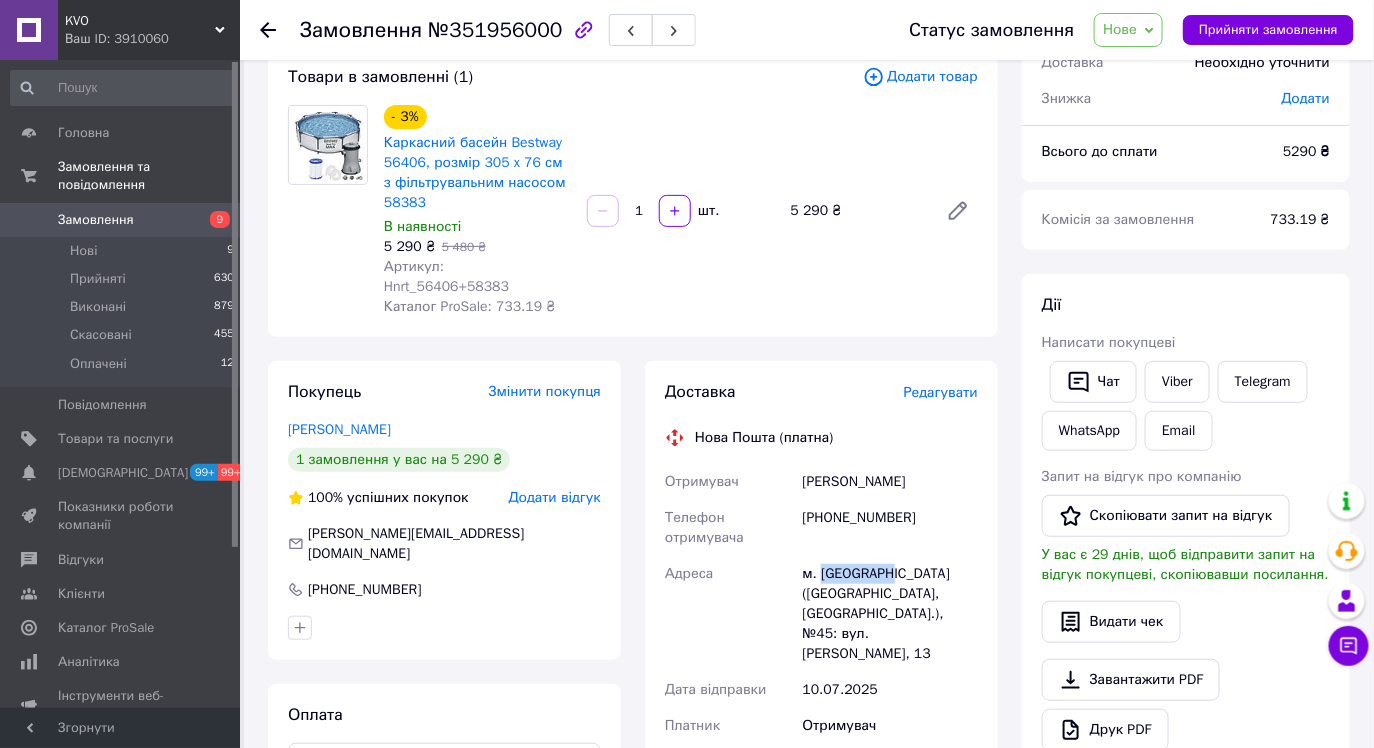 click on "м. Запоріжжя (Запорізька обл., Запорізький р-н.), №45: вул. Василя Сергієнка, 13" at bounding box center [890, 614] 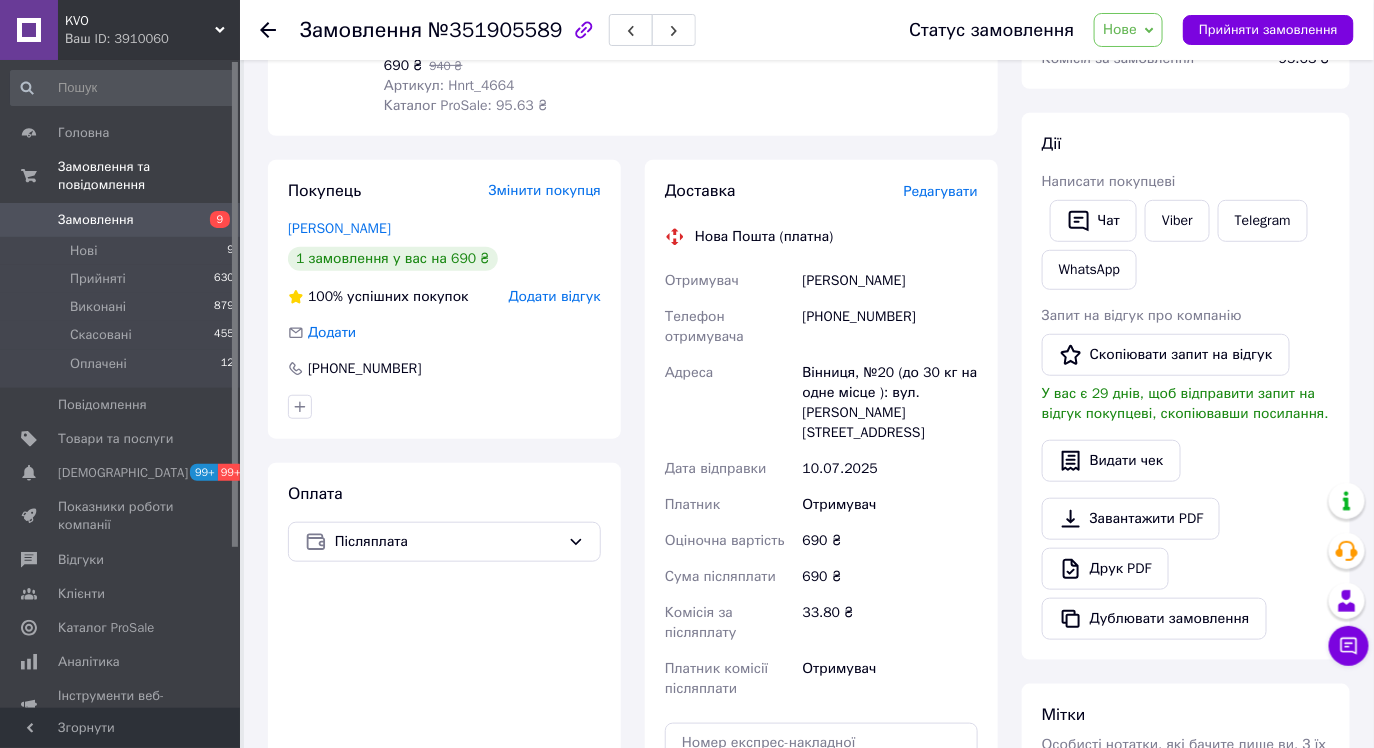 scroll, scrollTop: 288, scrollLeft: 0, axis: vertical 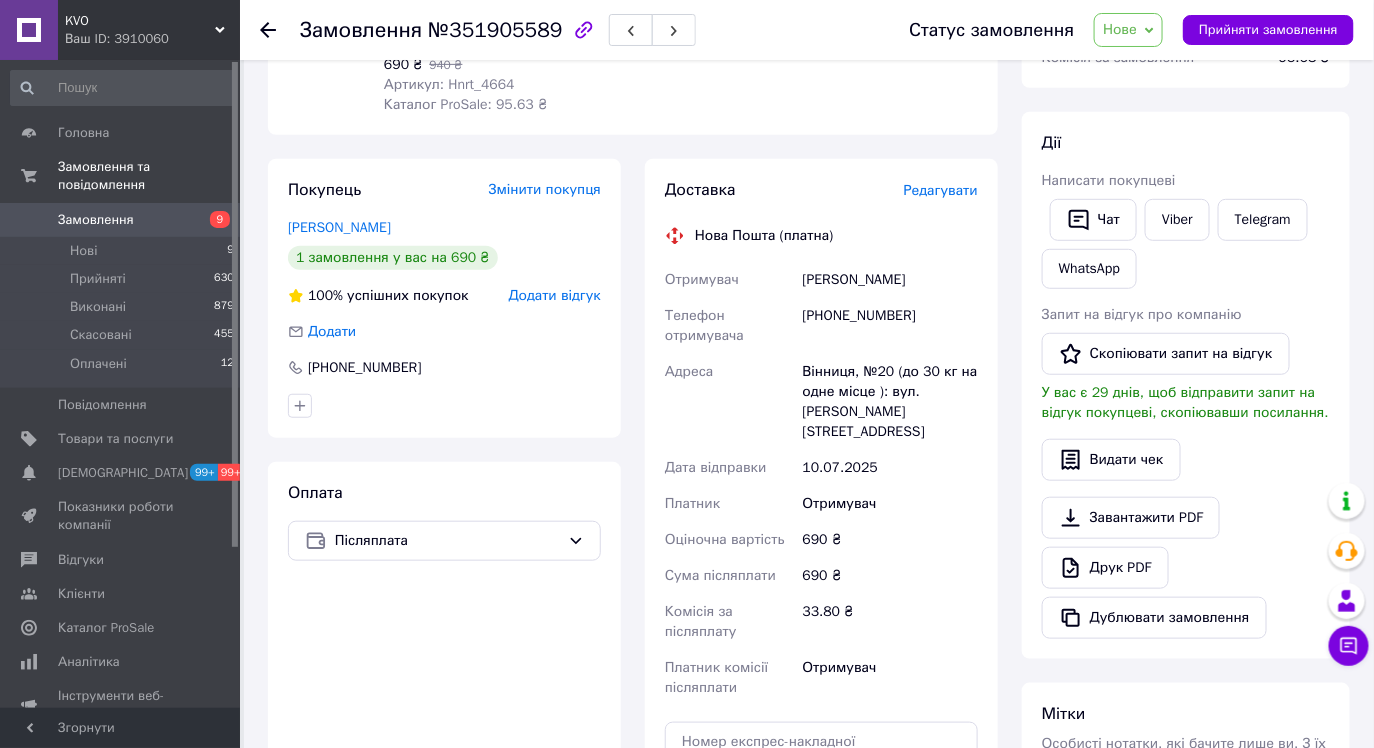 click on "[PHONE_NUMBER]" at bounding box center [890, 326] 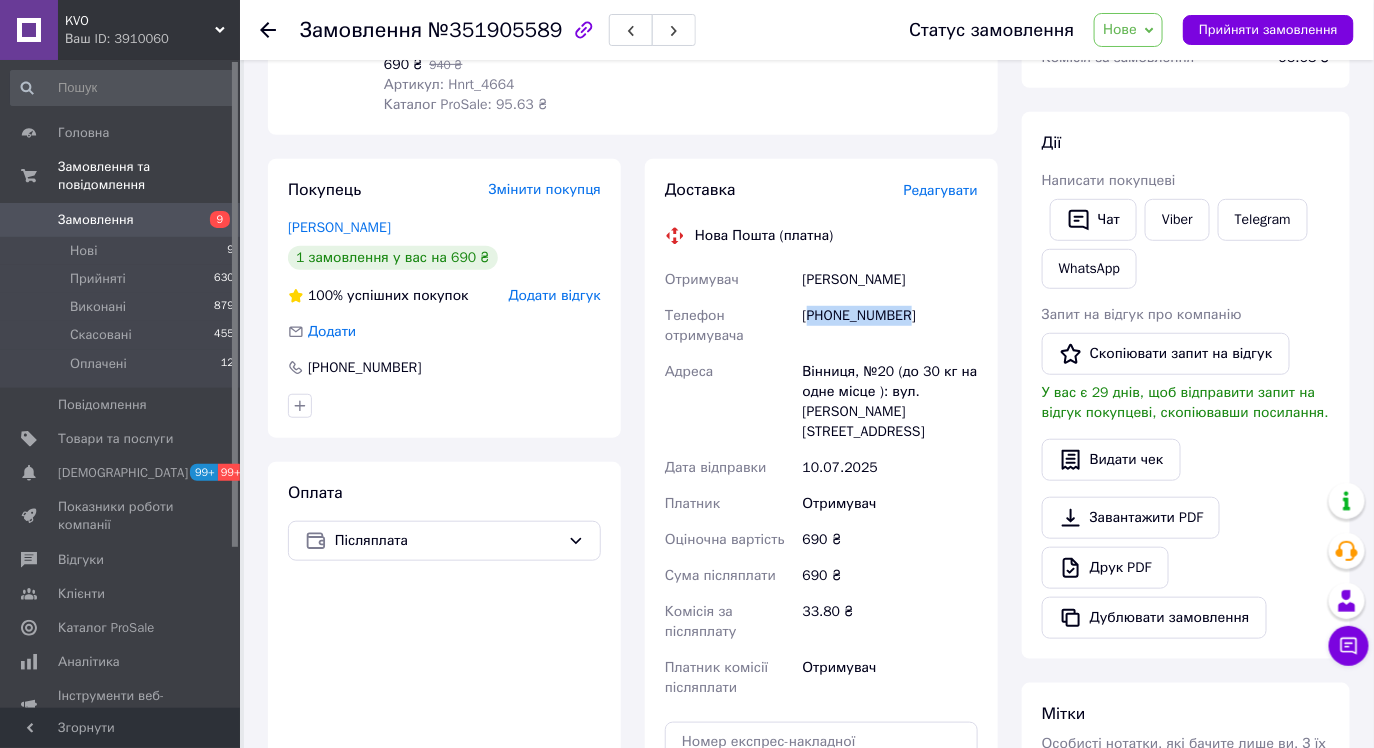 click on "[PHONE_NUMBER]" at bounding box center (890, 326) 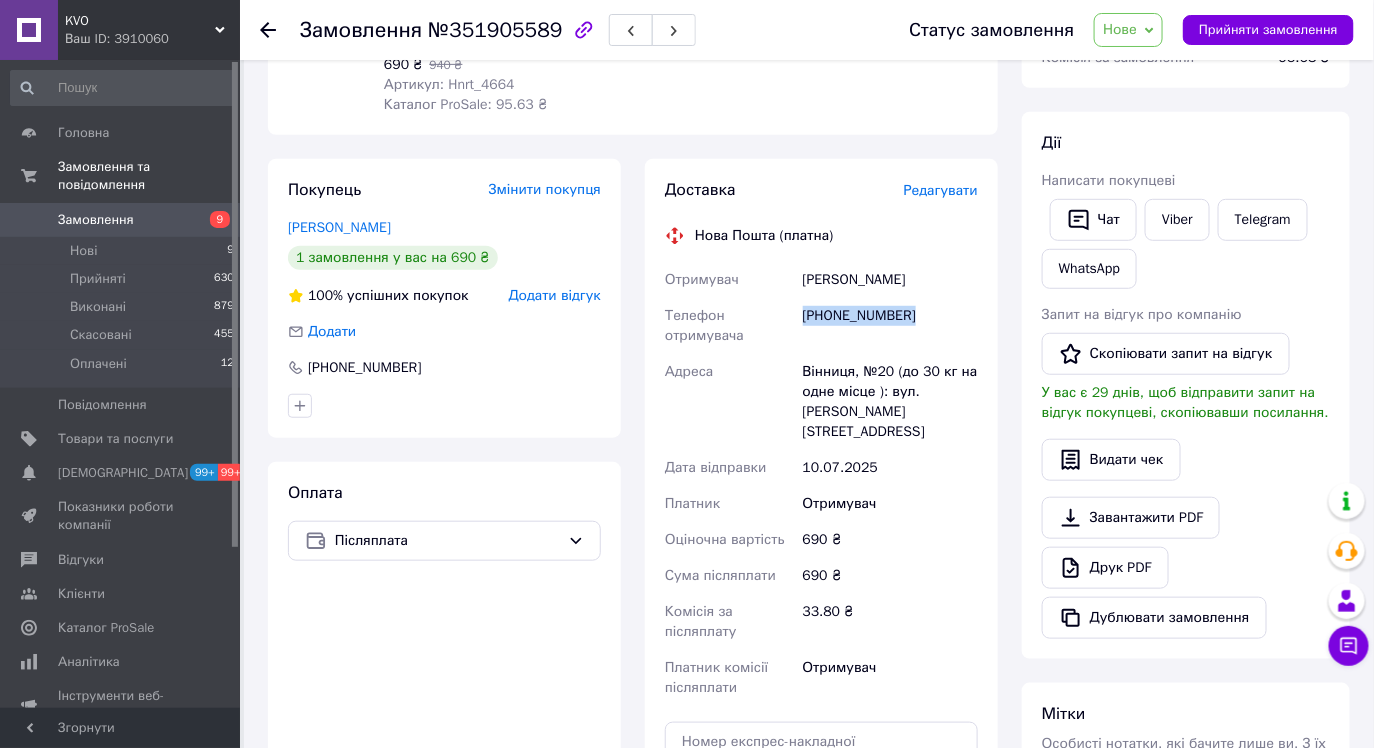 click on "[PHONE_NUMBER]" at bounding box center (890, 326) 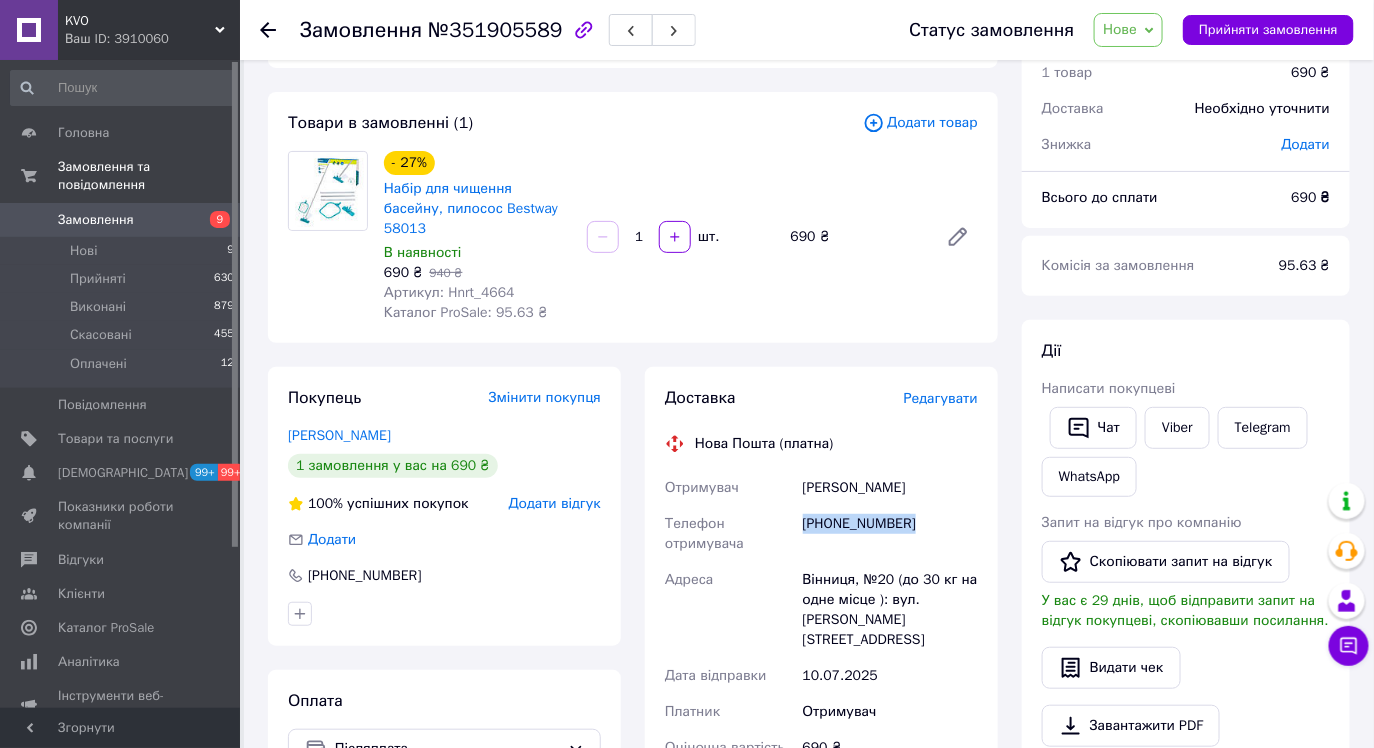 scroll, scrollTop: 0, scrollLeft: 0, axis: both 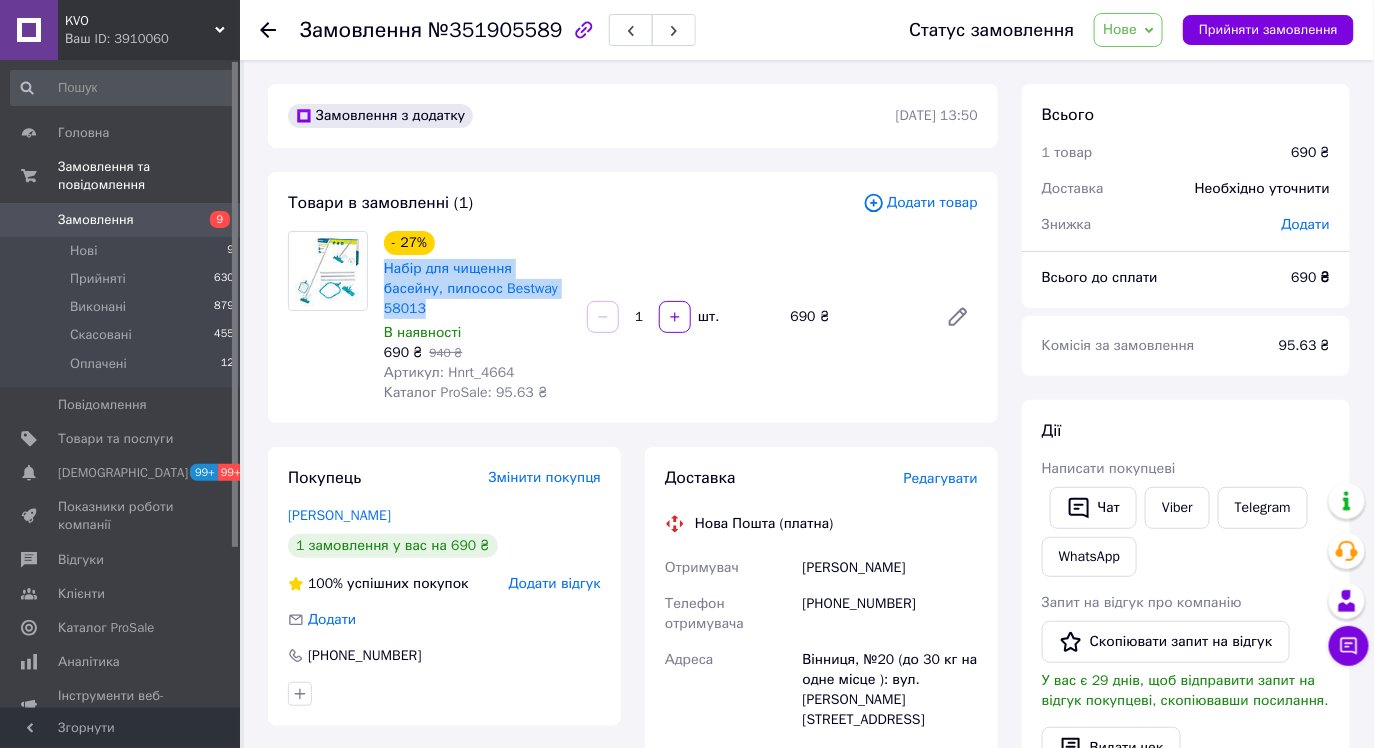 drag, startPoint x: 426, startPoint y: 307, endPoint x: 377, endPoint y: 276, distance: 57.982758 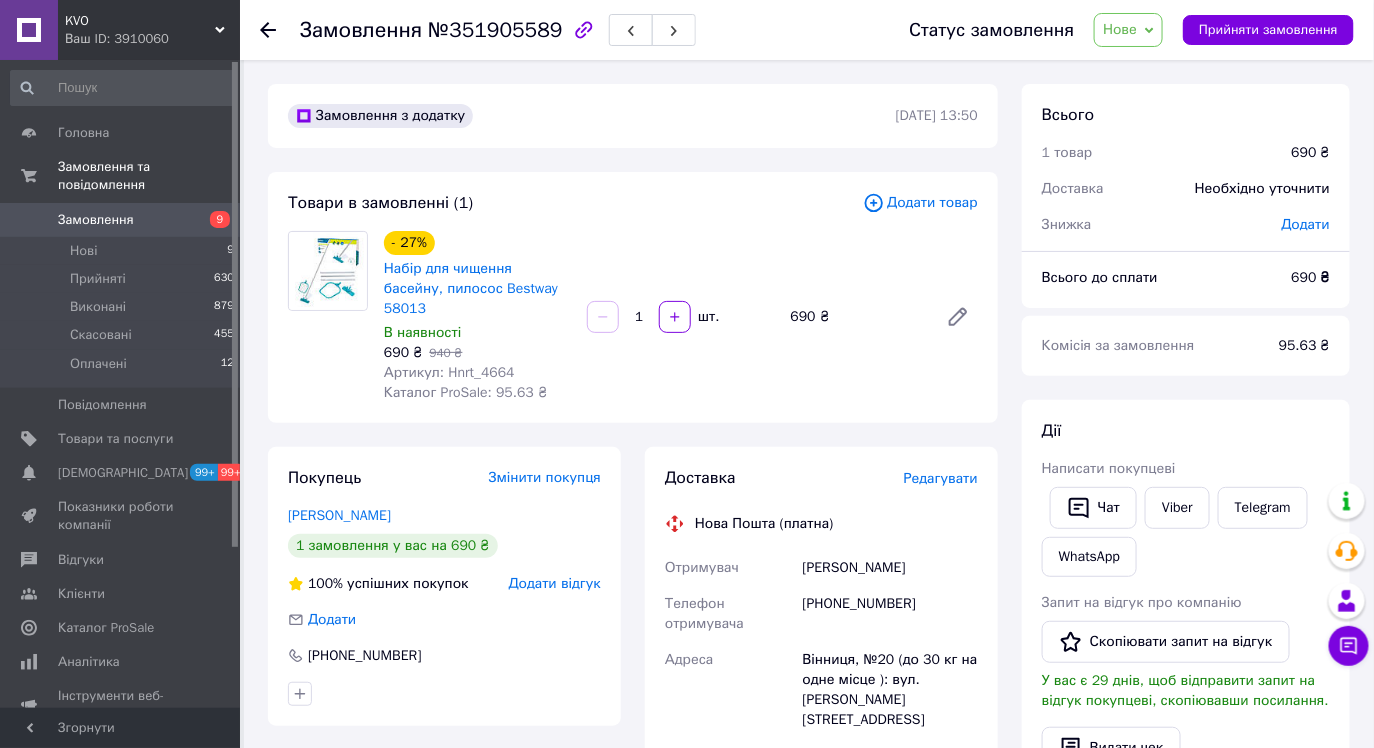 click on "[PHONE_NUMBER]" at bounding box center (890, 614) 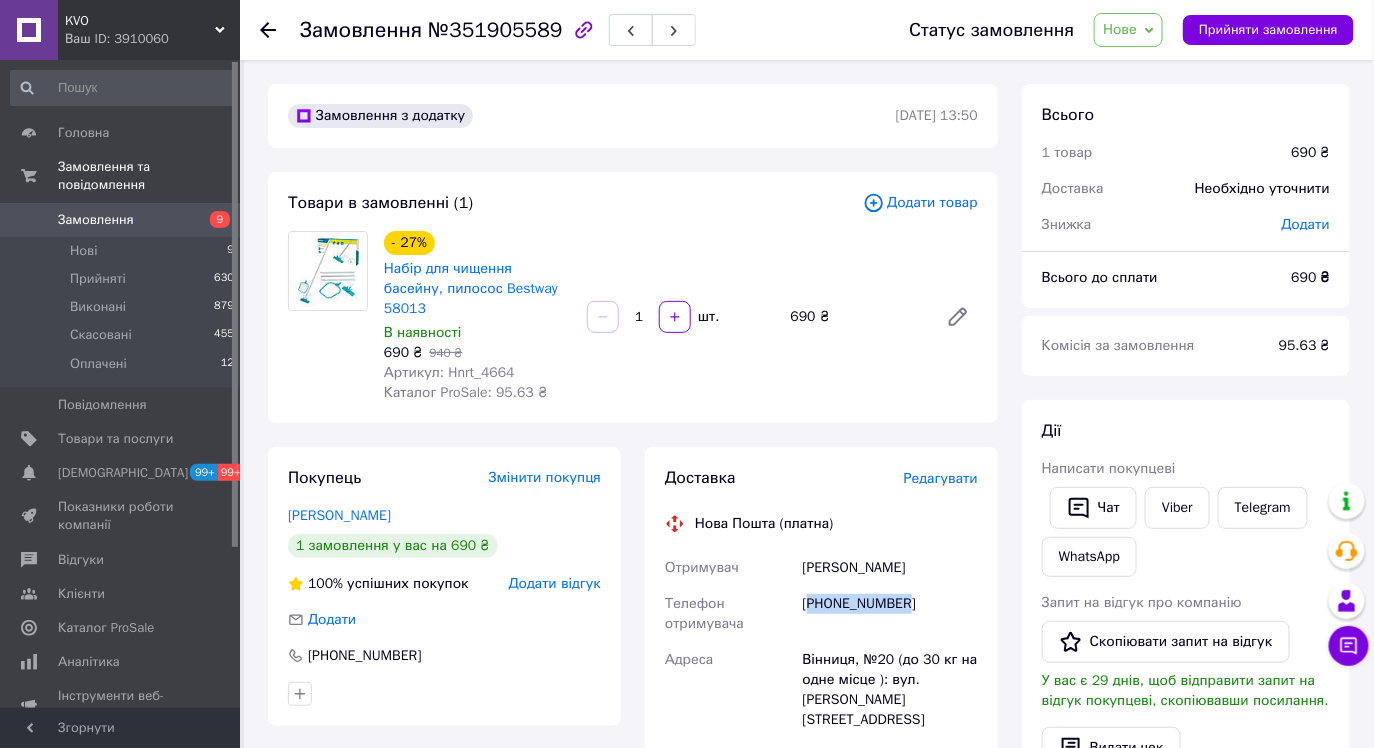click on "[PHONE_NUMBER]" at bounding box center [890, 614] 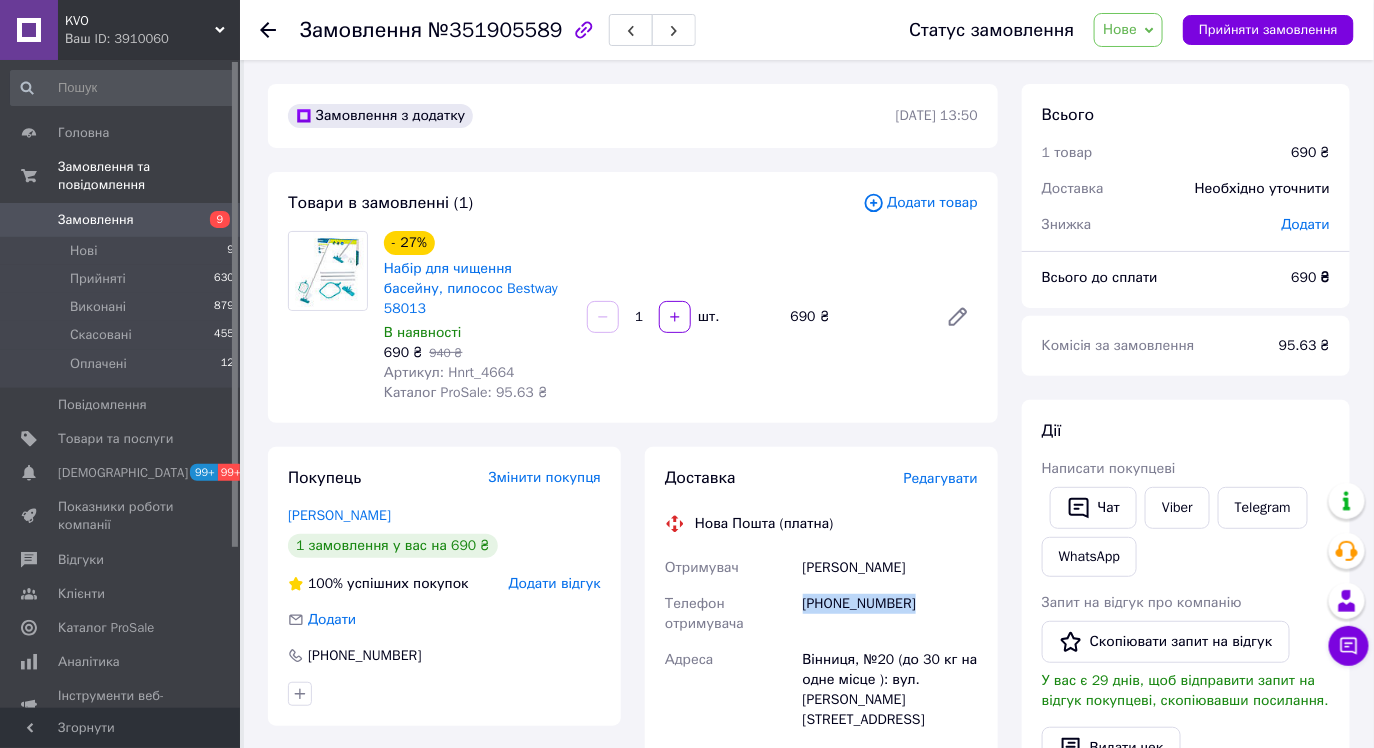 click on "[PHONE_NUMBER]" at bounding box center [890, 614] 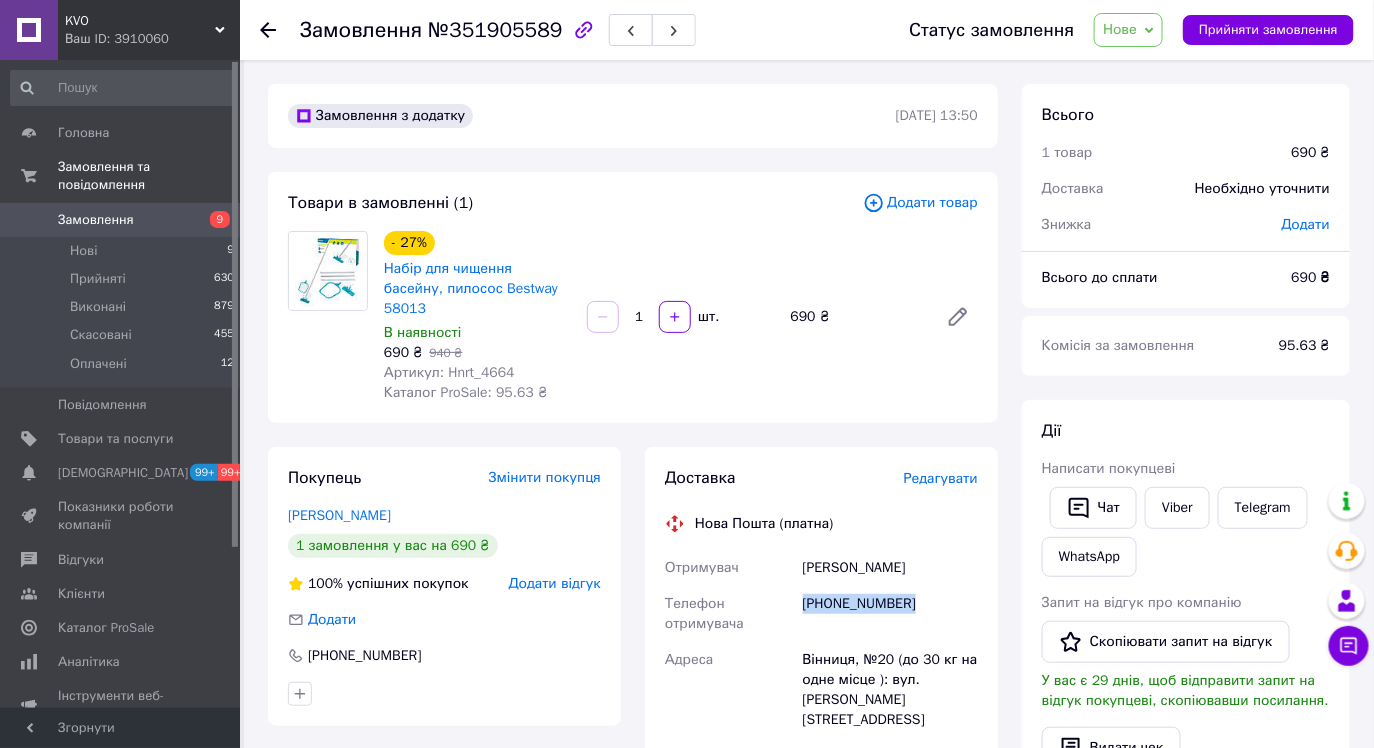copy on "[PHONE_NUMBER]" 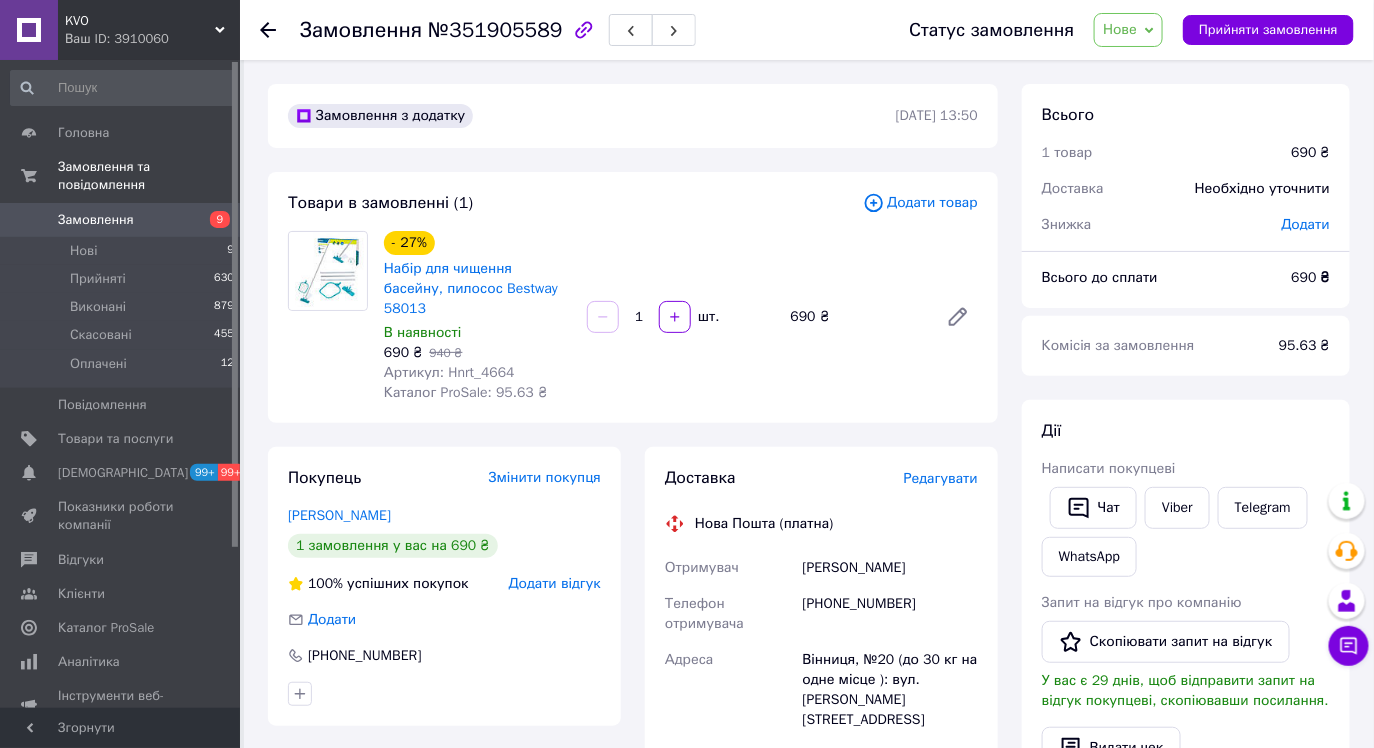 drag, startPoint x: 802, startPoint y: 566, endPoint x: 887, endPoint y: 555, distance: 85.70881 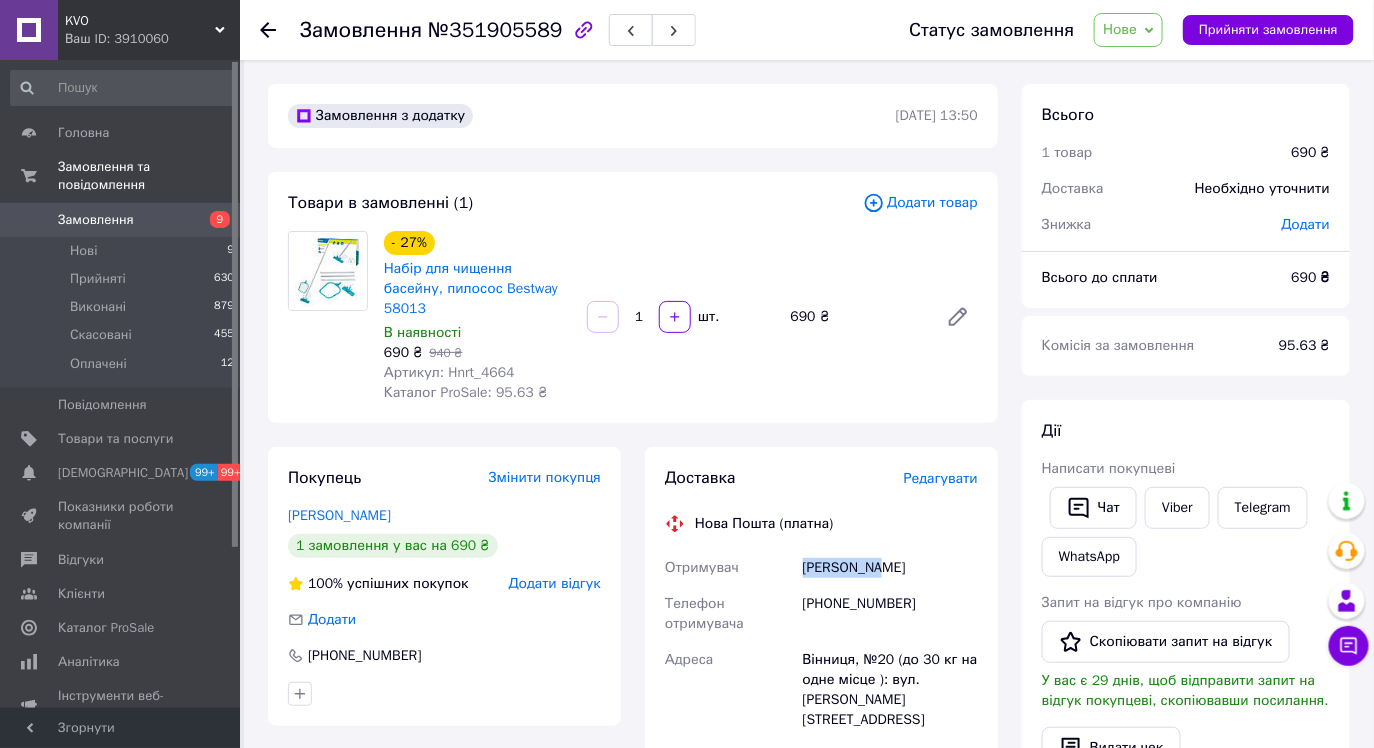 drag, startPoint x: 882, startPoint y: 571, endPoint x: 791, endPoint y: 575, distance: 91.08787 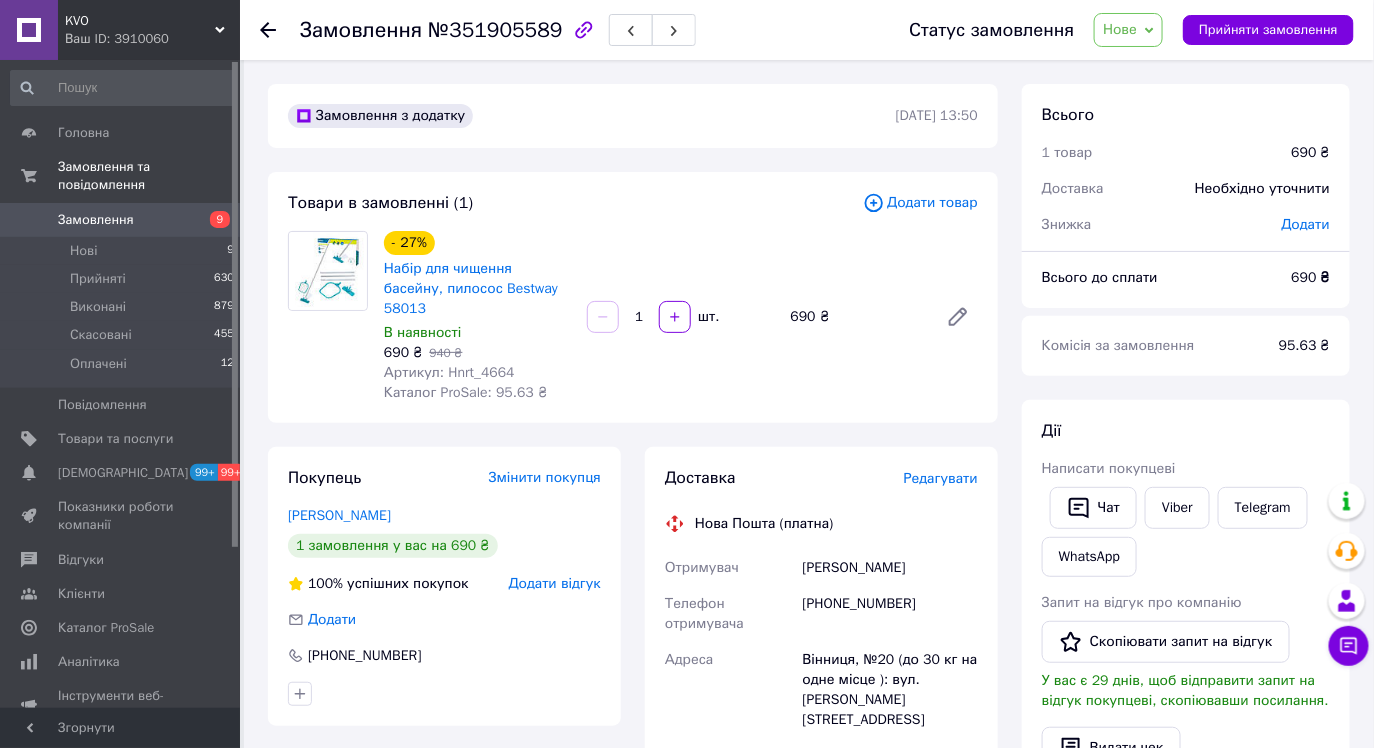 click on "Вінниця, №20 (до 30 кг на одне місце ): вул. [PERSON_NAME][STREET_ADDRESS]" at bounding box center [890, 690] 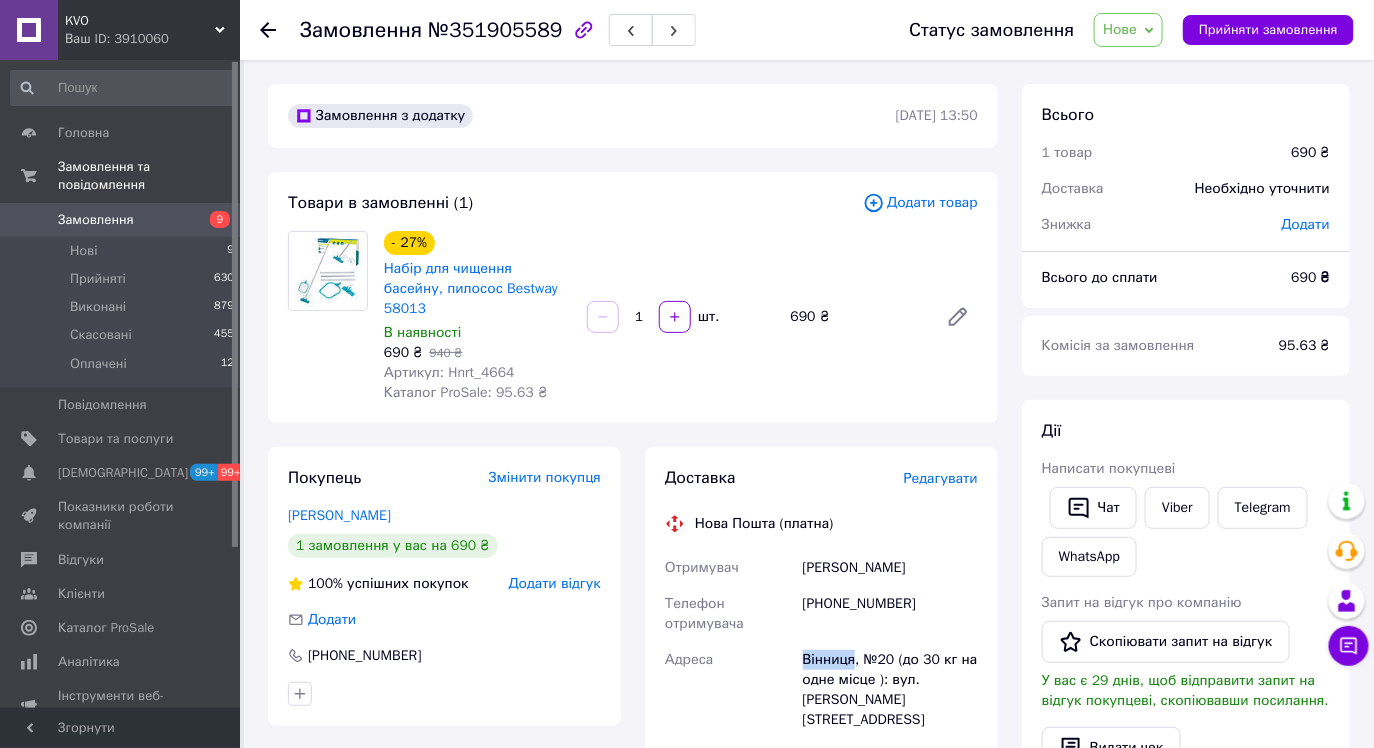 click on "Вінниця, №20 (до 30 кг на одне місце ): вул. [PERSON_NAME][STREET_ADDRESS]" at bounding box center [890, 690] 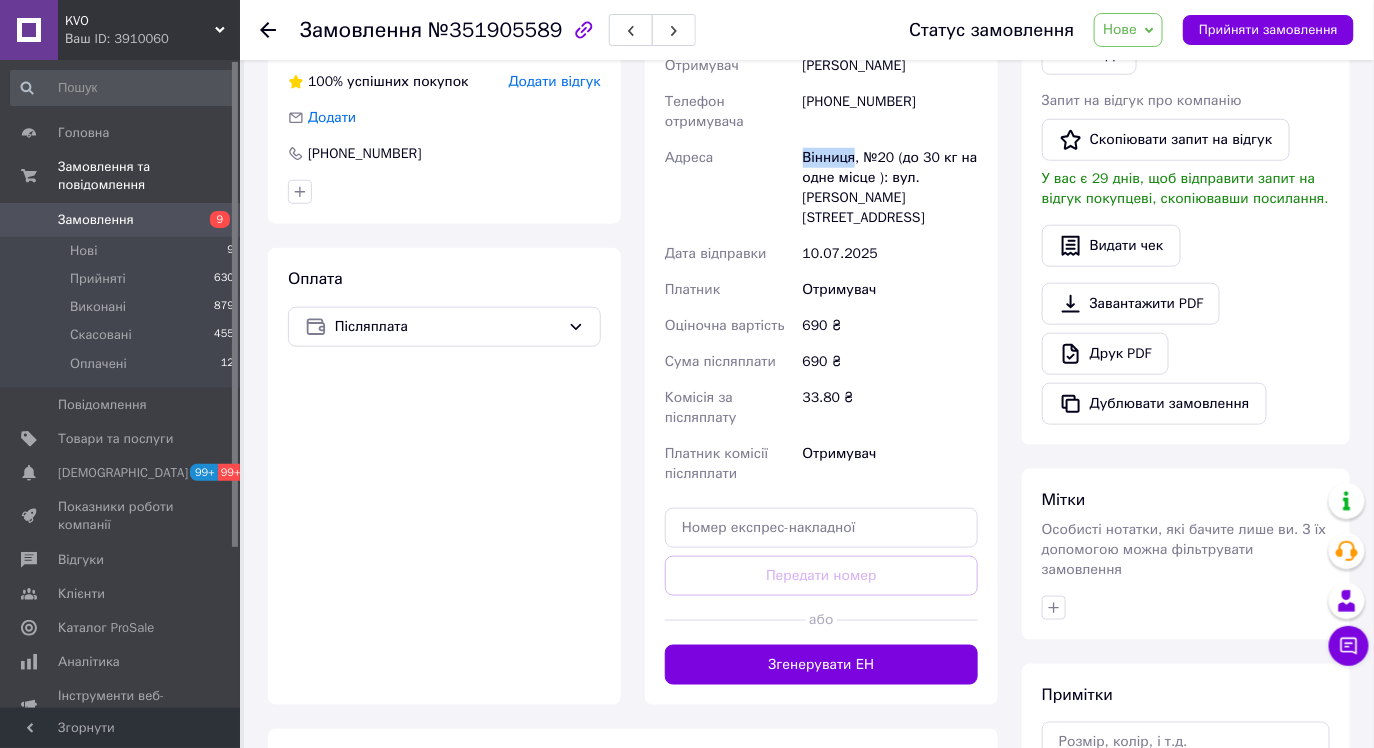 scroll, scrollTop: 507, scrollLeft: 0, axis: vertical 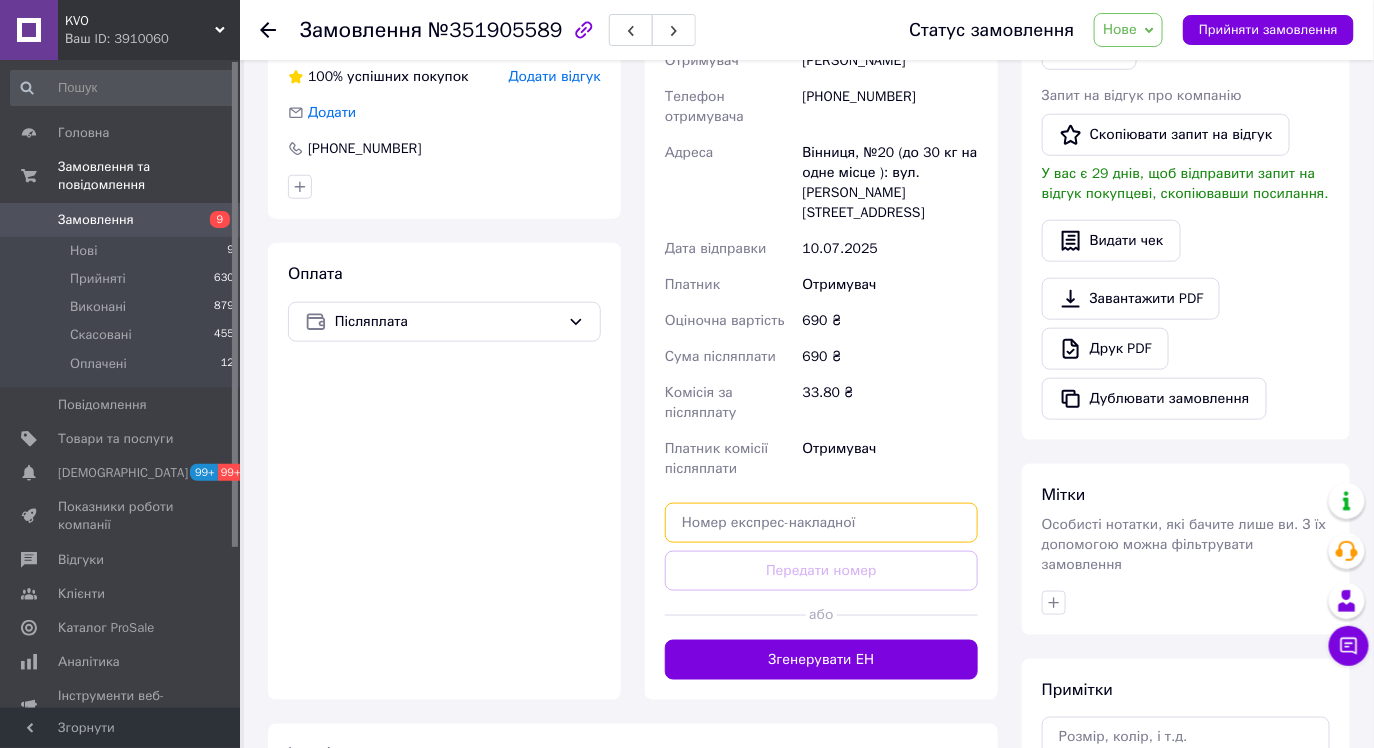 click at bounding box center (821, 523) 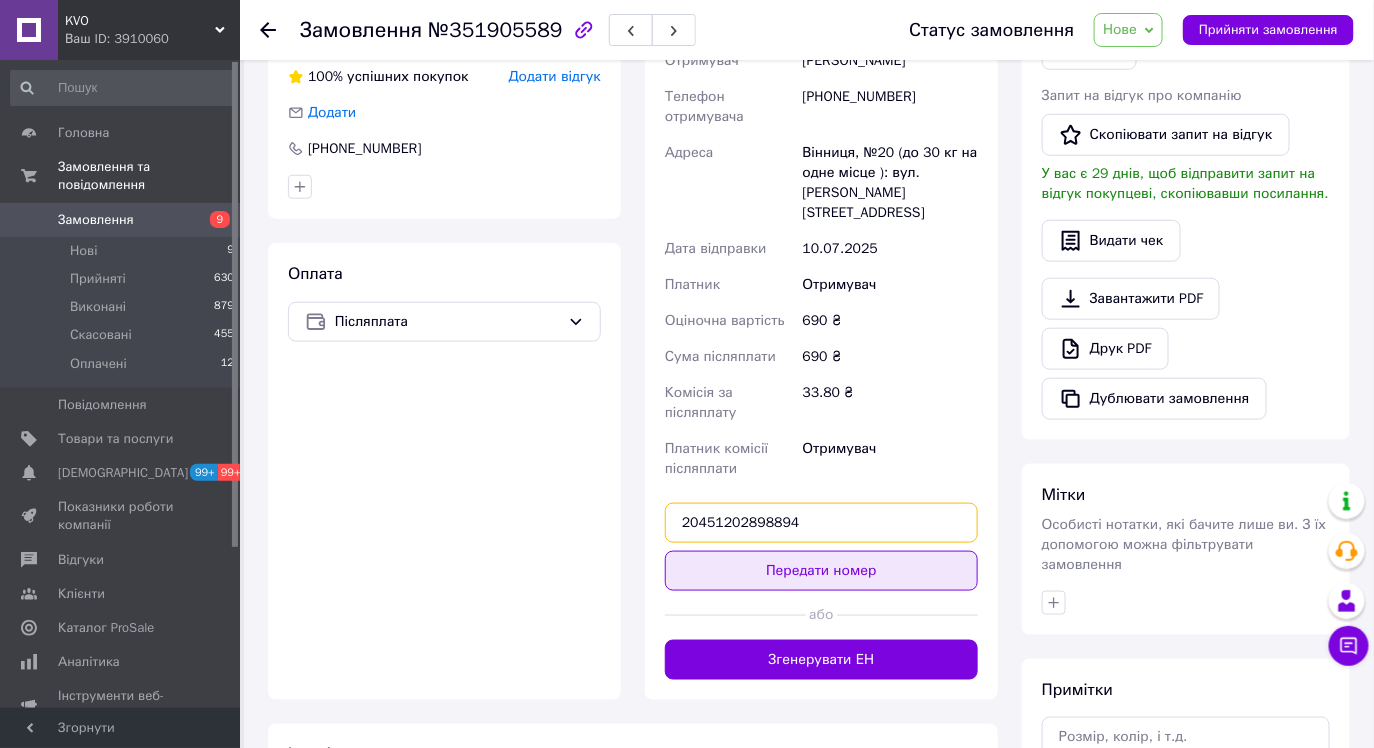 type on "20451202898894" 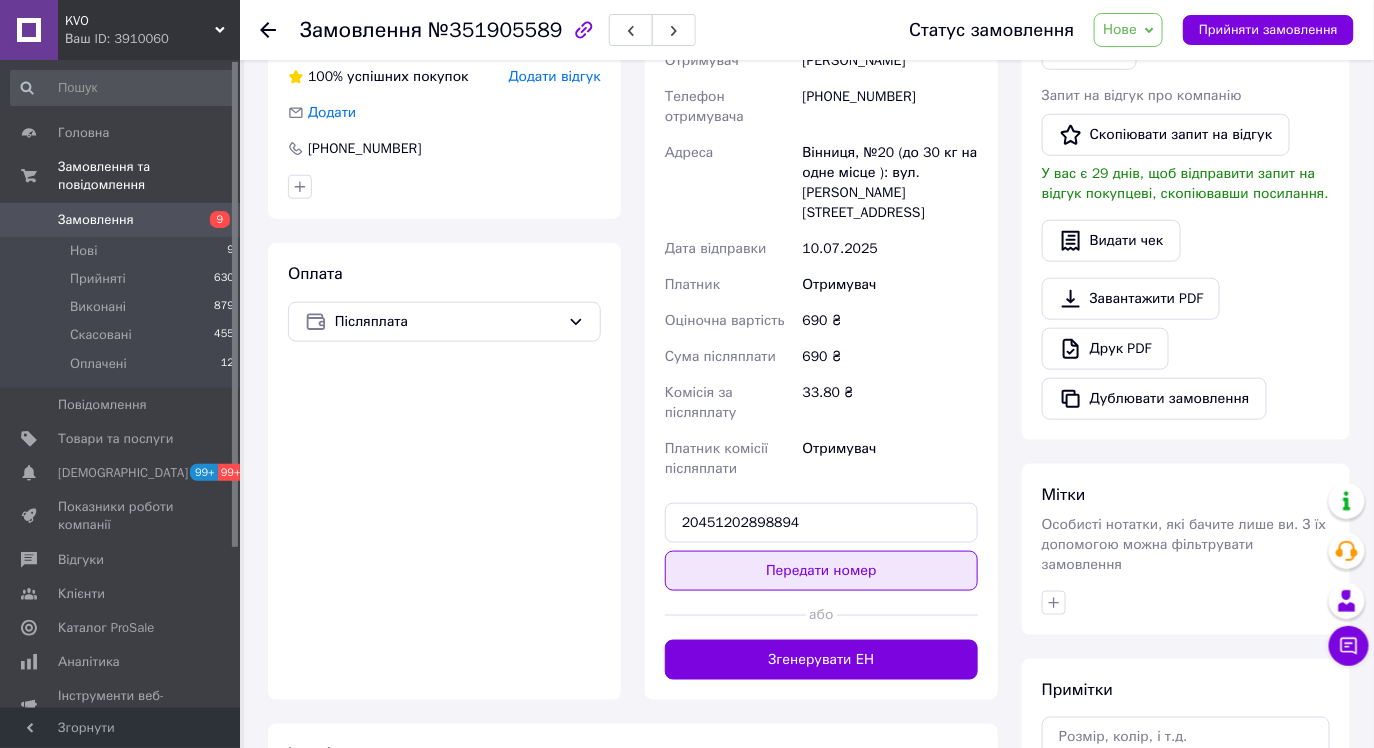click on "Передати номер" at bounding box center [821, 571] 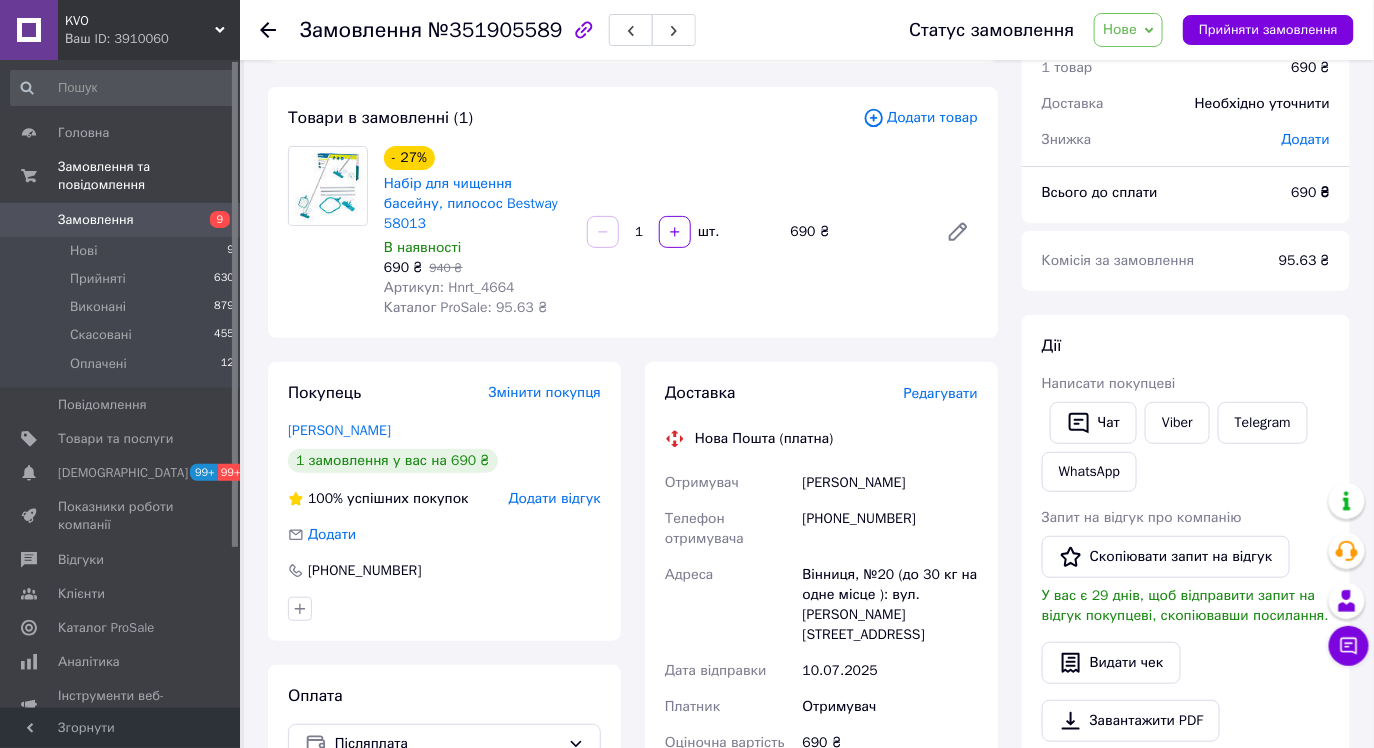 scroll, scrollTop: 0, scrollLeft: 0, axis: both 